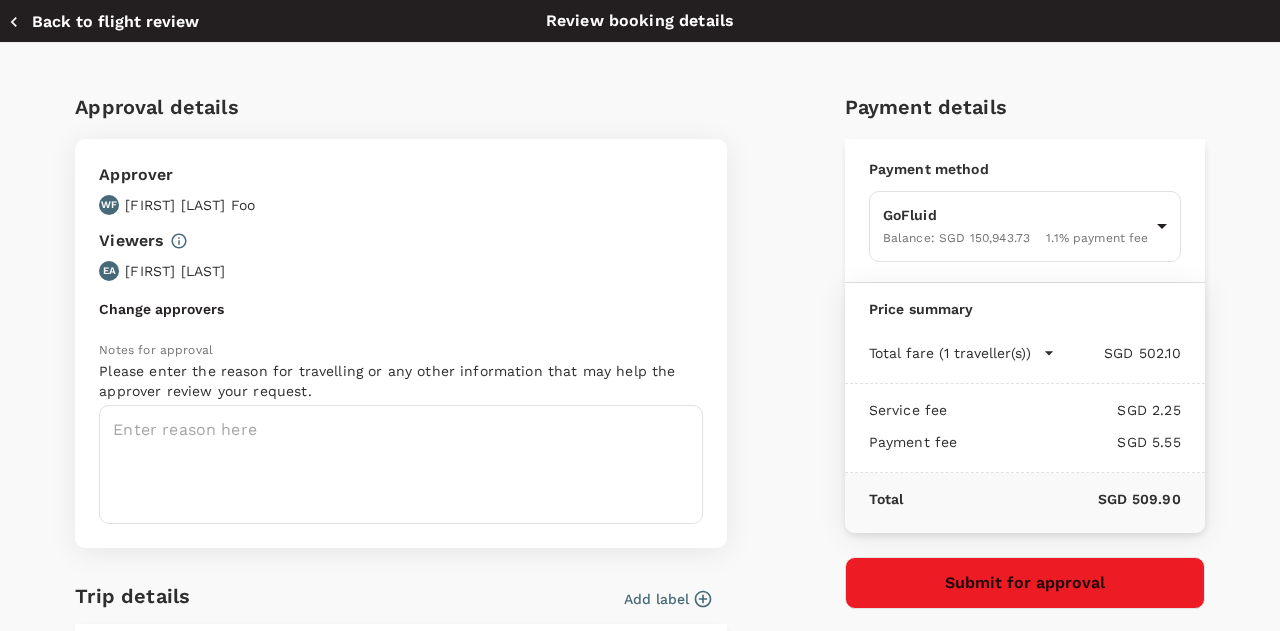 scroll, scrollTop: 300, scrollLeft: 0, axis: vertical 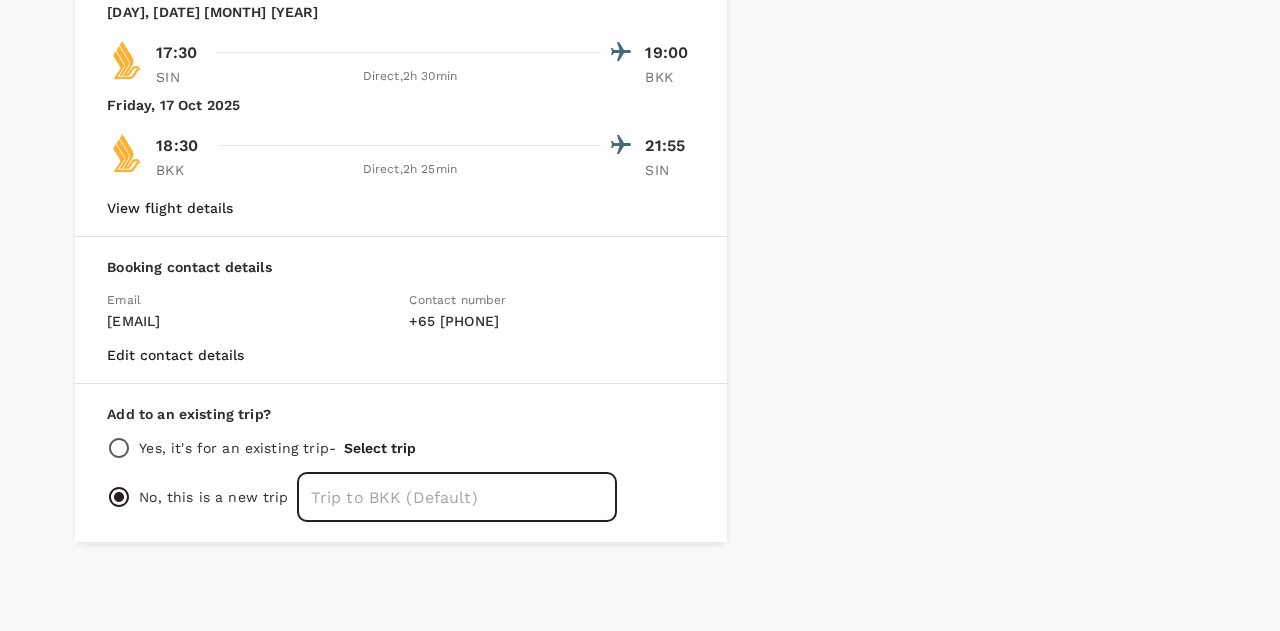 click at bounding box center [457, 497] 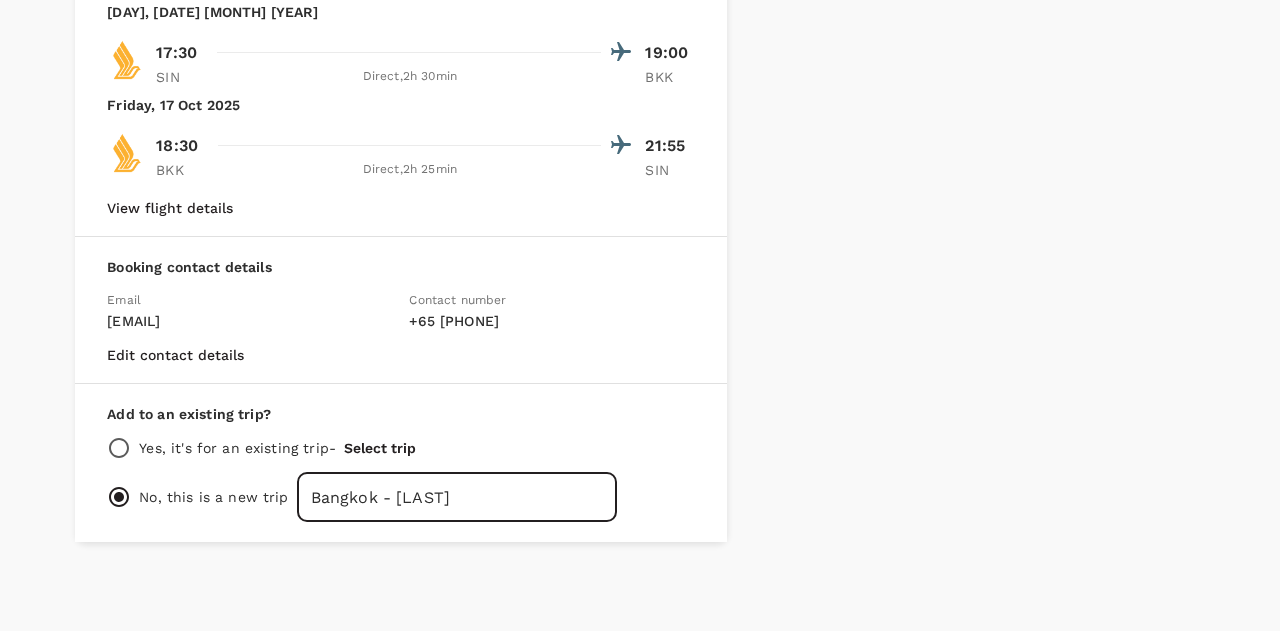 type on "Bangkok - [LAST]" 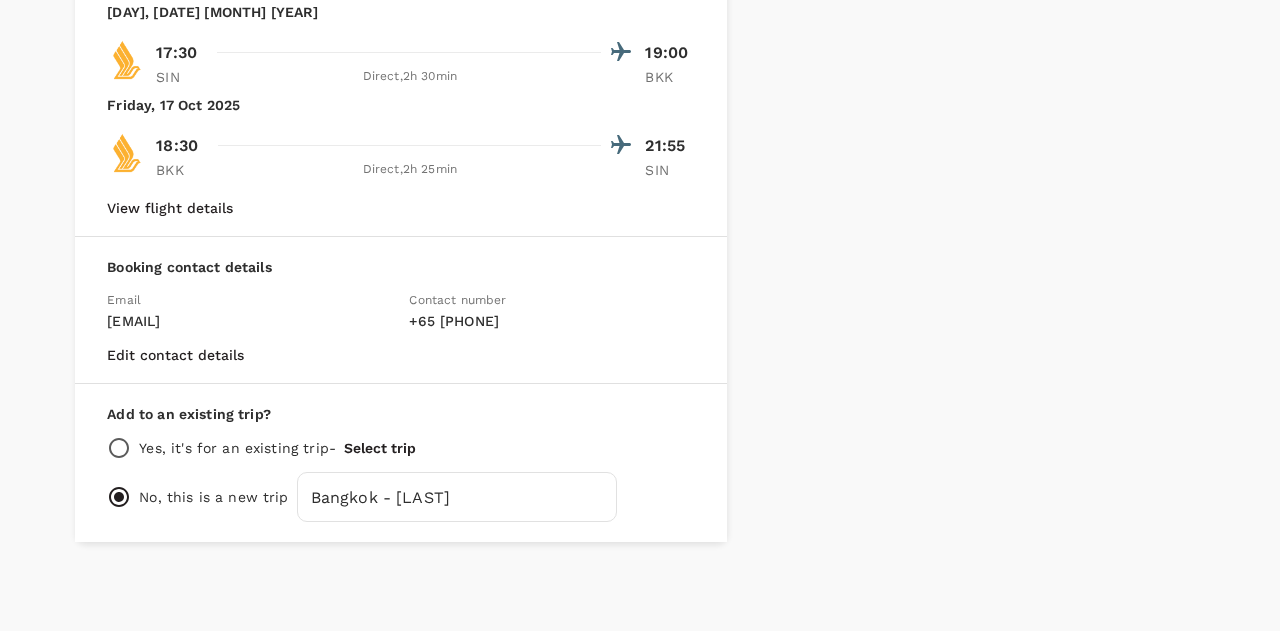 click on "Payment details Payment method GoFluid Balance :   SGD 150,943.73 1.1 %   payment fee 9e677c2c-1b51-4fb9-8b8e-e61d94c42ce6 ​ Price summary Total fare (1 traveller(s)) SGD 502.10 Air fare SGD 502.10 Baggage fee SGD 0.00 Seat fee SGD 0.00 Service fee SGD 2.25 Payment fee SGD 5.55 Total SGD 509.90 Submit for approval" at bounding box center [1017, -17] 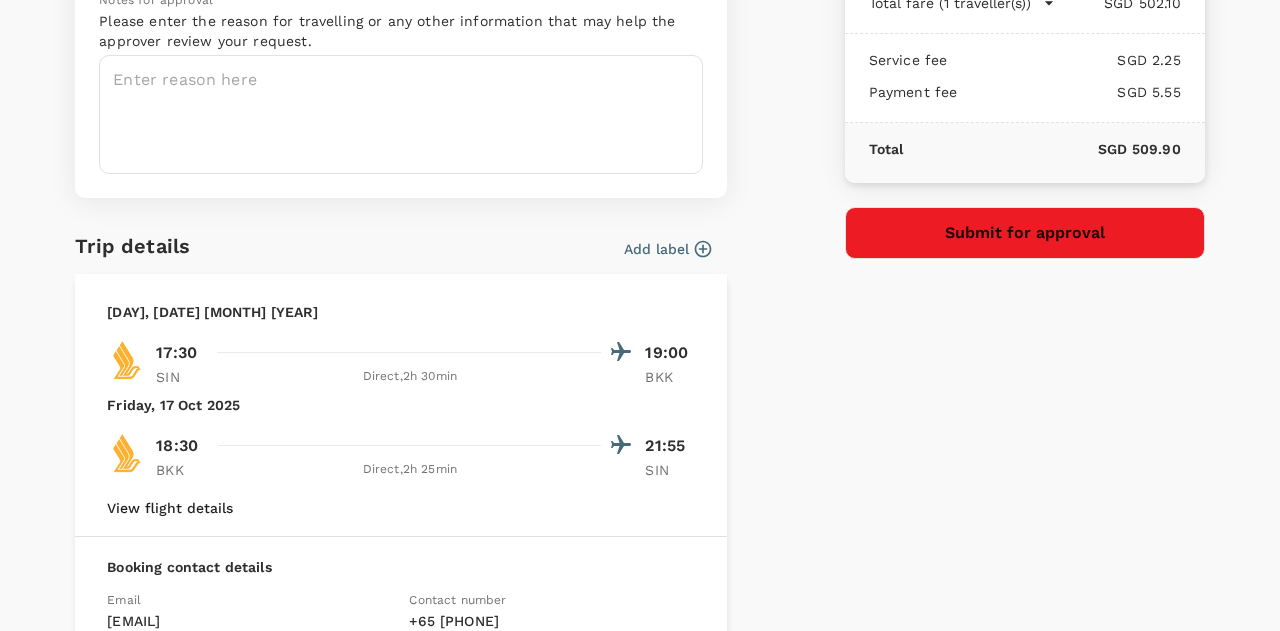 scroll, scrollTop: 50, scrollLeft: 0, axis: vertical 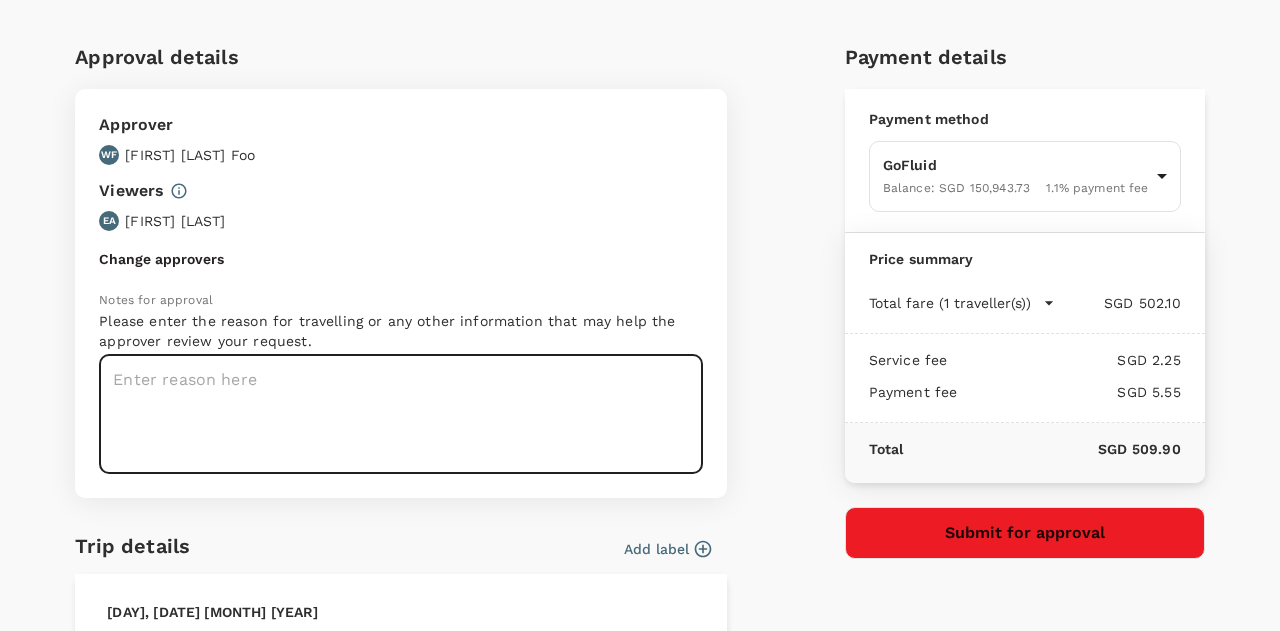 click at bounding box center (401, 414) 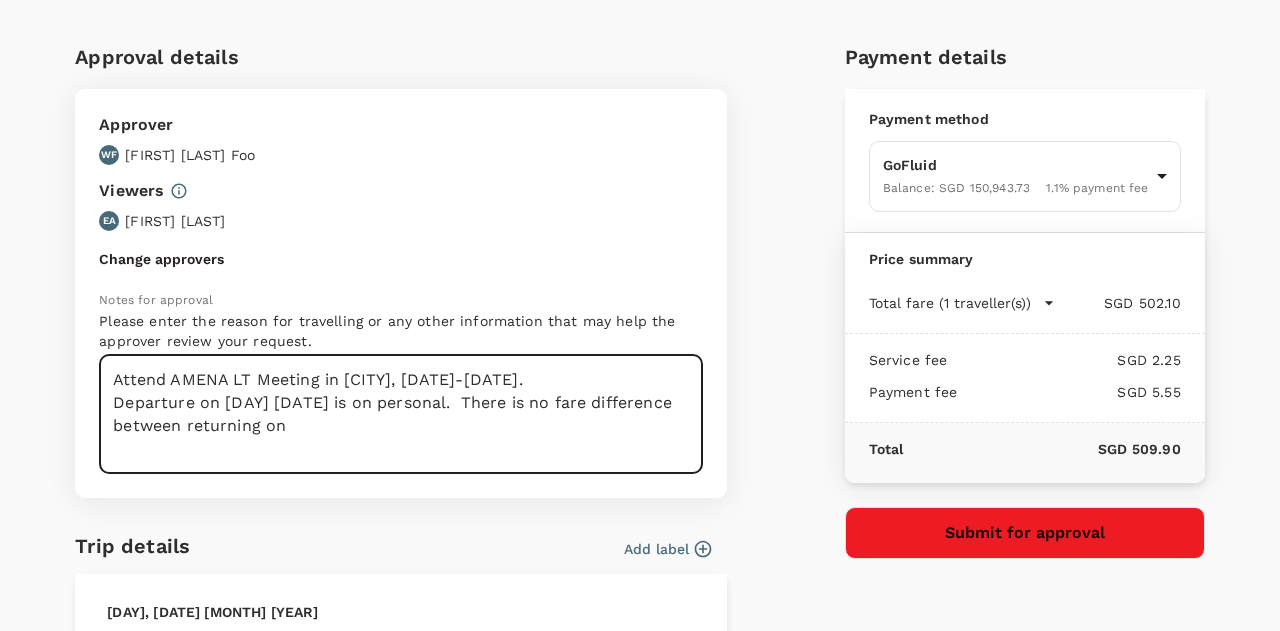 type on "Attend AMENA LT Meeting in [CITY], [DATE]-[DATE].
Departure on [DAY] [DATE] is on personal.  There is no fare difference between returning on" 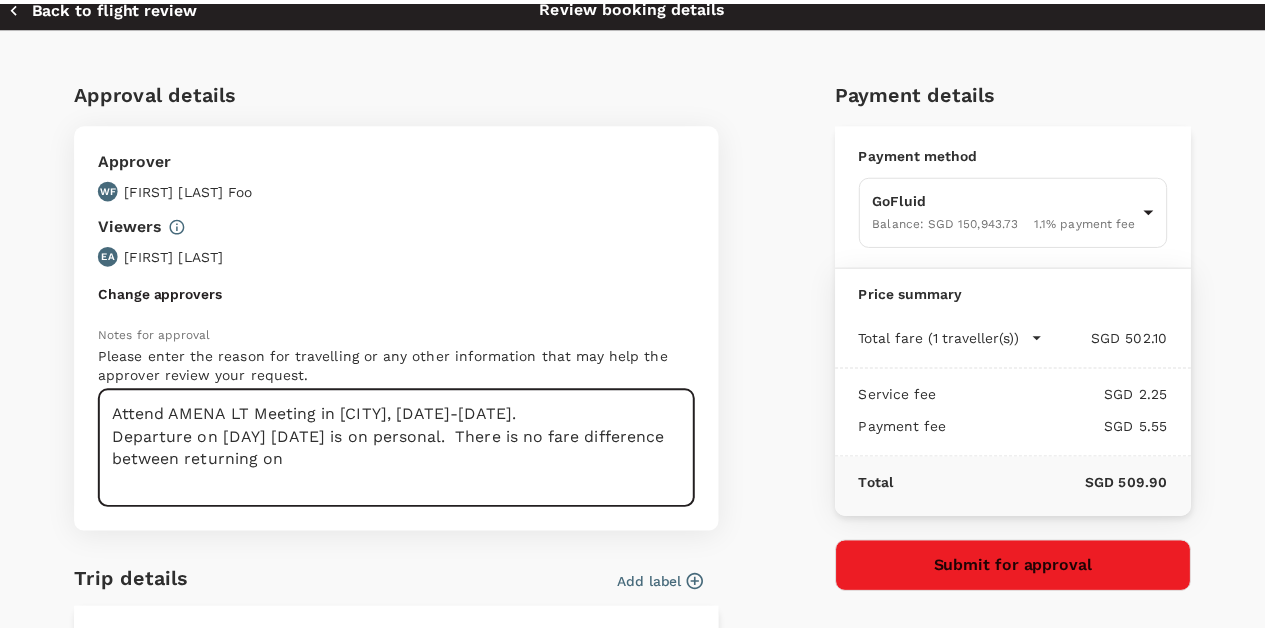 scroll, scrollTop: 0, scrollLeft: 0, axis: both 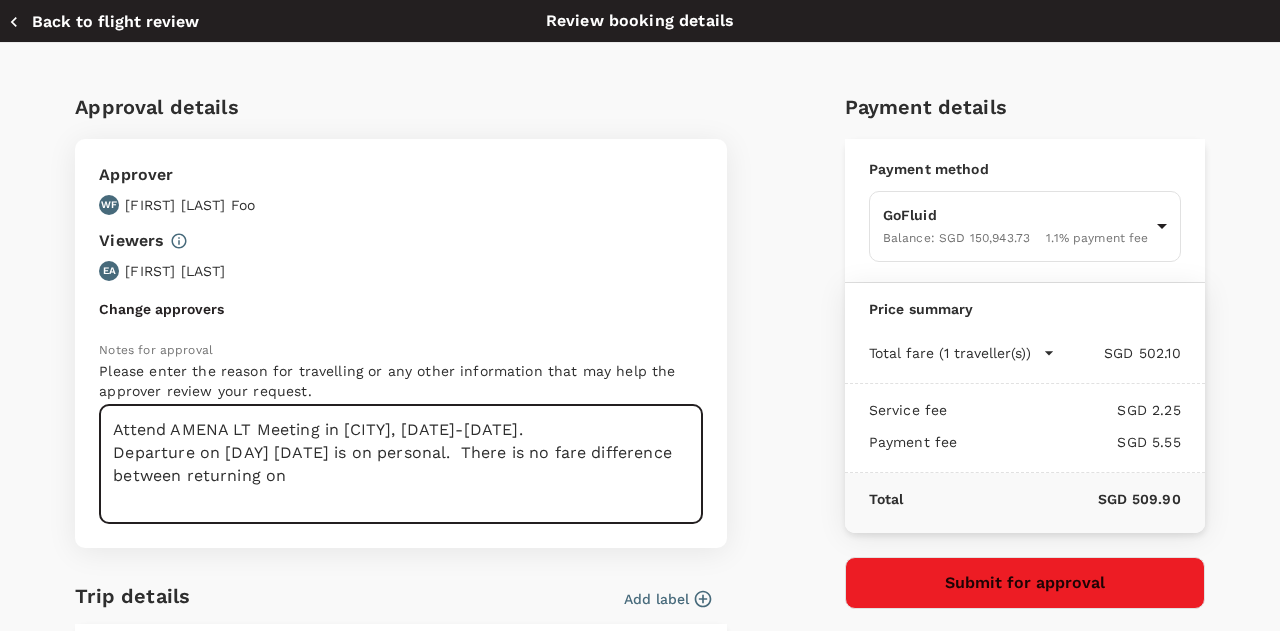 click on "Back to flight review" at bounding box center [103, 22] 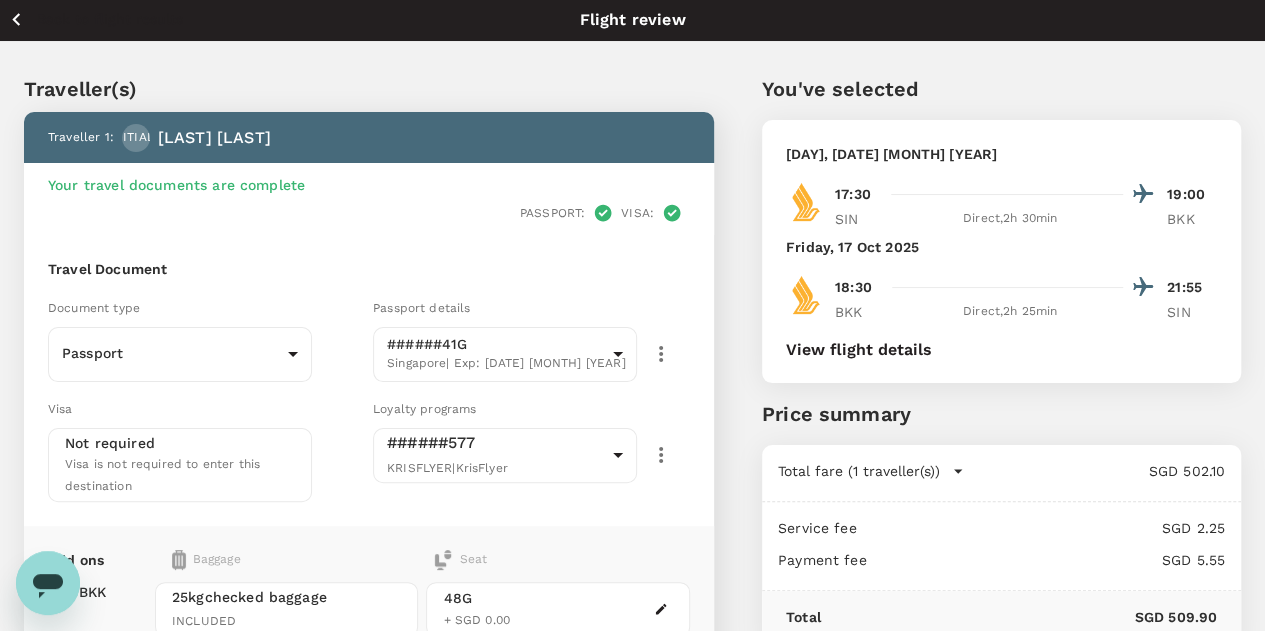 scroll, scrollTop: 0, scrollLeft: 0, axis: both 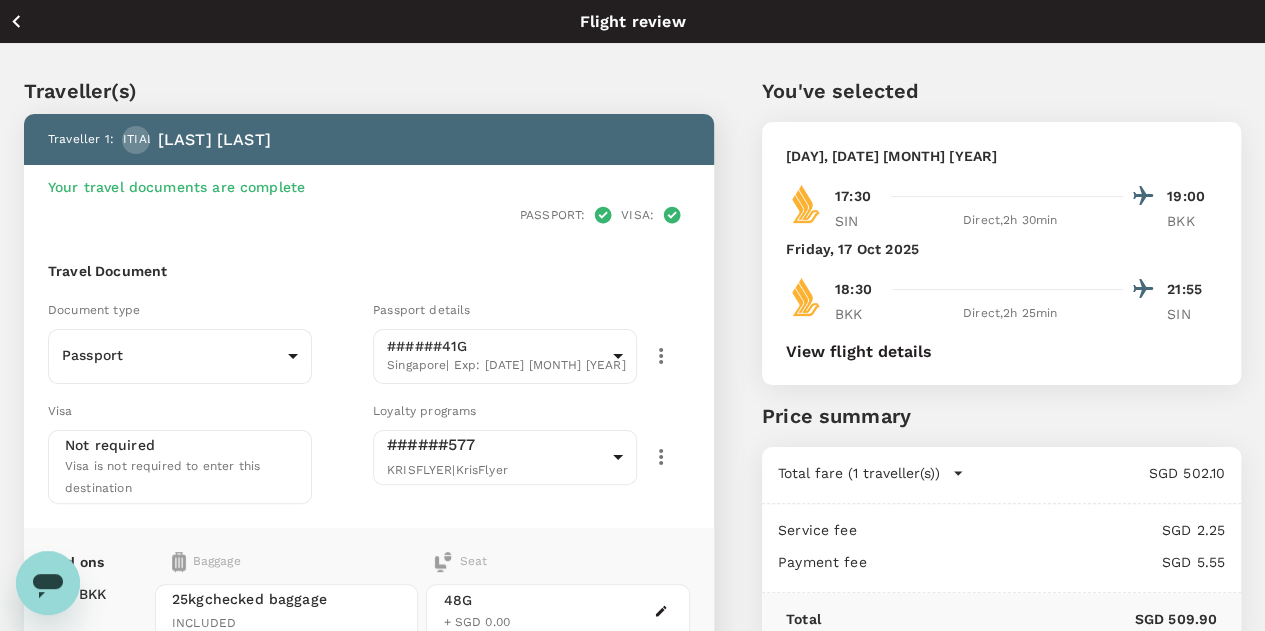 click 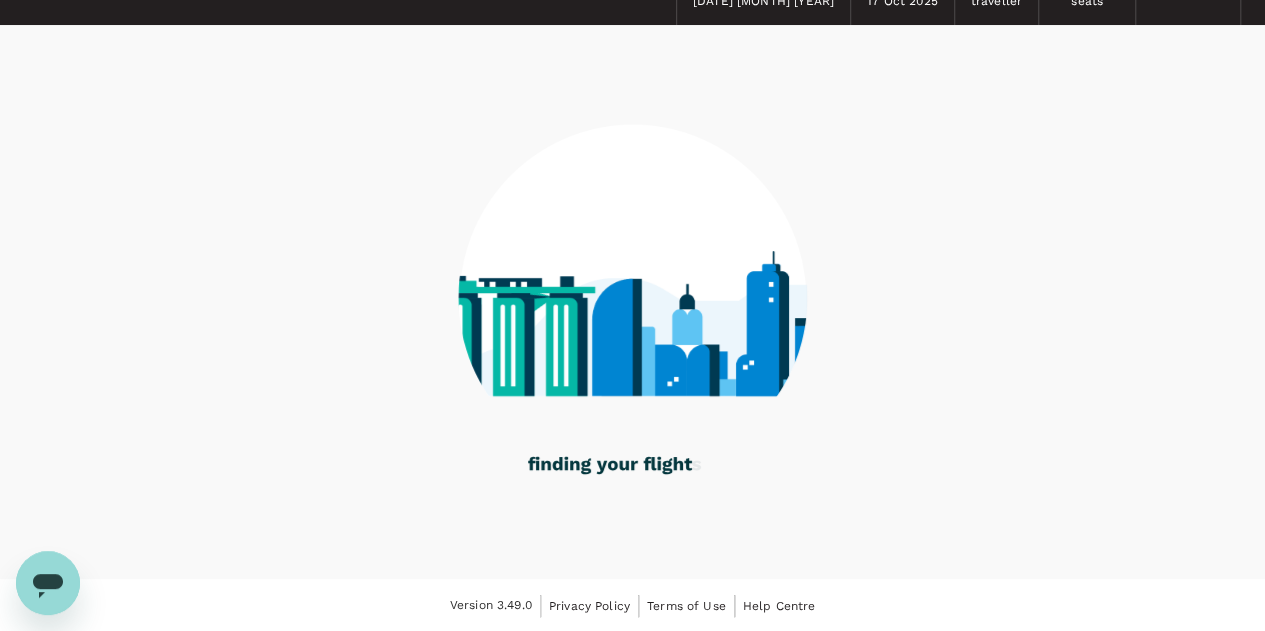 scroll, scrollTop: 0, scrollLeft: 0, axis: both 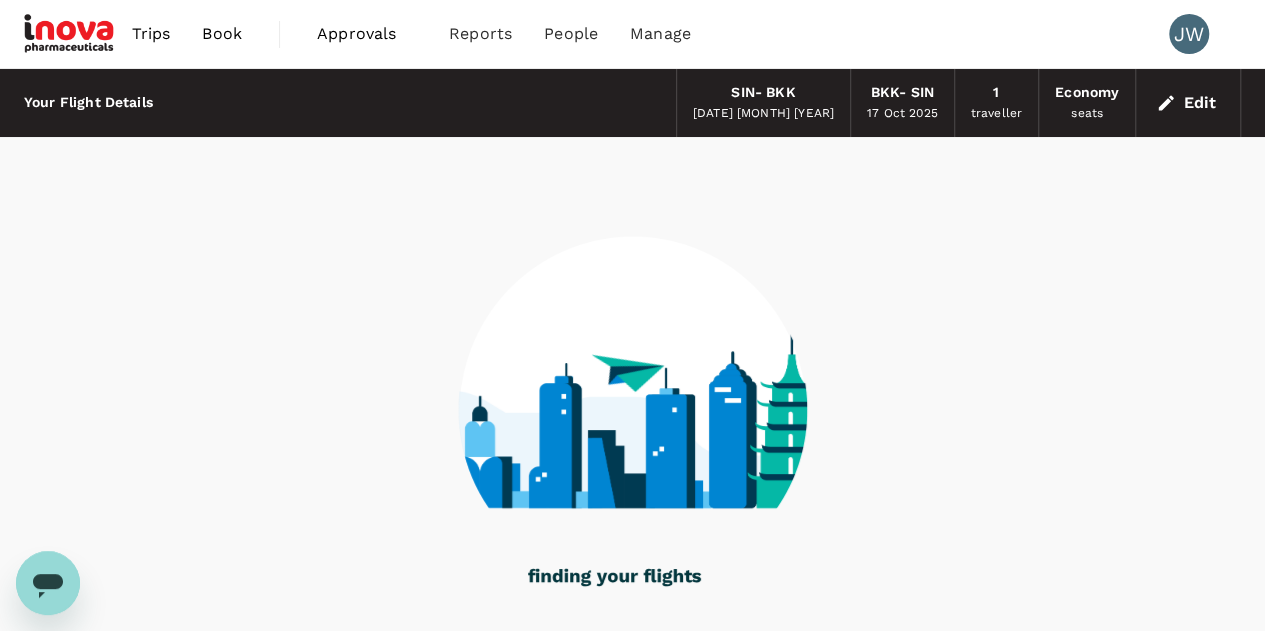 click on "Edit" at bounding box center (1188, 103) 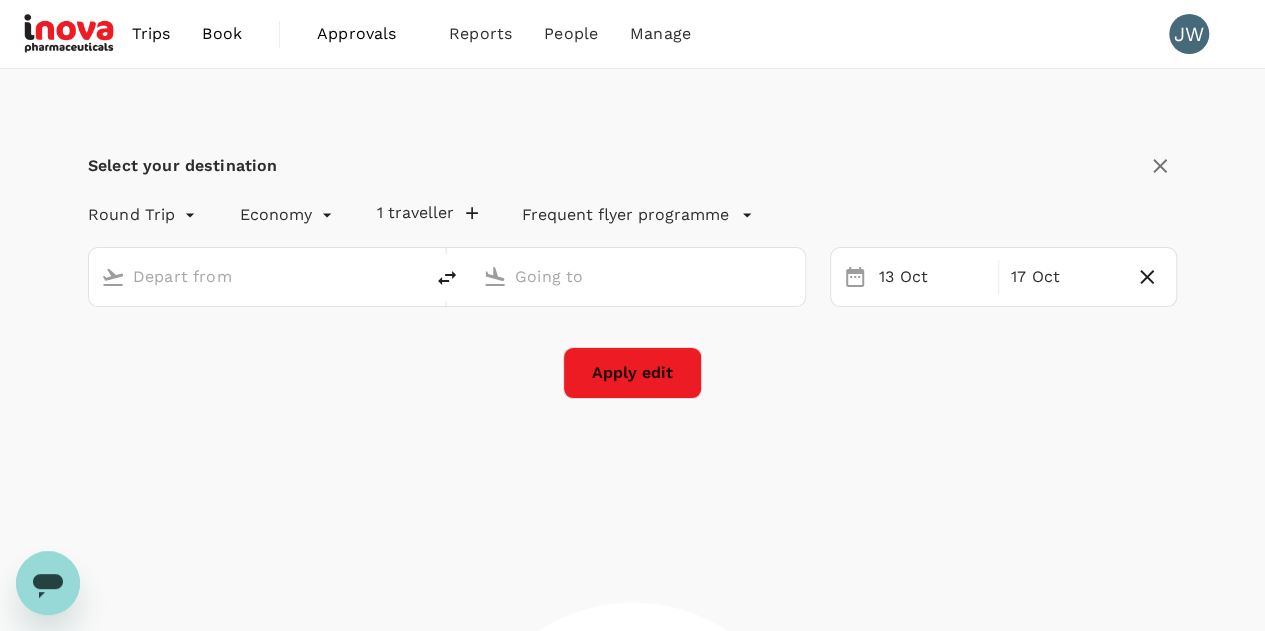 type on "Singapore Changi (SIN)" 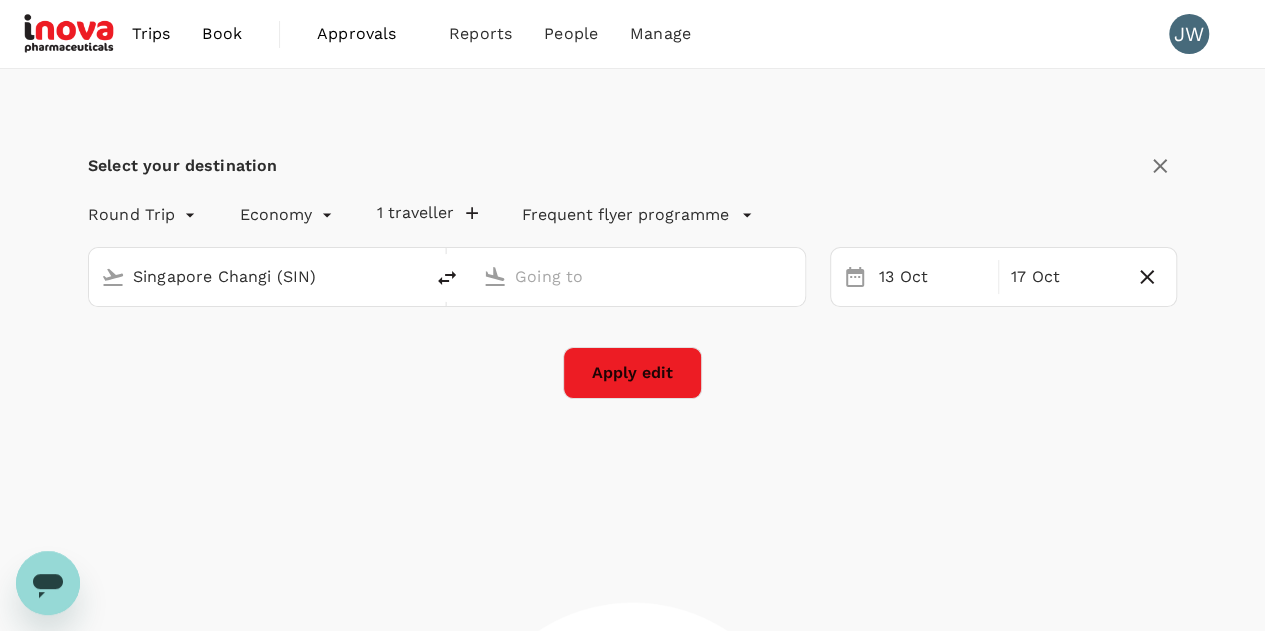 type on "Suvarnabhumi Intl (BKK)" 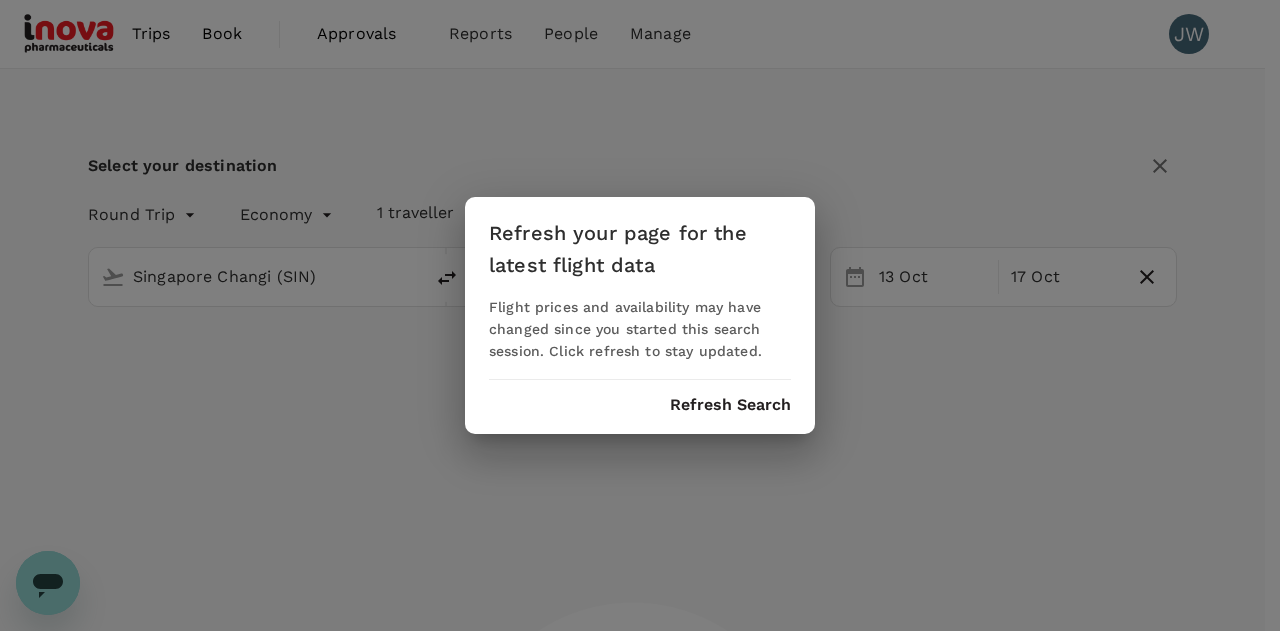 click on "Refresh your page for the latest flight data" at bounding box center (618, 249) 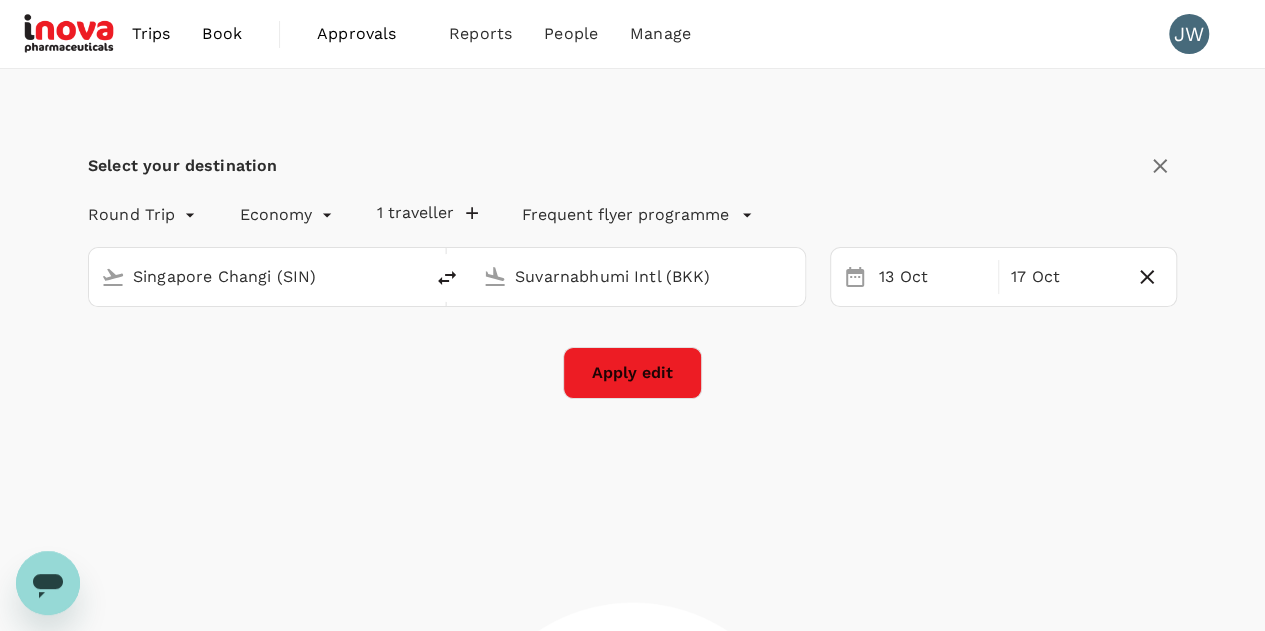 type 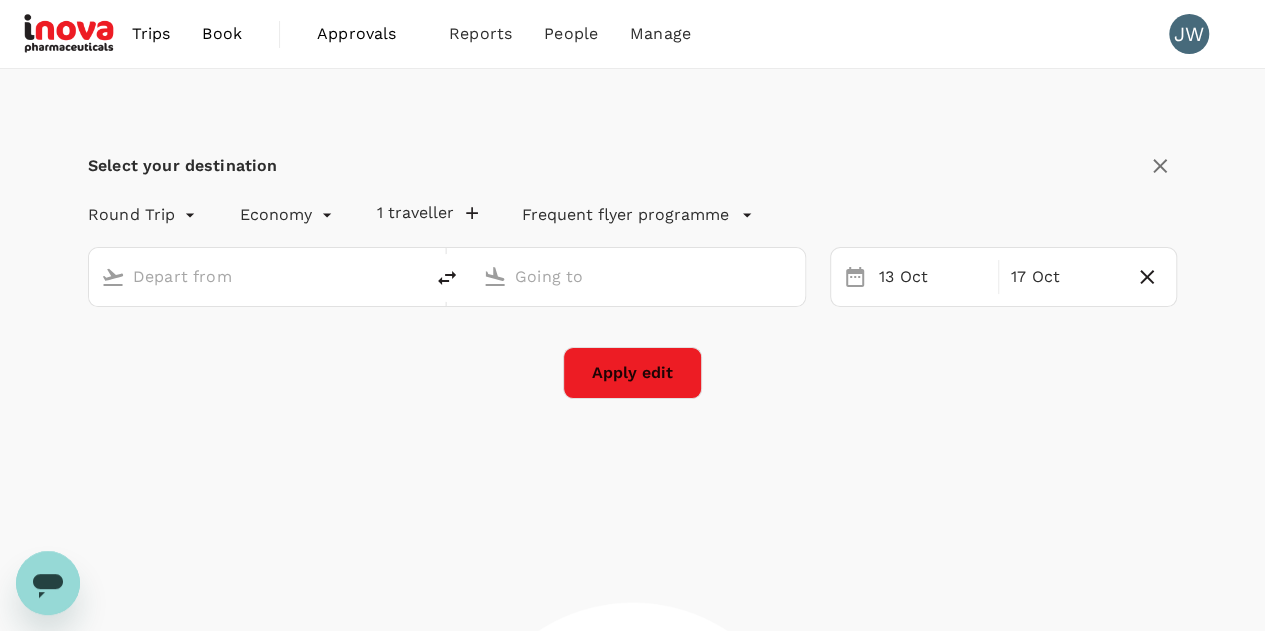 type on "Singapore Changi (SIN)" 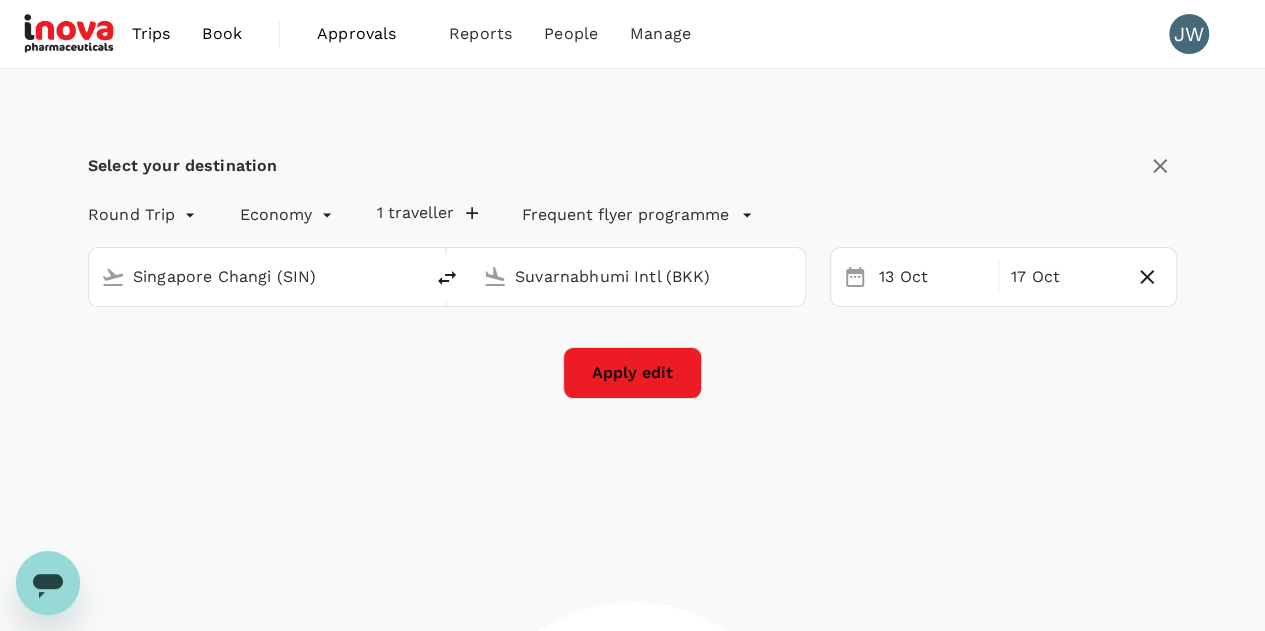 click on "Suvarnabhumi Intl (BKK)" at bounding box center (639, 276) 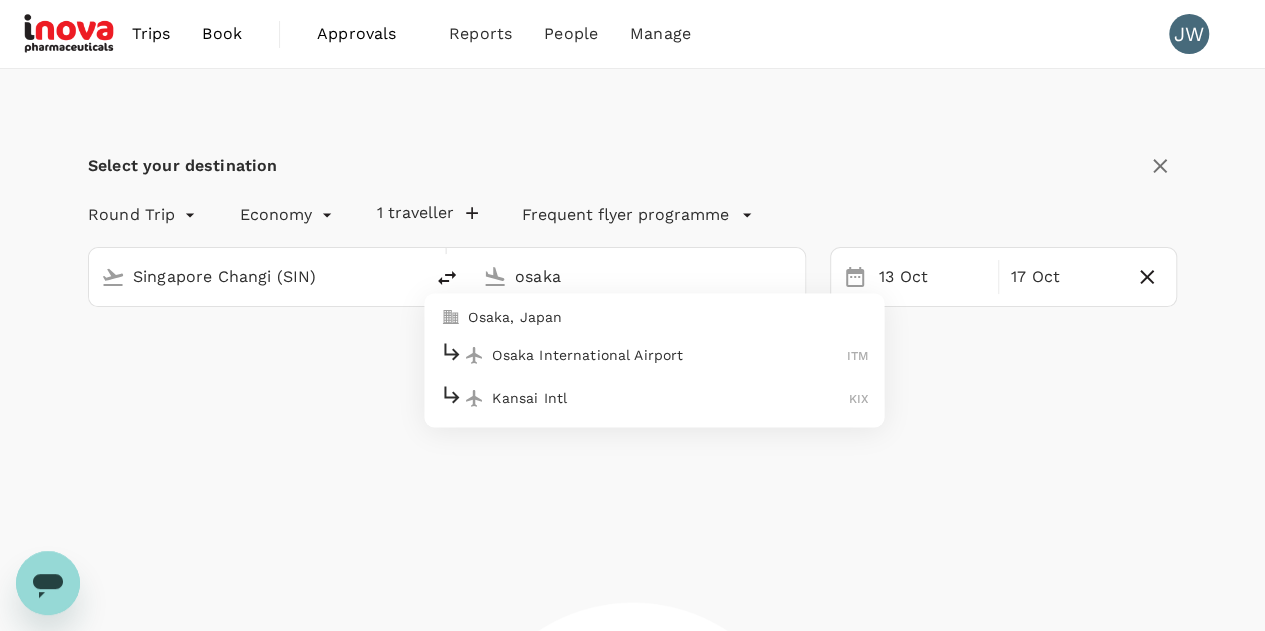 click on "Osaka, Japan" at bounding box center [668, 317] 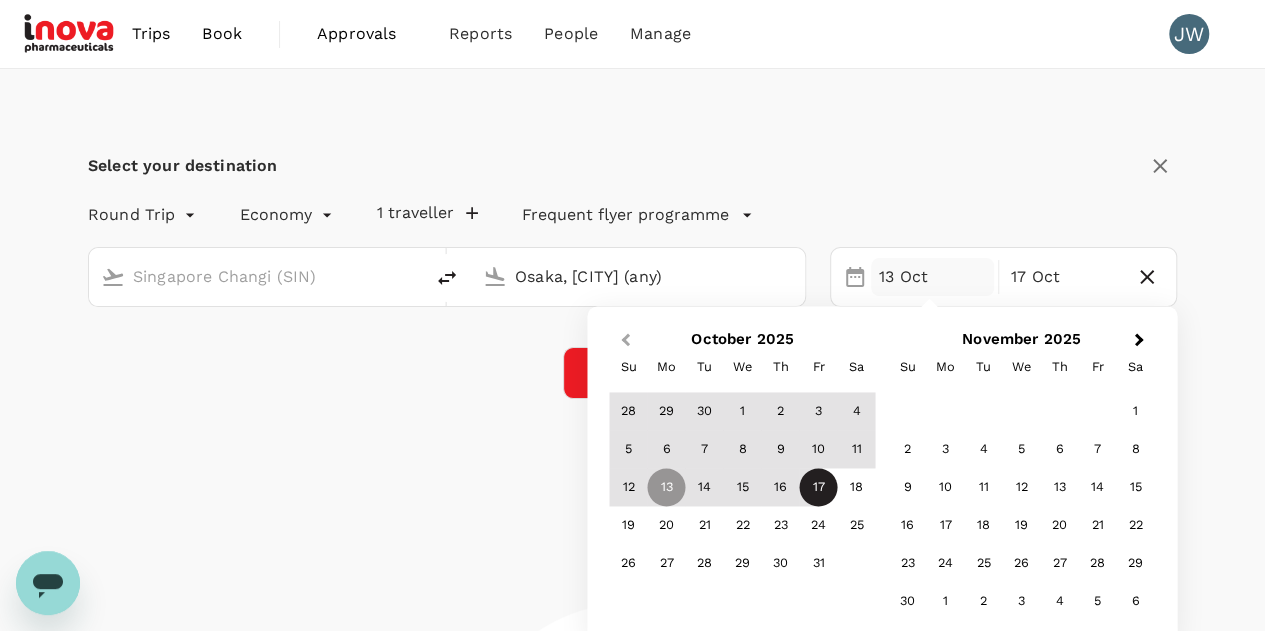 type on "Osaka, [CITY] (any)" 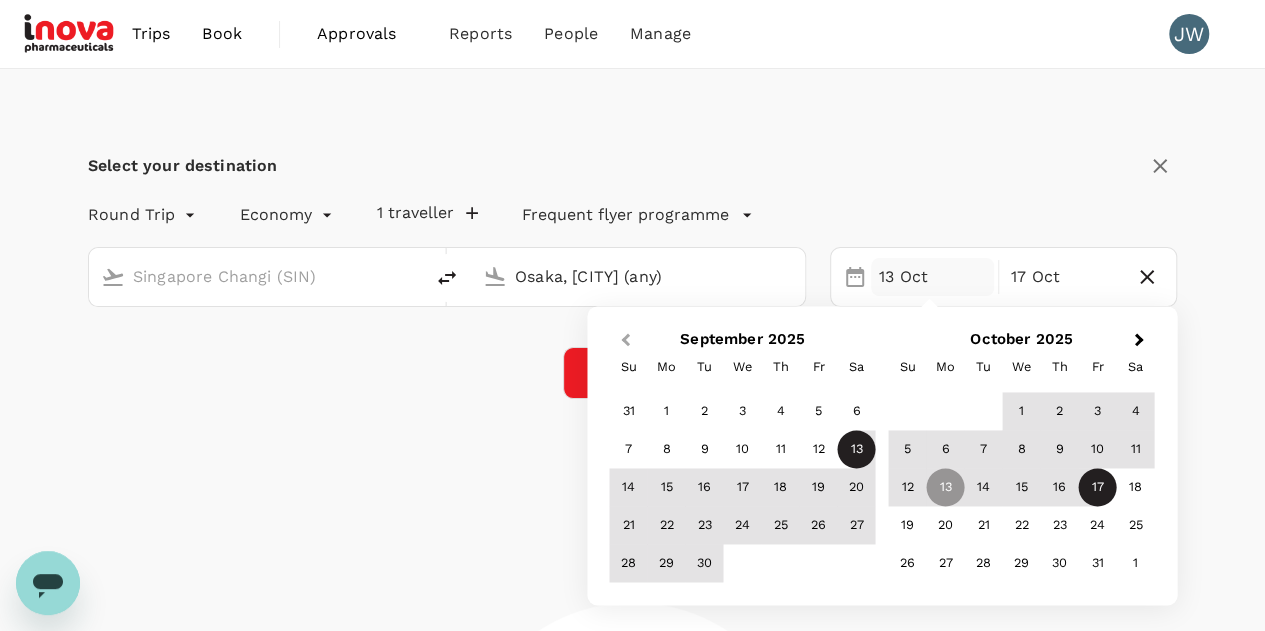 click on "Previous Month" at bounding box center (623, 341) 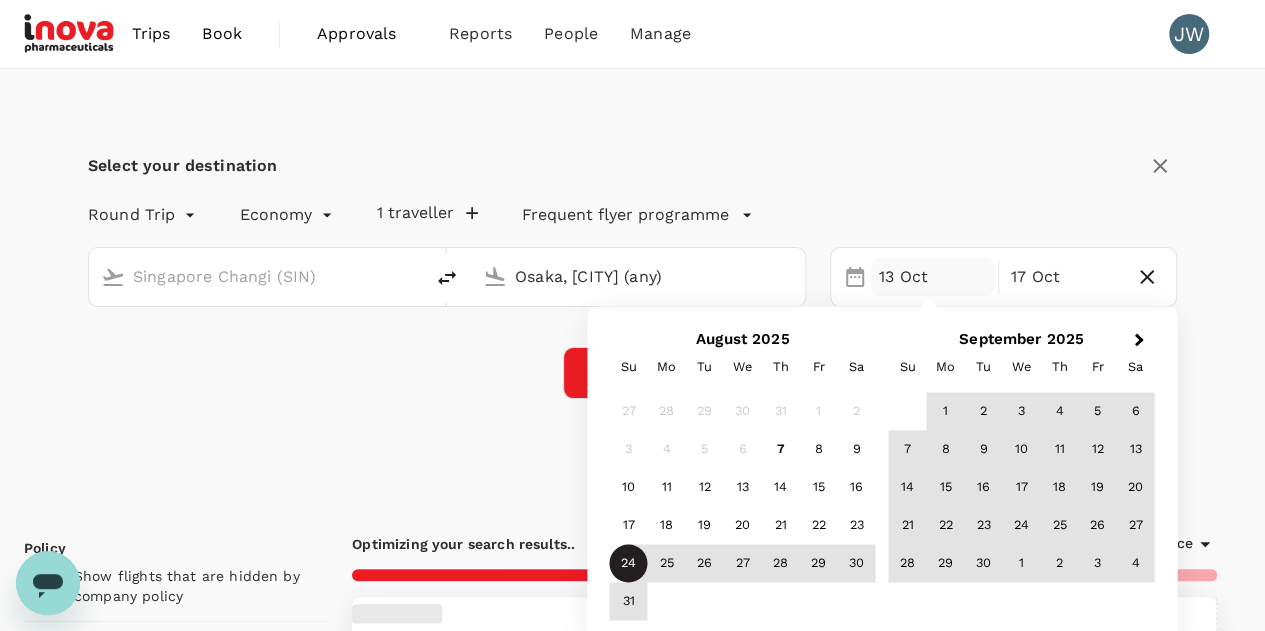 click on "24" at bounding box center [629, 564] 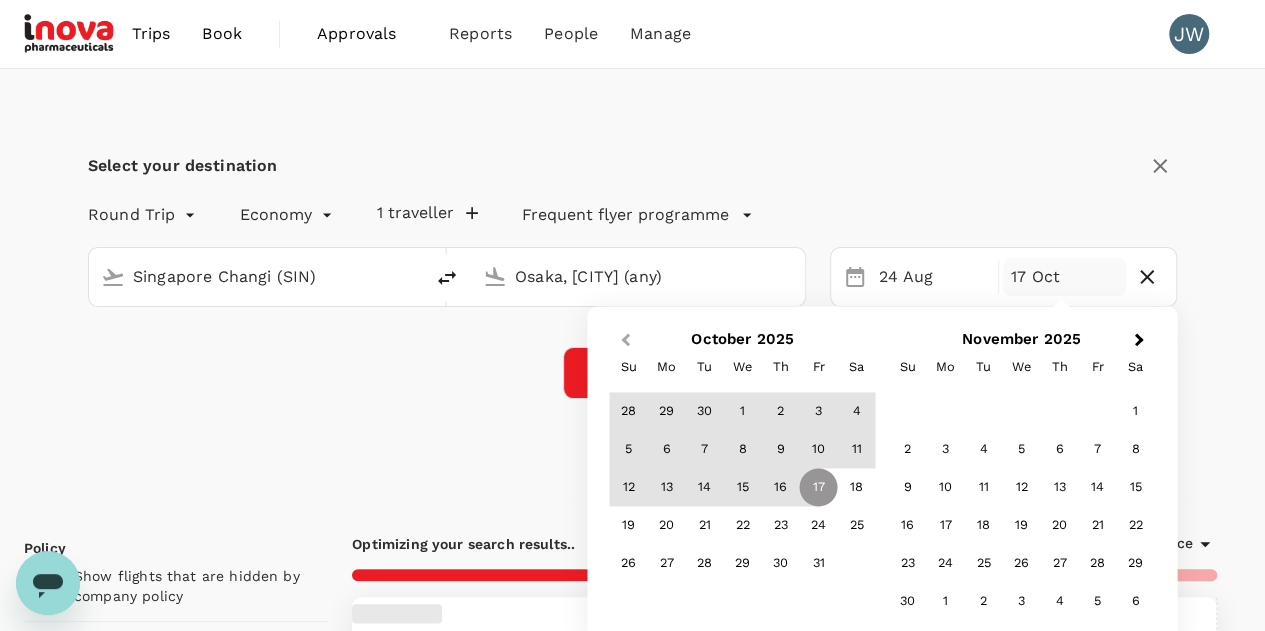 click on "Previous Month" at bounding box center [623, 341] 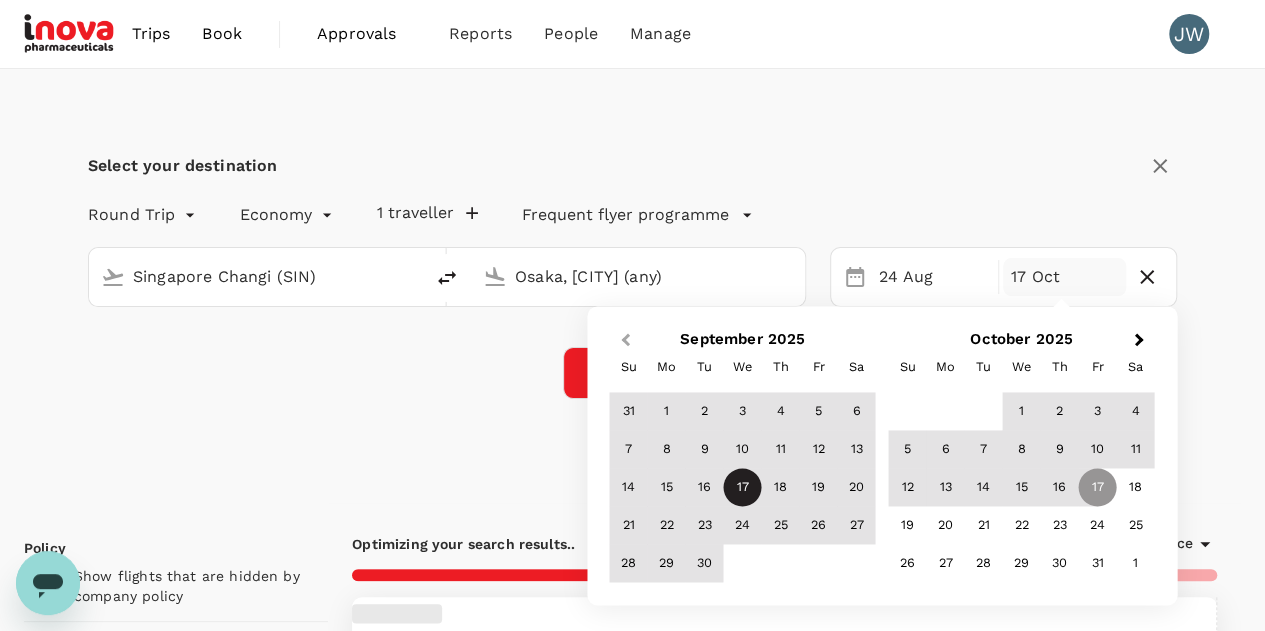 click on "Previous Month" at bounding box center (625, 340) 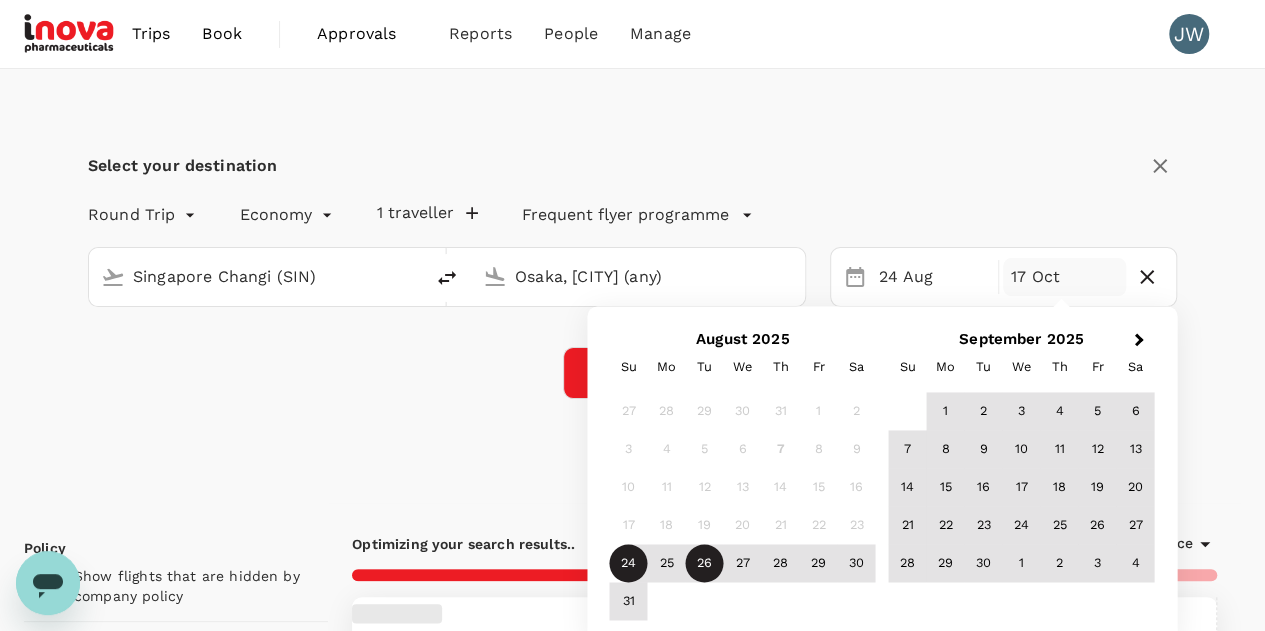 click on "26" at bounding box center (705, 564) 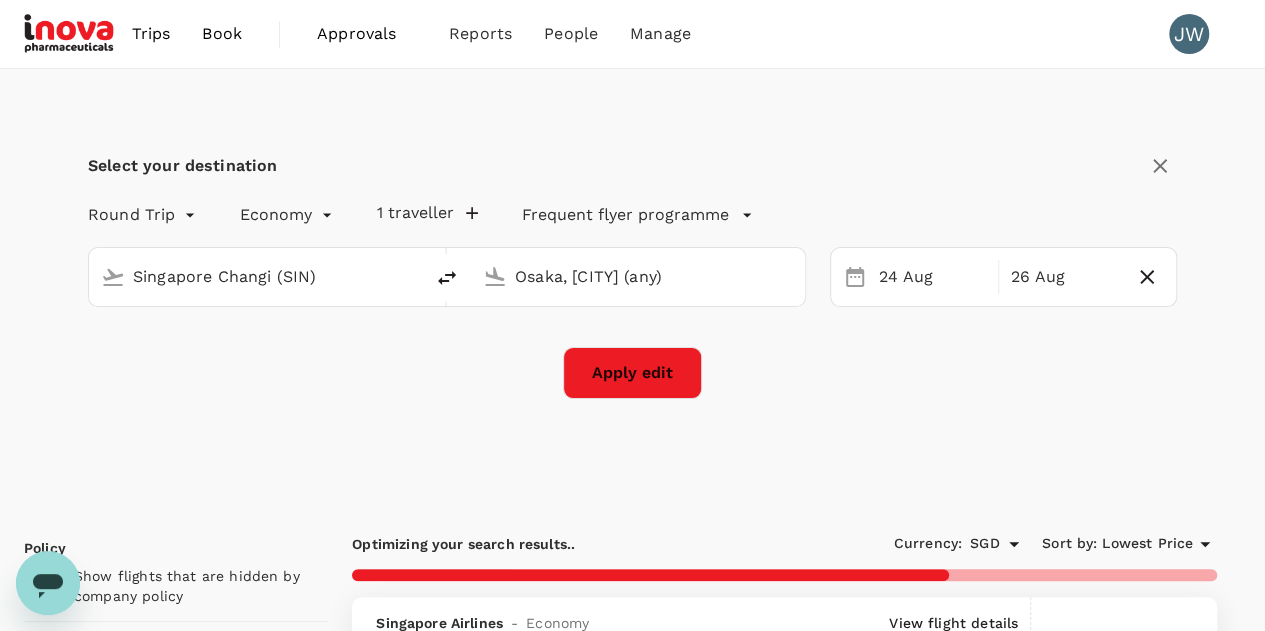 type on "445" 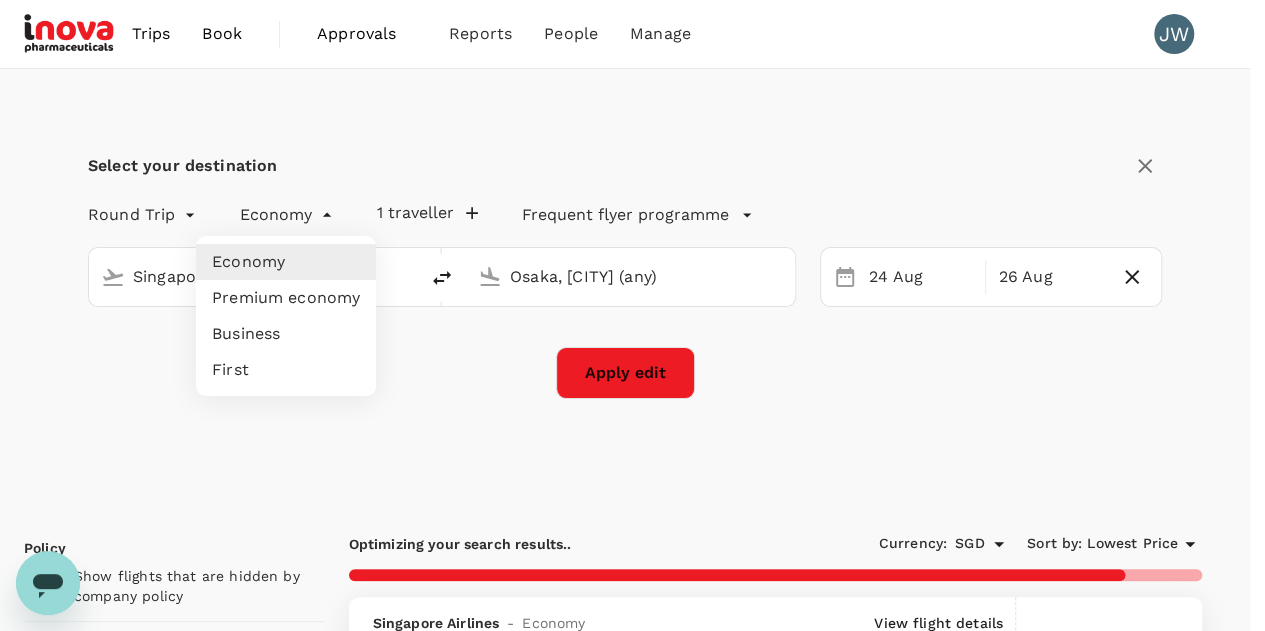 click on "Trips Book Approvals 0 Reports People Manage JW Select your destination Round Trip roundtrip Economy economy 1   traveller Frequent flyer programme Singapore Changi (SIN) Osaka, Japan (any) Selected date: Sunday, August 24th, 2025 24 Aug Selected date: Tuesday, August 26th, 2025 26 Aug Apply edit Policy Show flights that are hidden by company policy Stops Direct 1 stop 2+ stops Time Reset SIN - BKK BKK - SIN Take off time 16:30 - 20:00 Landing time 00:00 - 24:00 Duration 18.45 hours Take off time 16:00 - 20:30 Landing time 00:00 - 24:00 Duration 18.40 hours Business trip essentials Clear all Cabin baggage Checked baggage Flexible to change Refundable Free seat selection Complimentary drinks and meal Cabin class Change Economy Only economy Airlines Clear all Bangkok Airways Malaysia Airlines Scoot Singapore Airlines Thai Airways International Other Only show corporate rates Exclude code share flights Optimizing your search results.. Currency :  SGD Sort by :  Lowest Price Singapore Airlines     - Economy   SIN" at bounding box center [632, 1029] 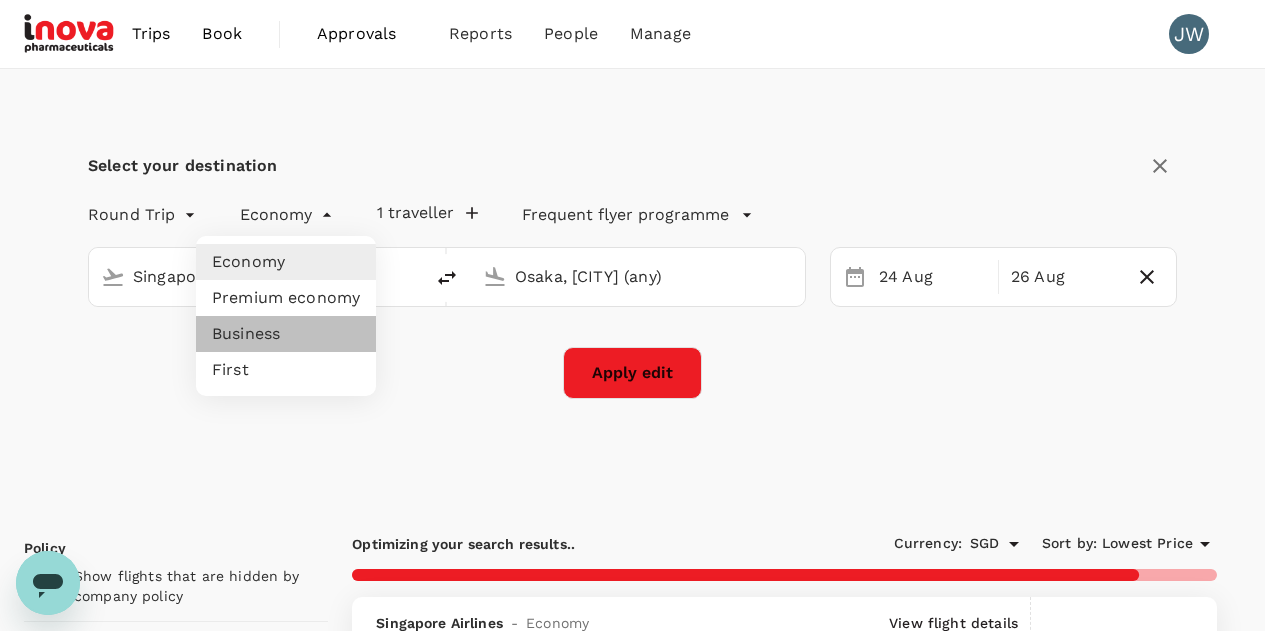 drag, startPoint x: 234, startPoint y: 327, endPoint x: 250, endPoint y: 323, distance: 16.492422 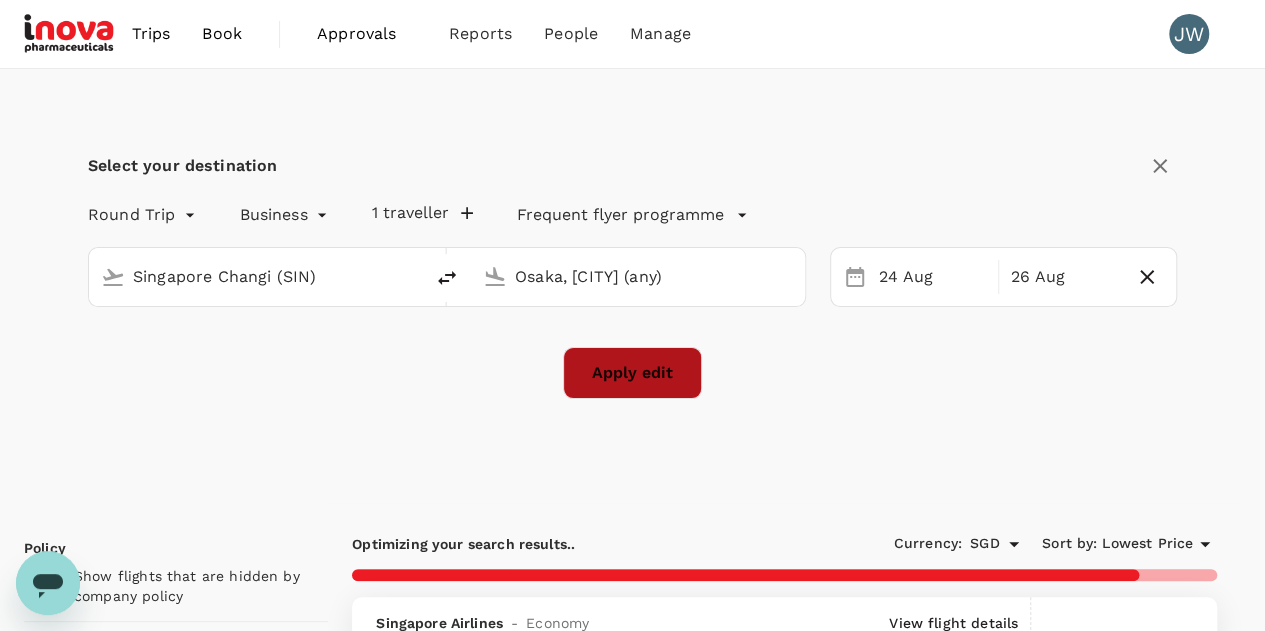 click on "Apply edit" at bounding box center [632, 373] 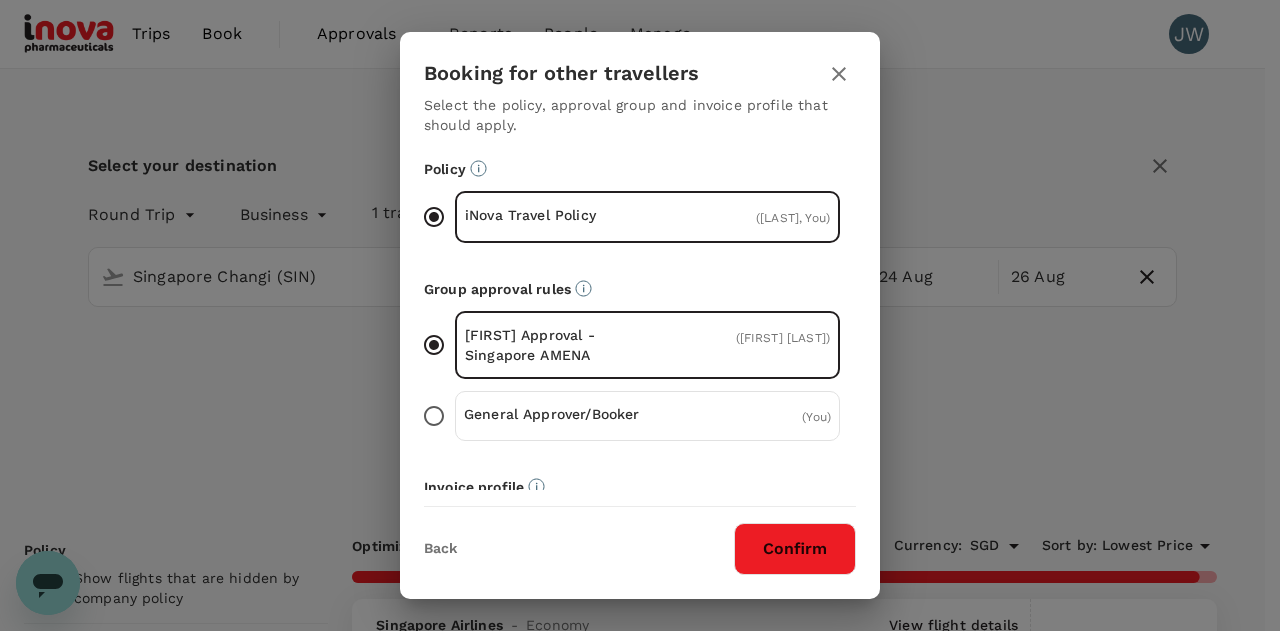 click on "Confirm" at bounding box center [795, 549] 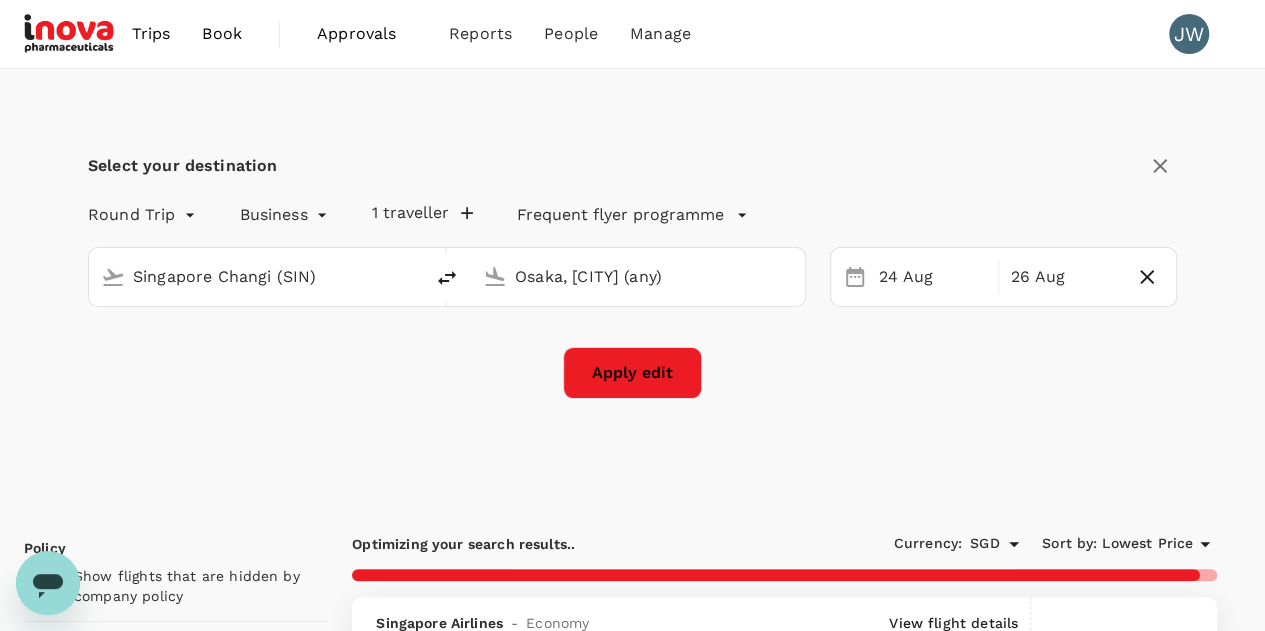 checkbox on "false" 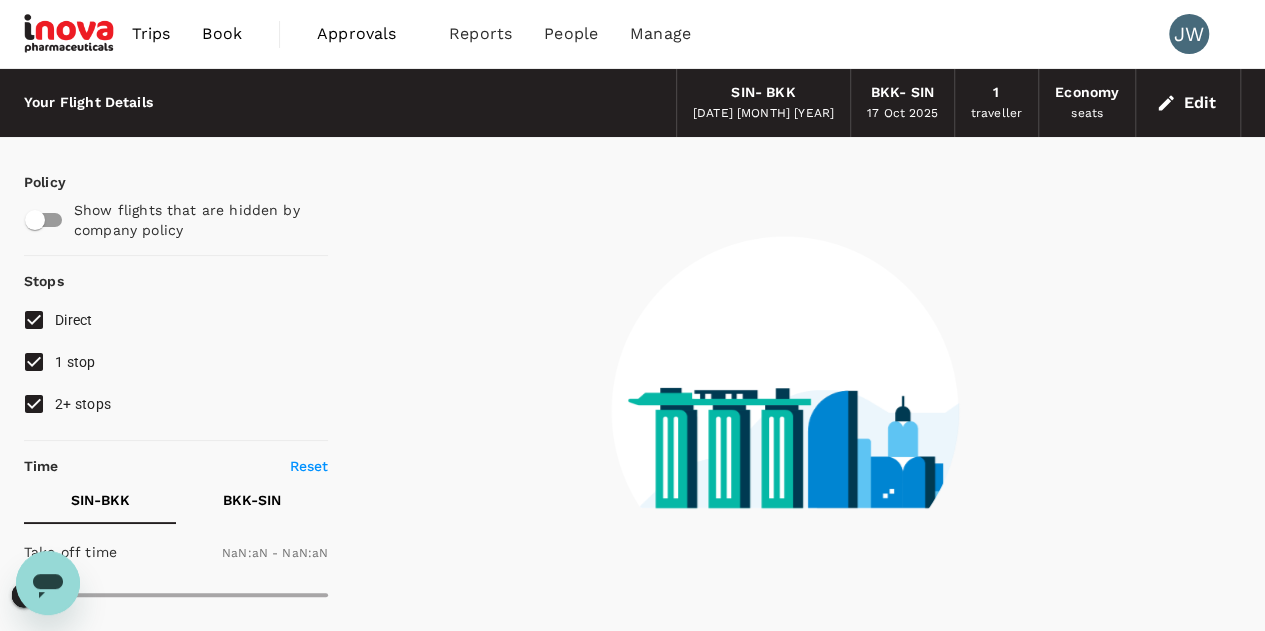 checkbox on "false" 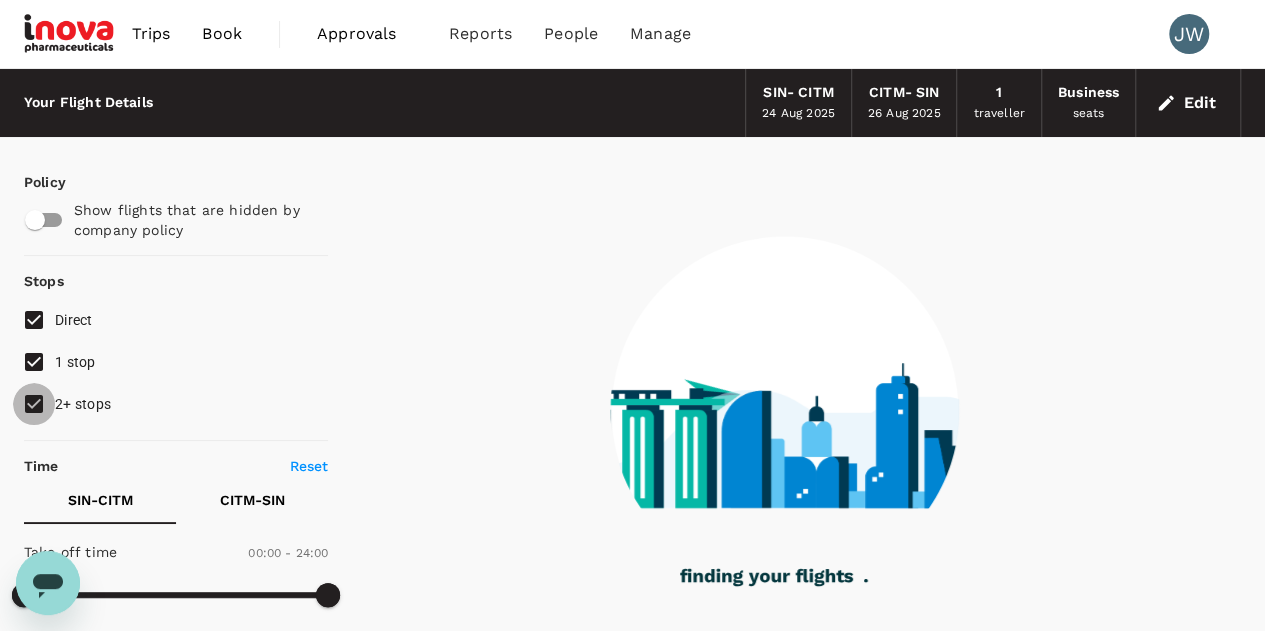 click on "2+ stops" at bounding box center (34, 404) 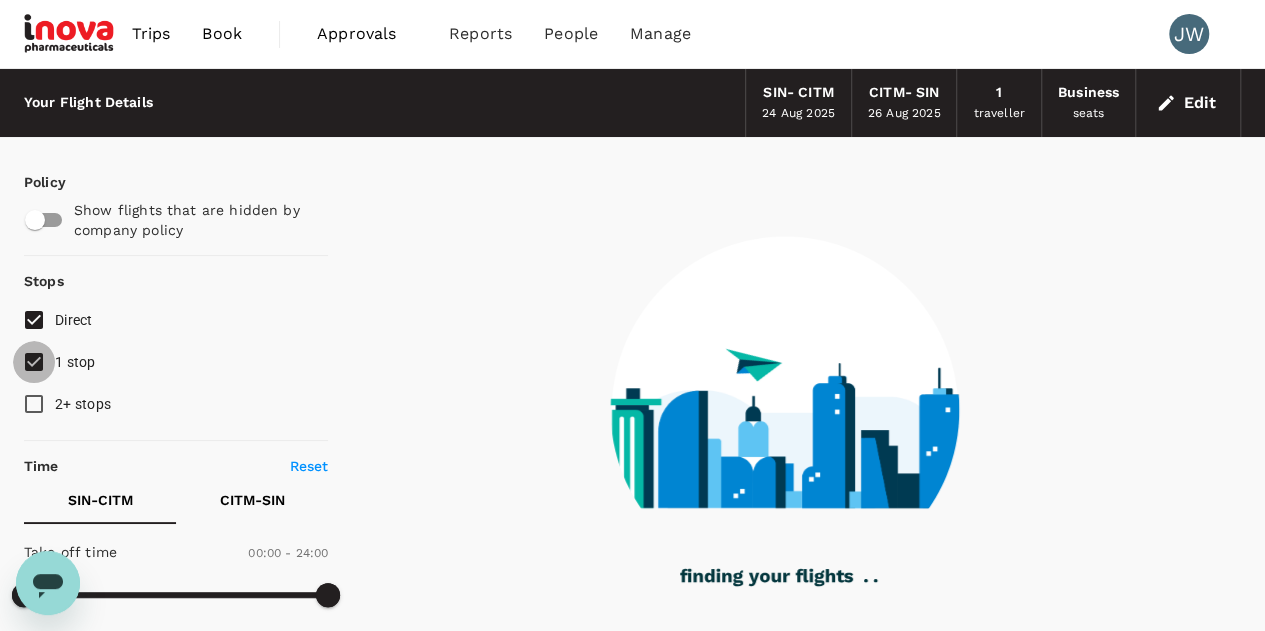 click on "1 stop" at bounding box center (34, 362) 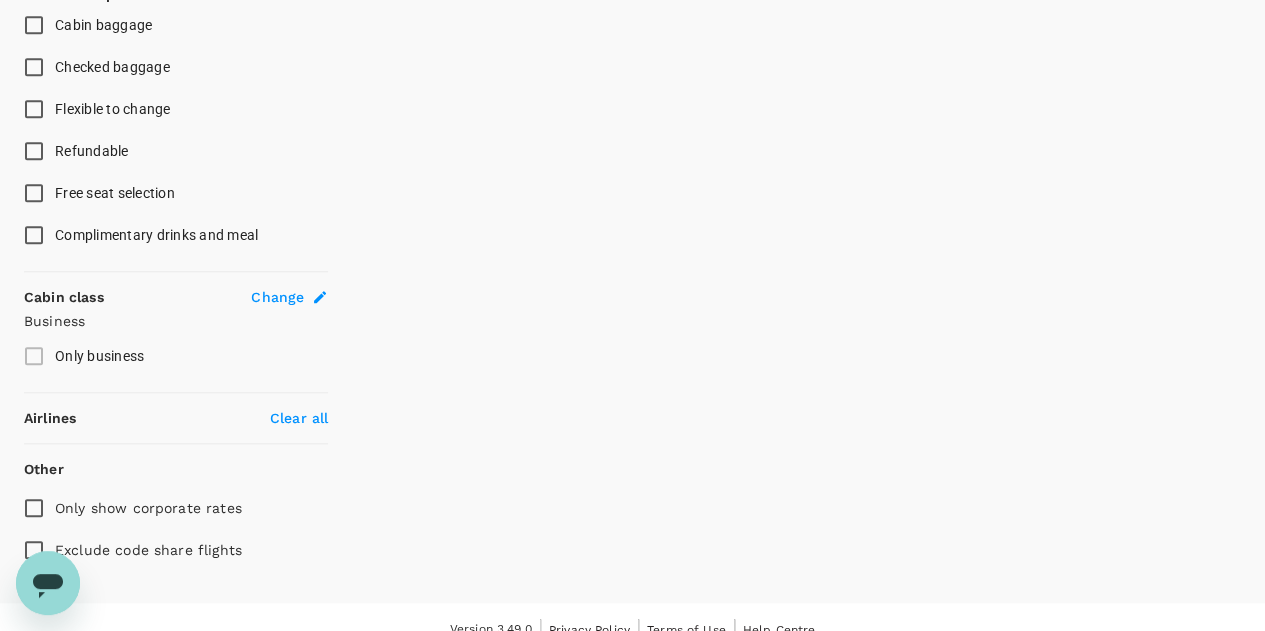 scroll, scrollTop: 847, scrollLeft: 0, axis: vertical 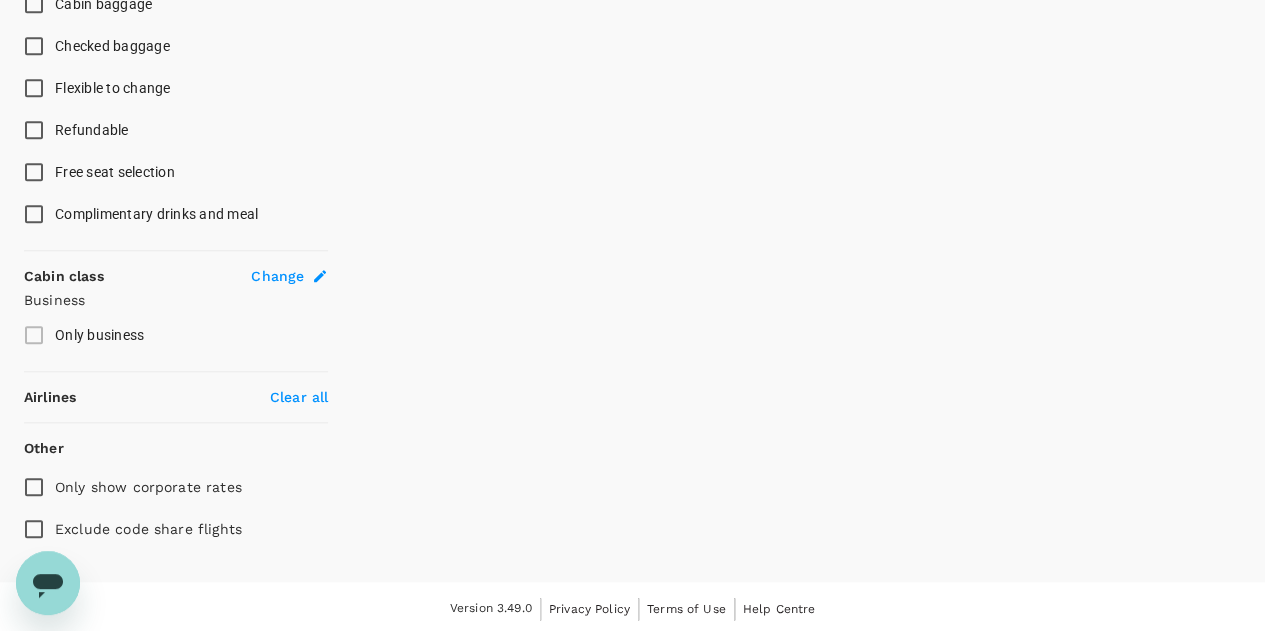 type on "1310" 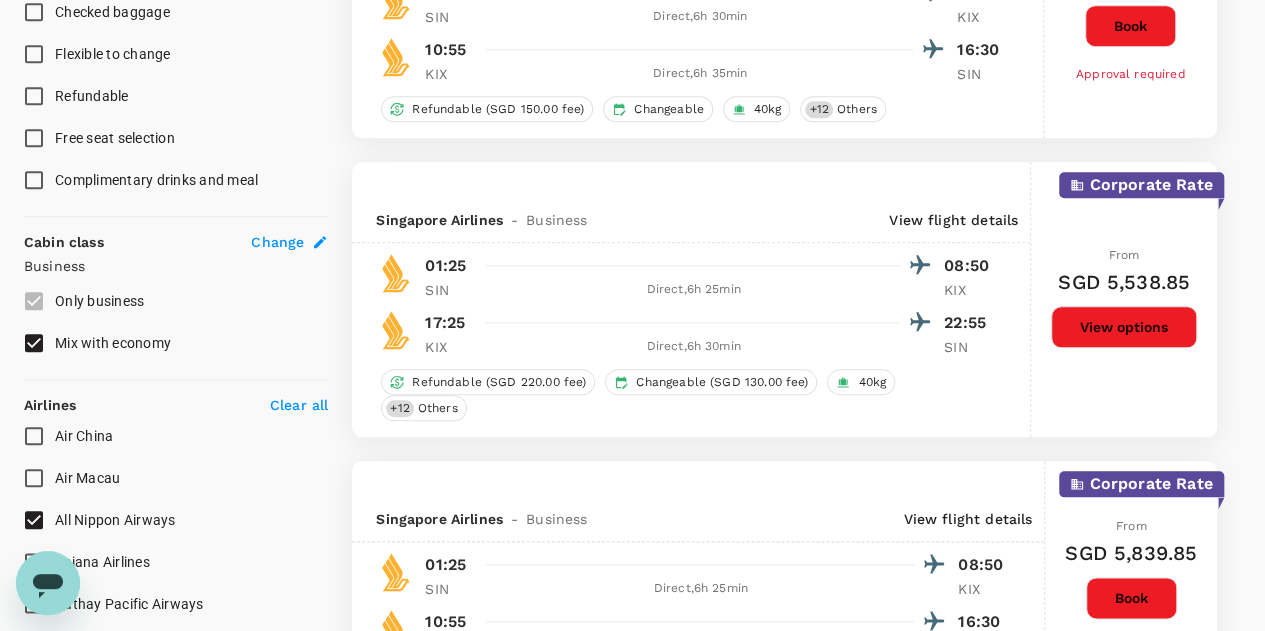 scroll, scrollTop: 1147, scrollLeft: 0, axis: vertical 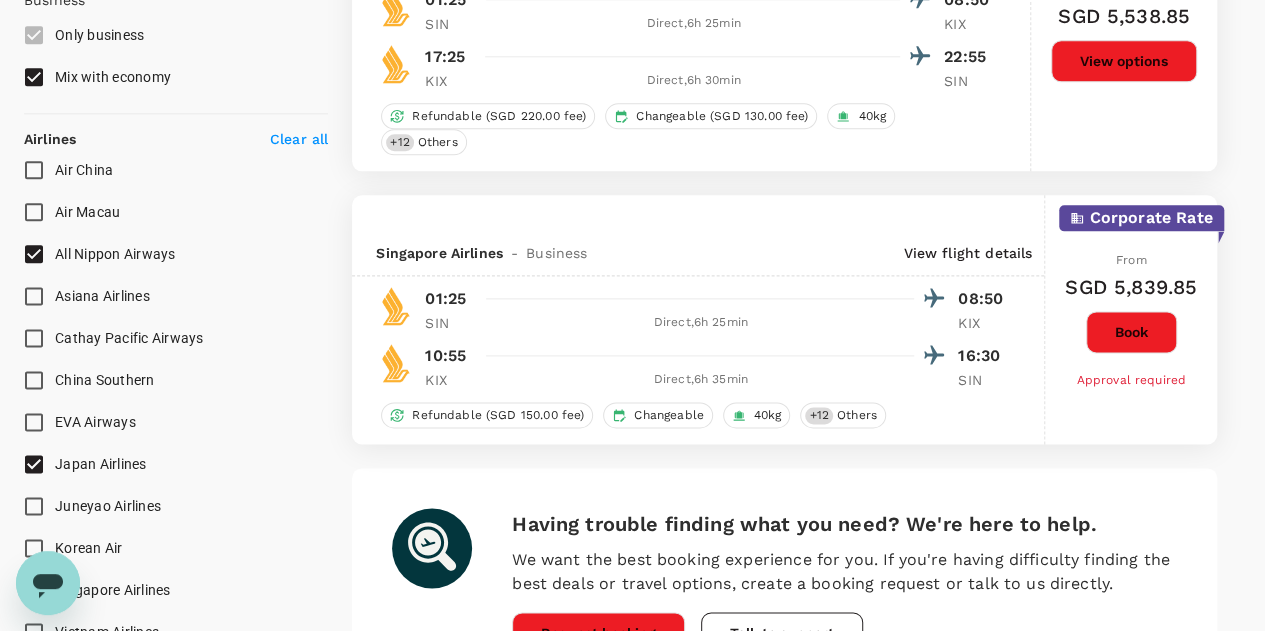 checkbox on "false" 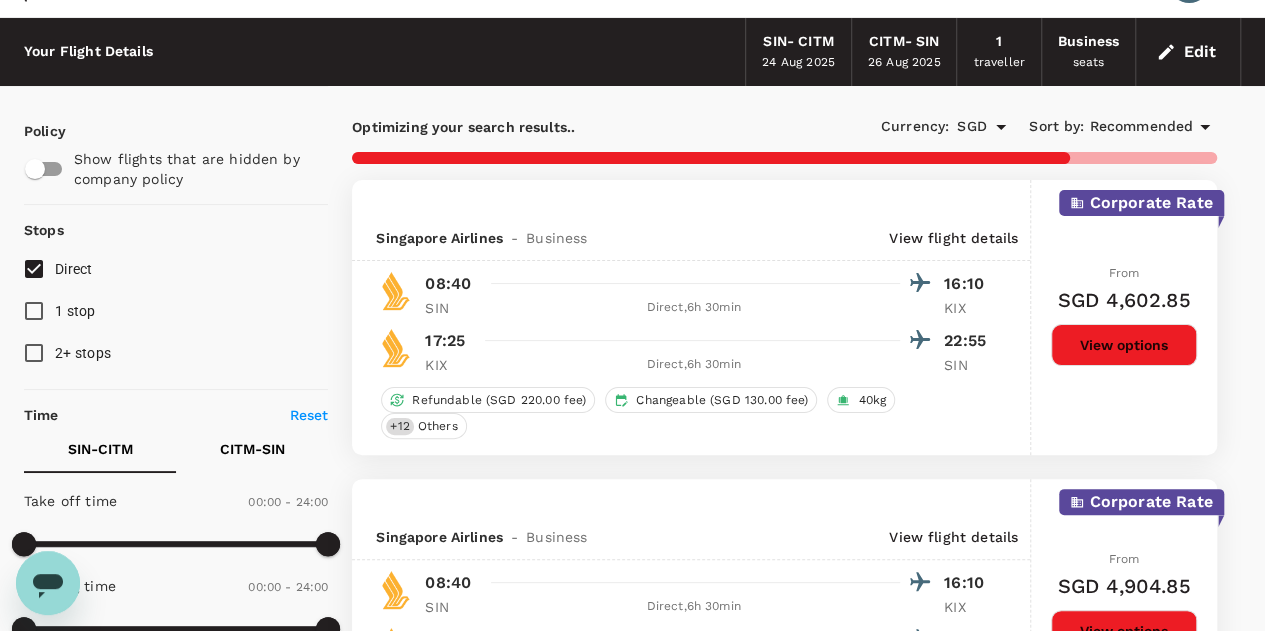 scroll, scrollTop: 0, scrollLeft: 0, axis: both 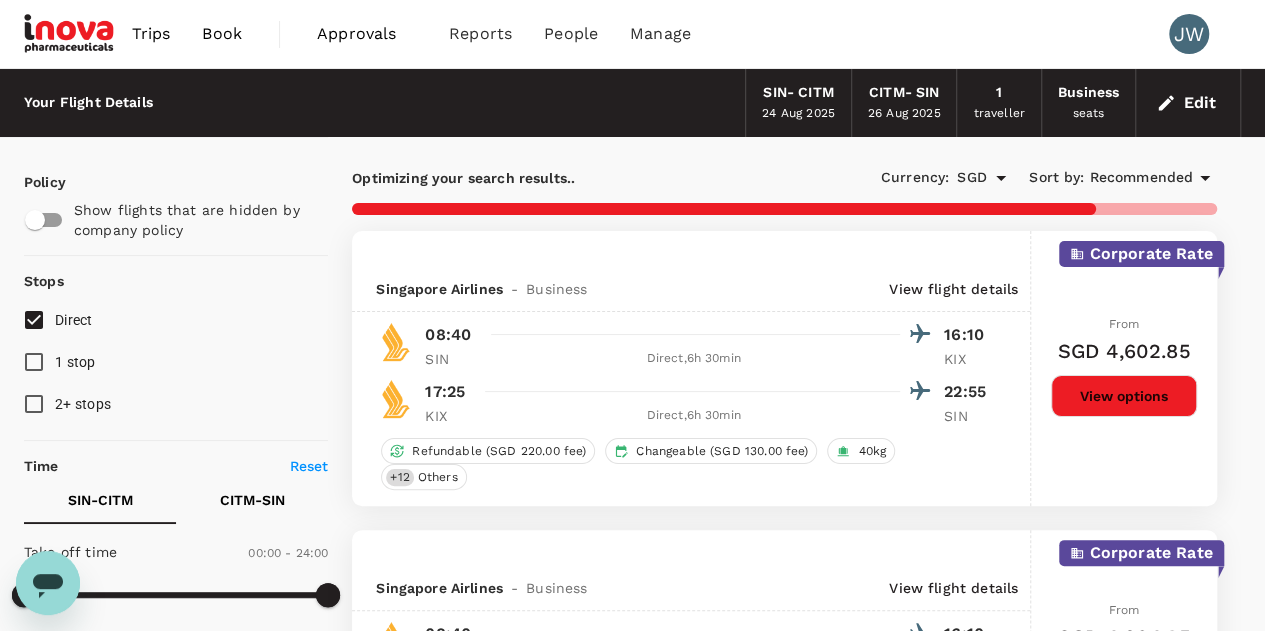 type on "1845" 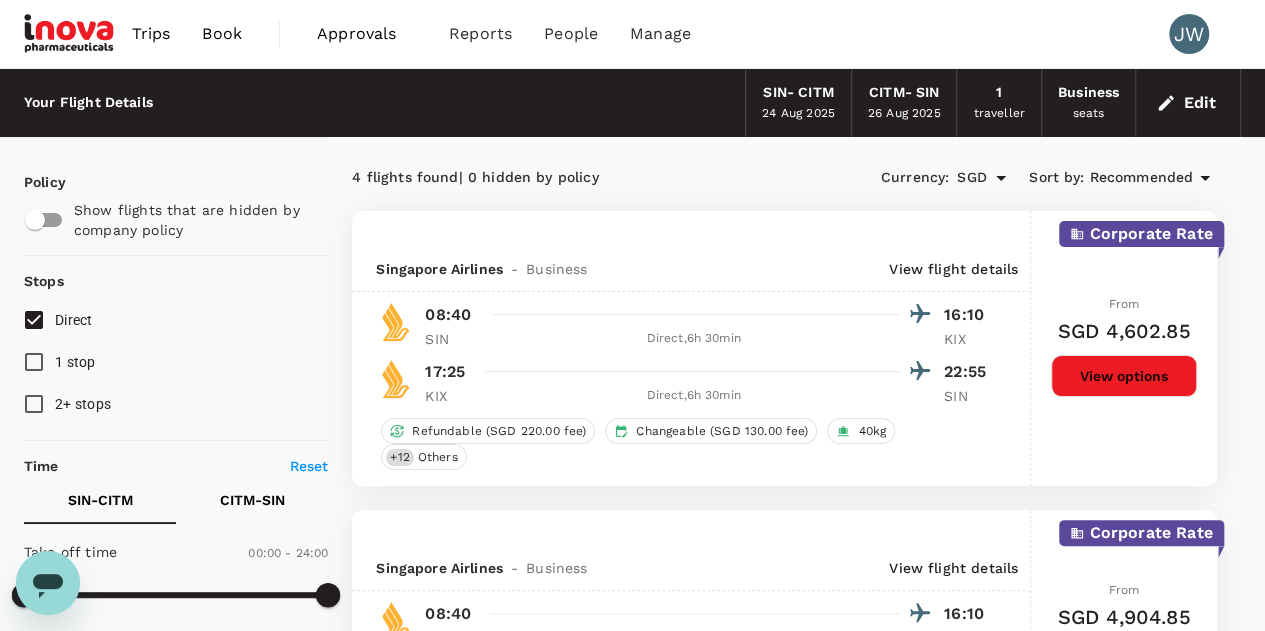 click on "Recommended" at bounding box center [1141, 178] 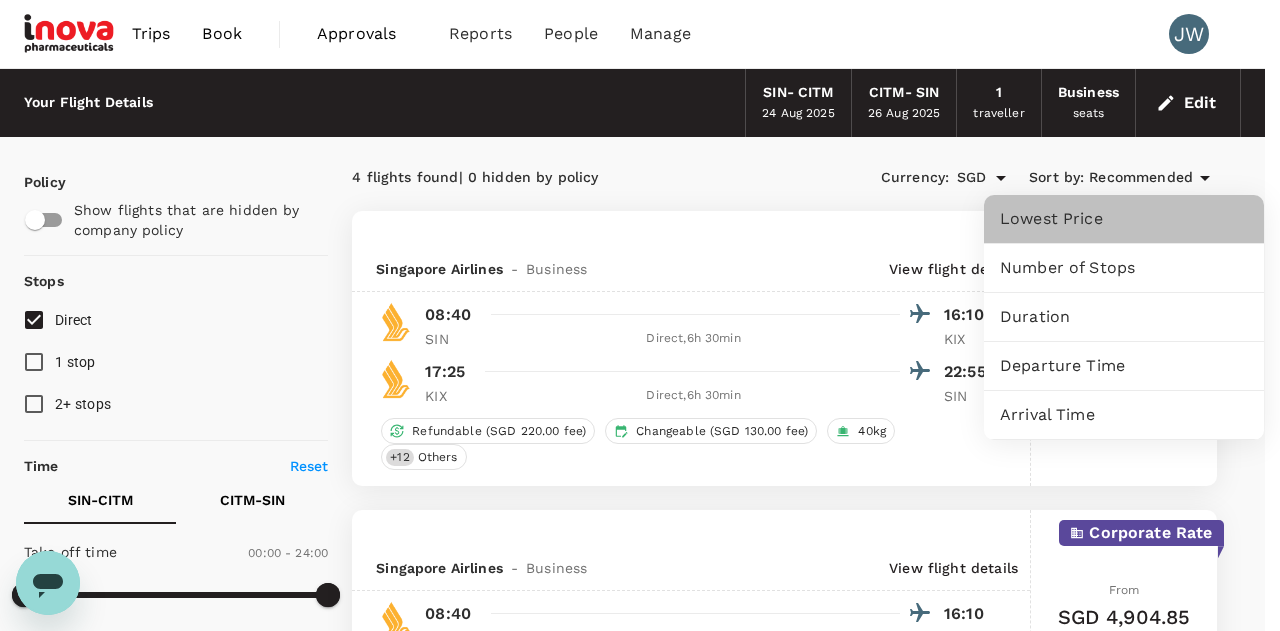 click on "Lowest Price" at bounding box center (1124, 219) 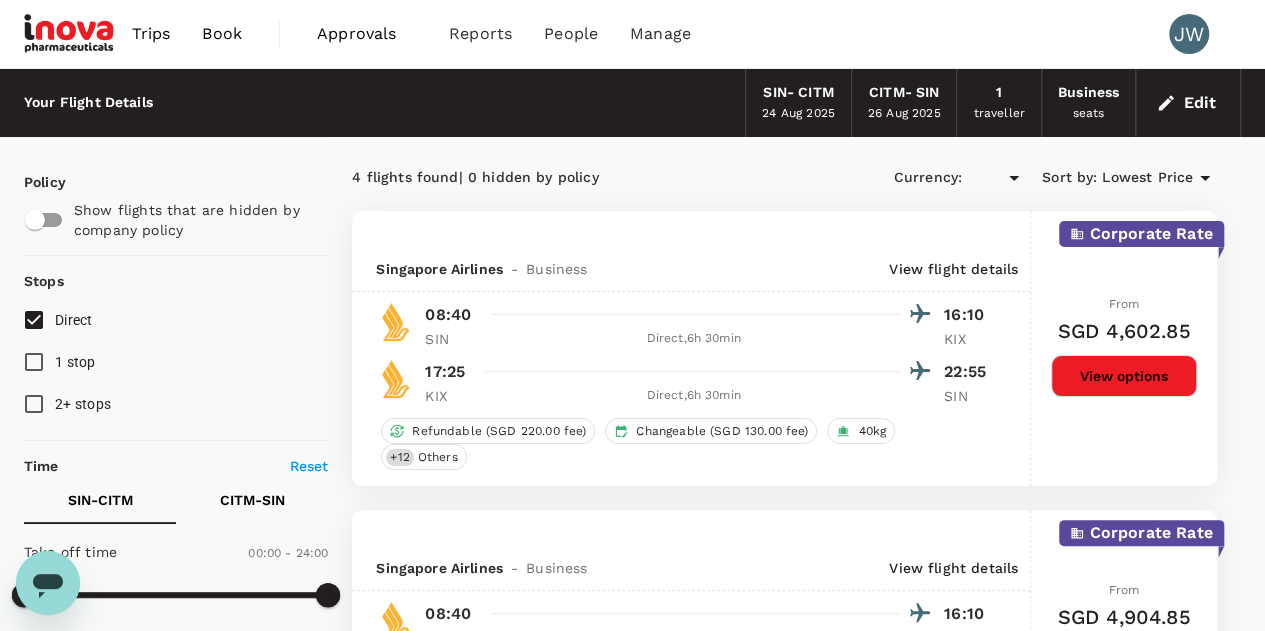 type on "SGD" 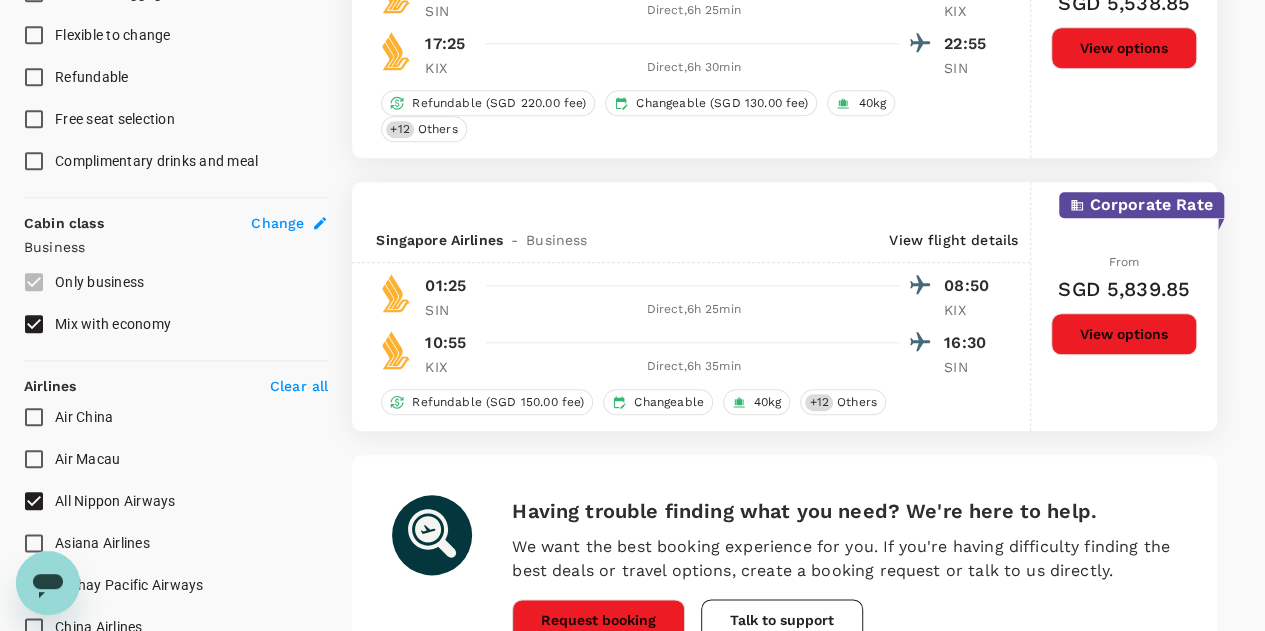 scroll, scrollTop: 1200, scrollLeft: 0, axis: vertical 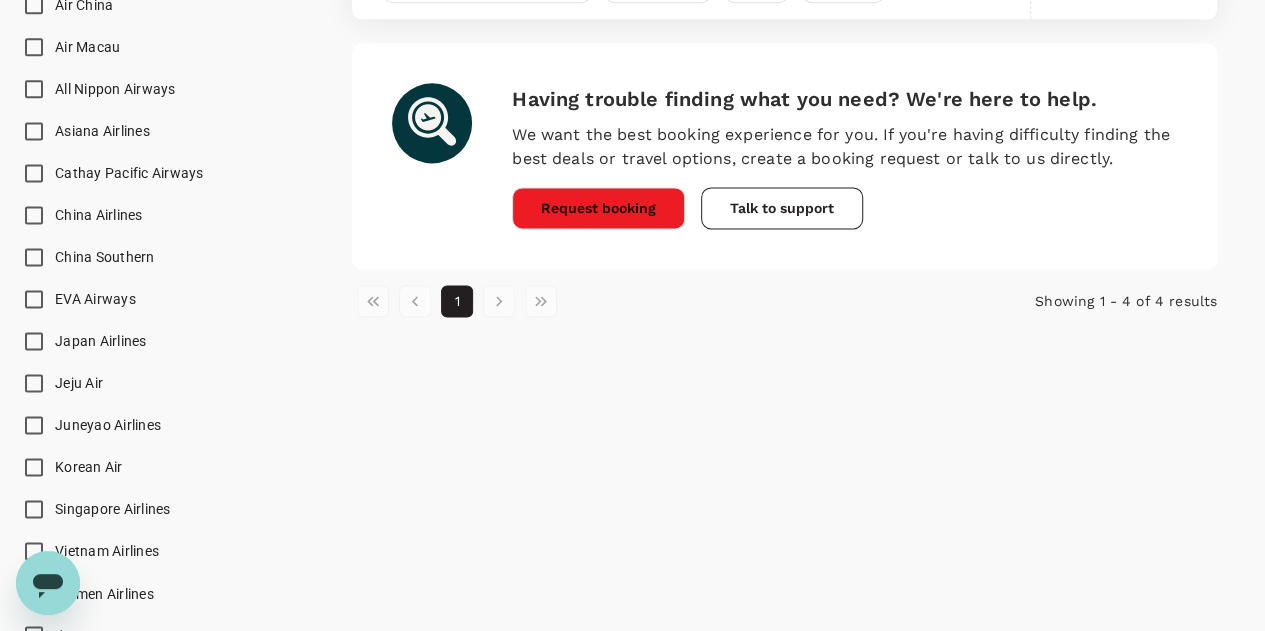 click on "All Nippon Airways" at bounding box center [34, 89] 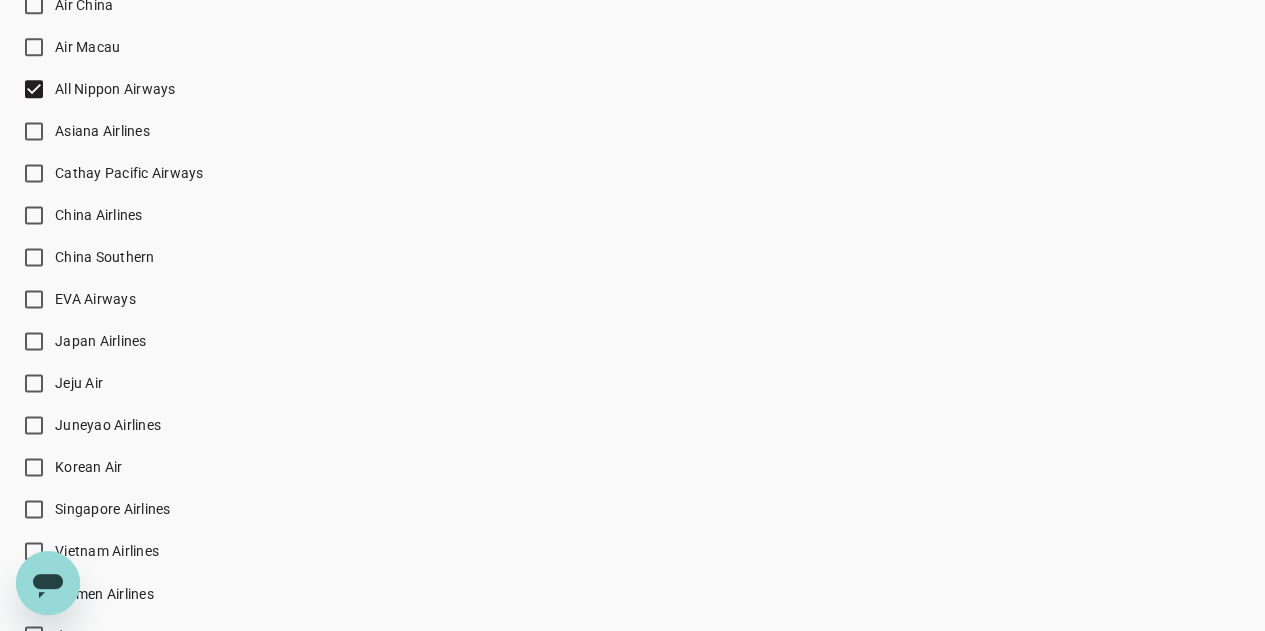 click on "Japan Airlines" at bounding box center [34, 341] 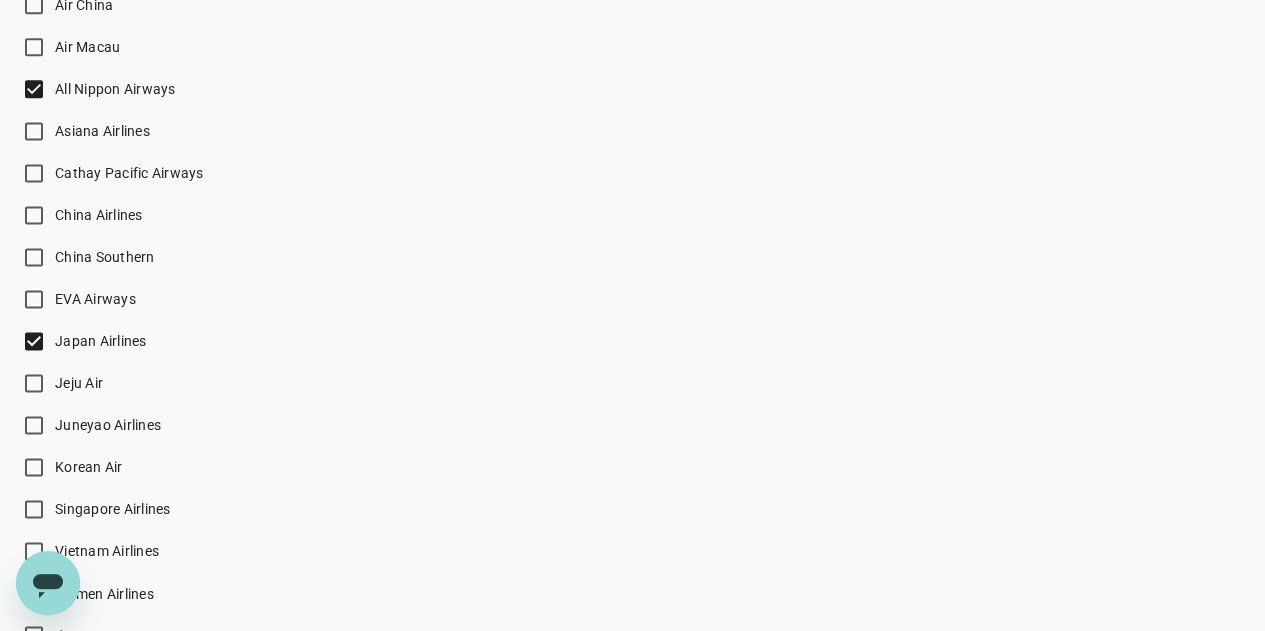 scroll, scrollTop: 1561, scrollLeft: 0, axis: vertical 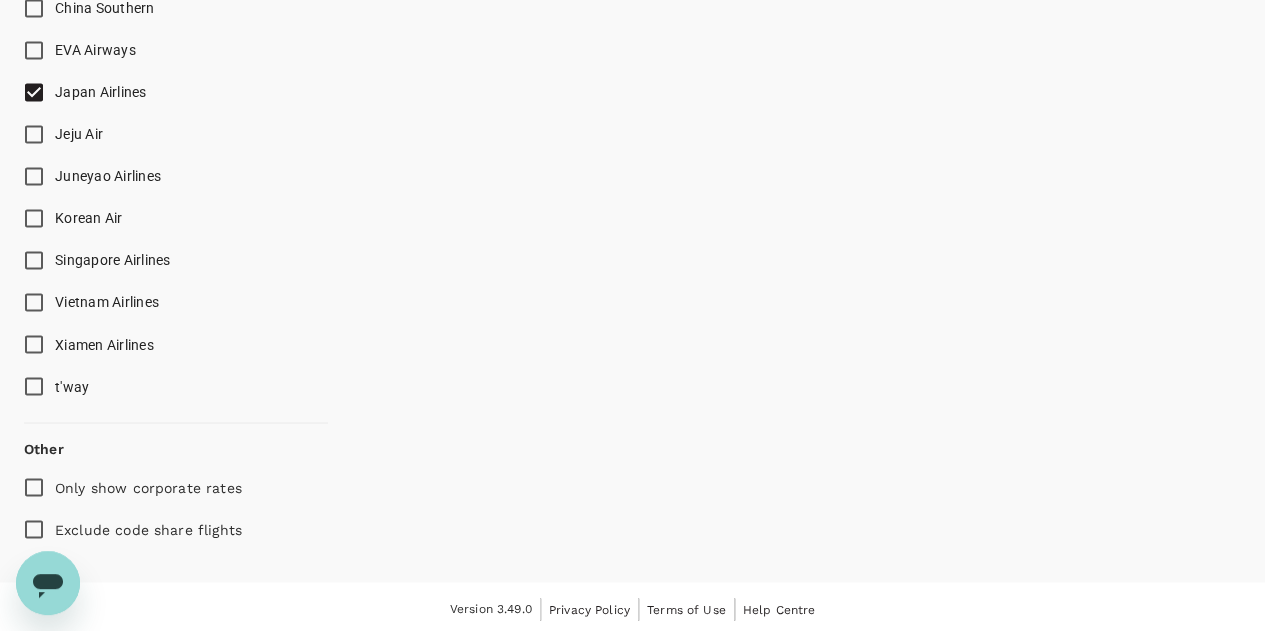 click on "Singapore Airlines" at bounding box center [34, 260] 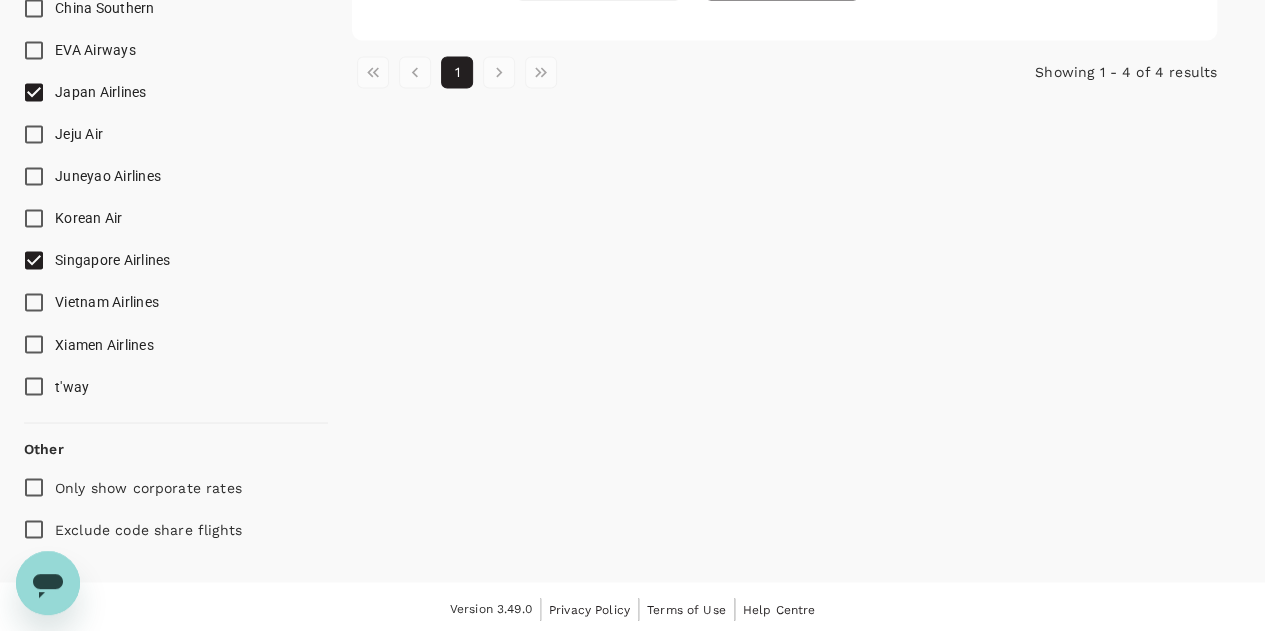checkbox on "false" 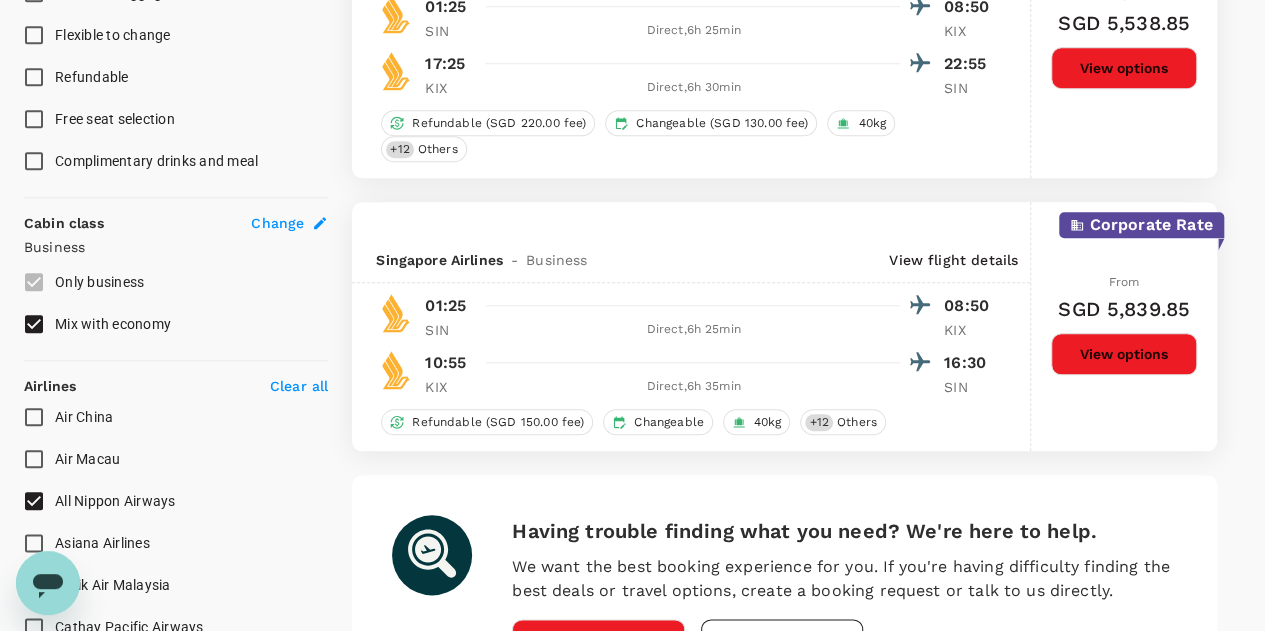 scroll, scrollTop: 1200, scrollLeft: 0, axis: vertical 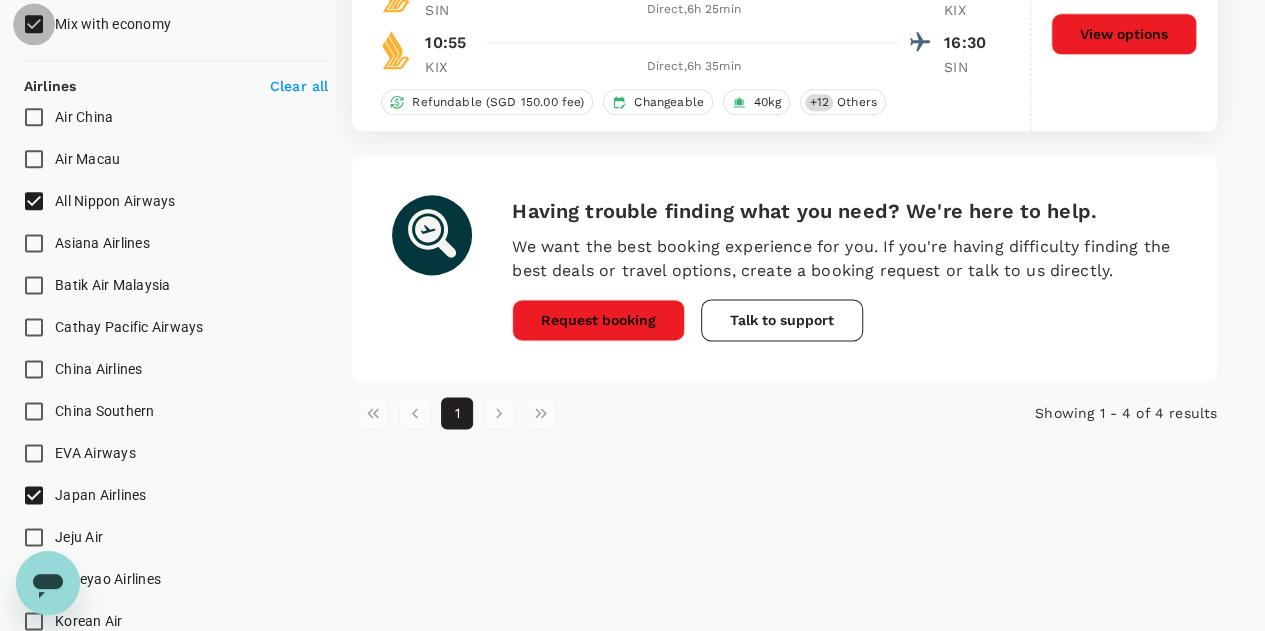 click on "Mix with economy" at bounding box center [34, 24] 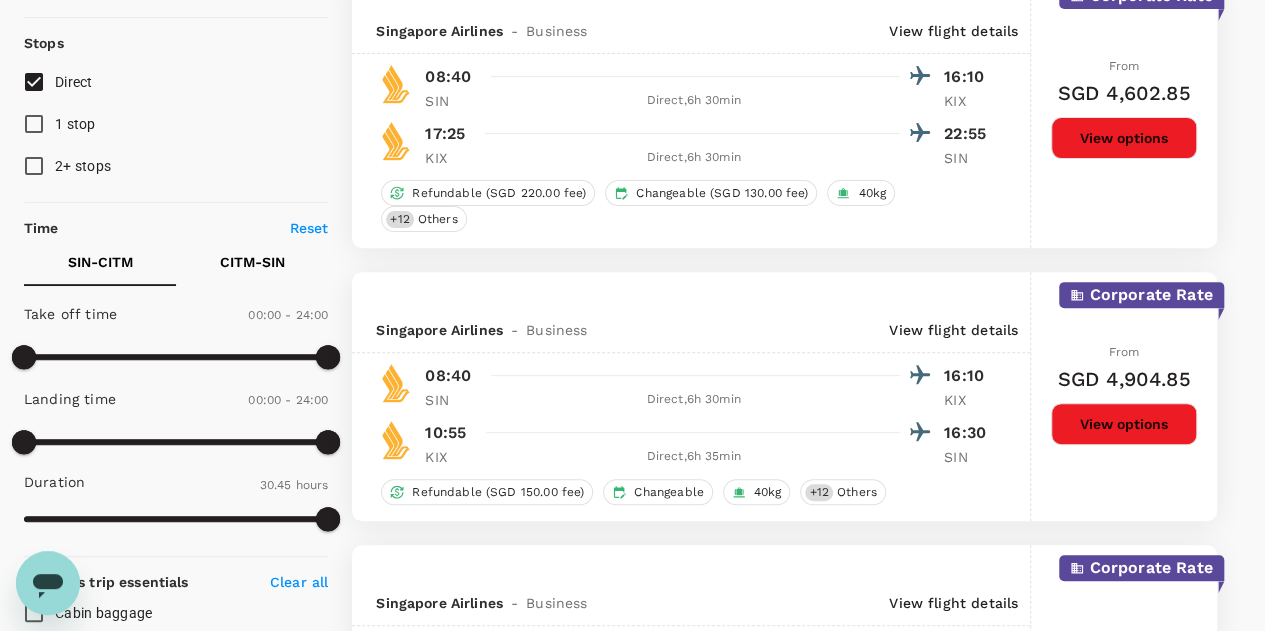 scroll, scrollTop: 0, scrollLeft: 0, axis: both 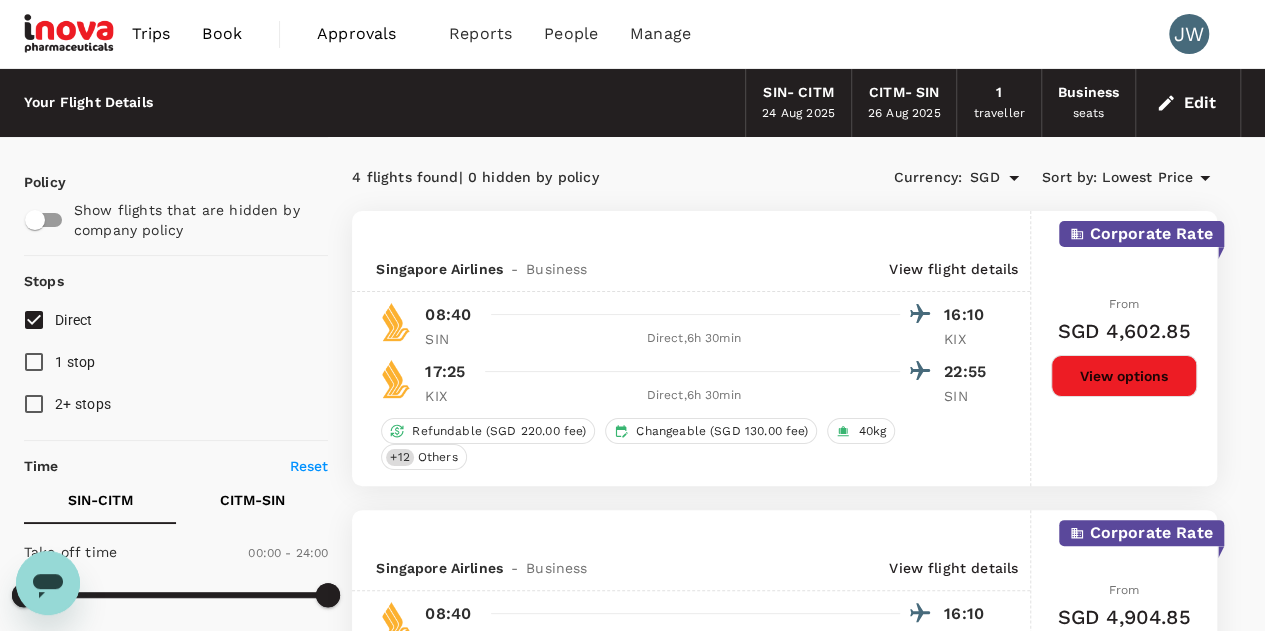 click on "Edit" at bounding box center [1188, 103] 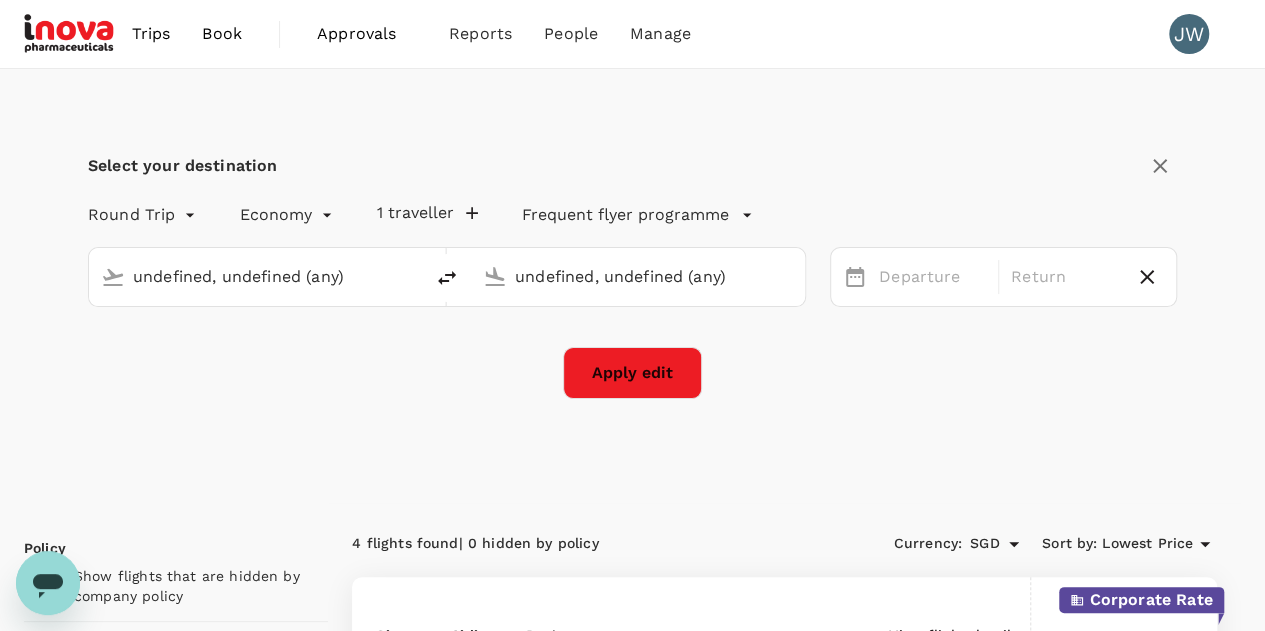 type 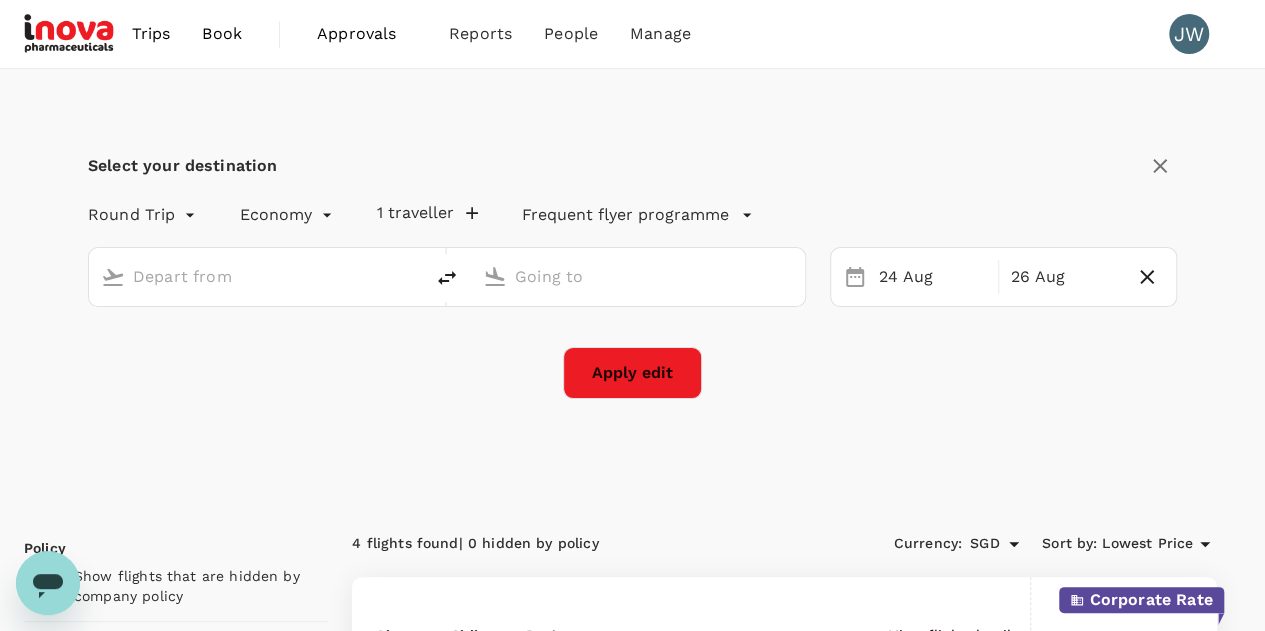 type on "business" 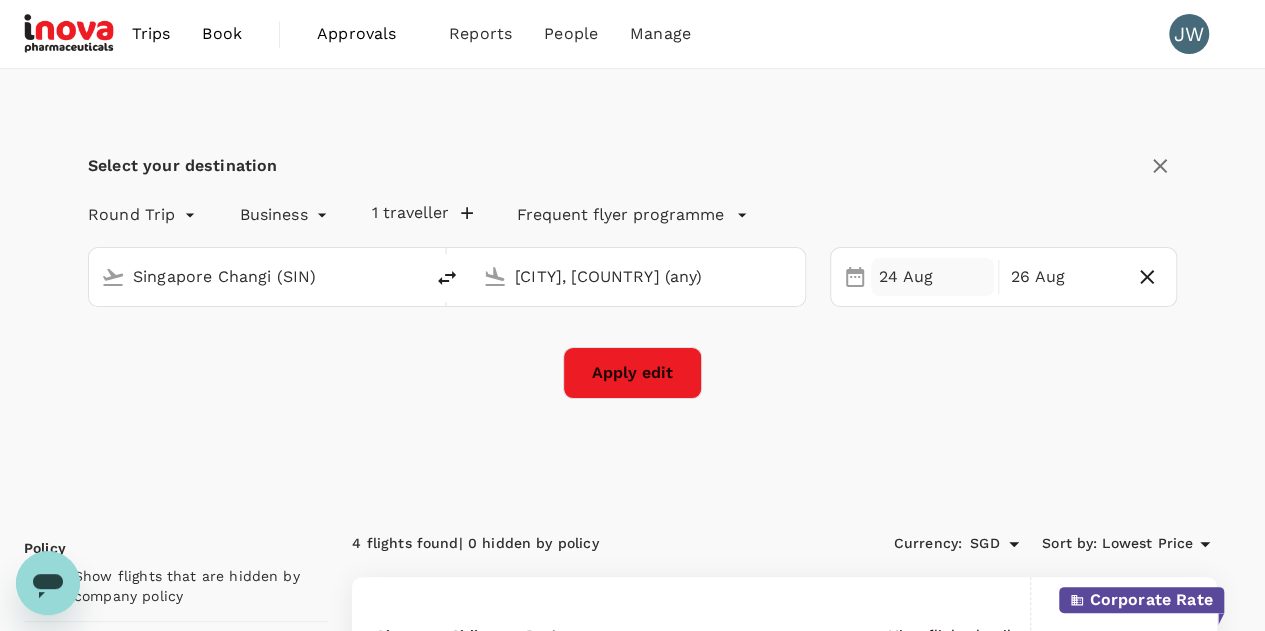 click on "24 Aug" at bounding box center (932, 277) 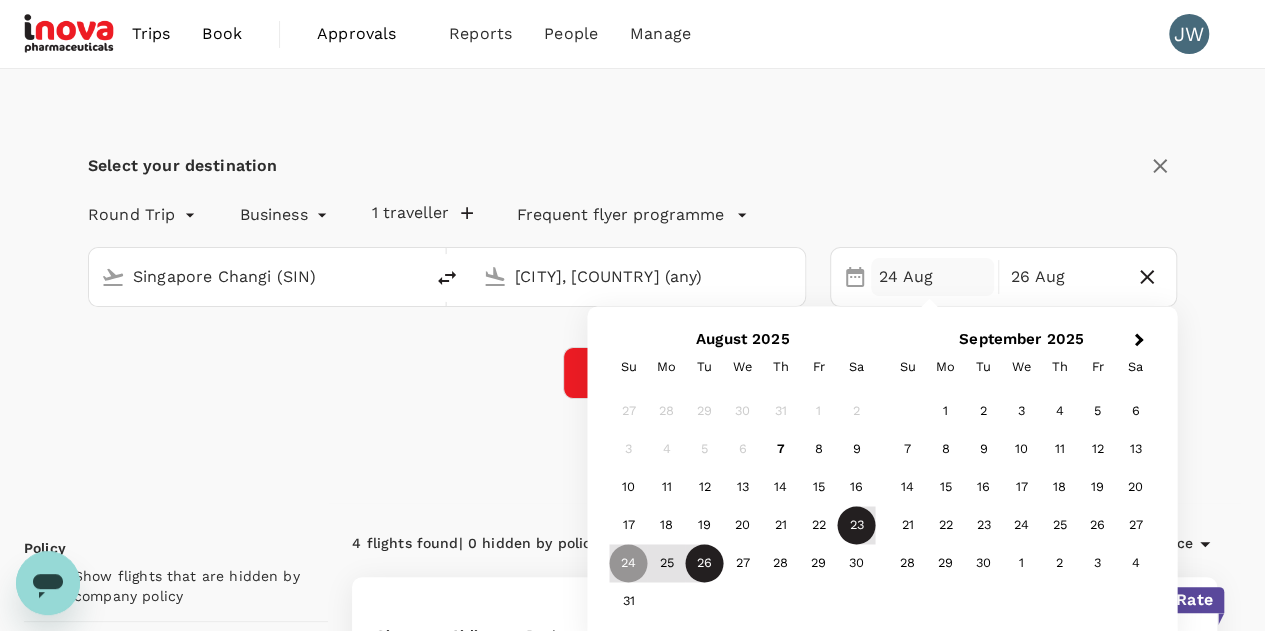 click on "23" at bounding box center (857, 526) 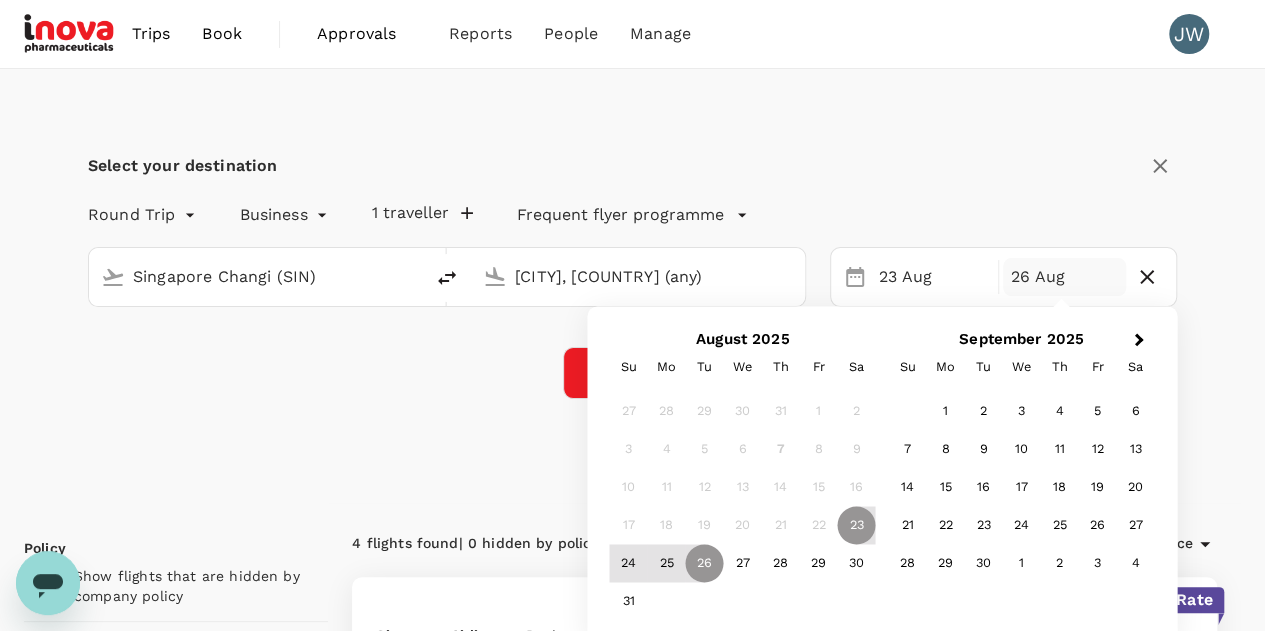 click on "Select your destination Round Trip roundtrip Business business 1   traveller Frequent flyer programme Singapore Changi (SIN) Osaka, Japan (any) Selected date: Saturday, August 23rd, 2025 23 Aug 26 Aug Next Month August 2025 Su Mo Tu We Th Fr Sa 27 28 29 30 31 1 2 3 4 5 6 7 8 9 10 11 12 13 14 15 16 17 18 19 20 21 22 23 24 25 26 27 28 29 30 31 September 2025 Su Mo Tu We Th Fr Sa 1 2 3 4 5 6 7 8 9 10 11 12 13 14 15 16 17 18 19 20 21 22 23 24 25 26 27 28 29 30 1 2 3 4 Apply edit" at bounding box center (632, 286) 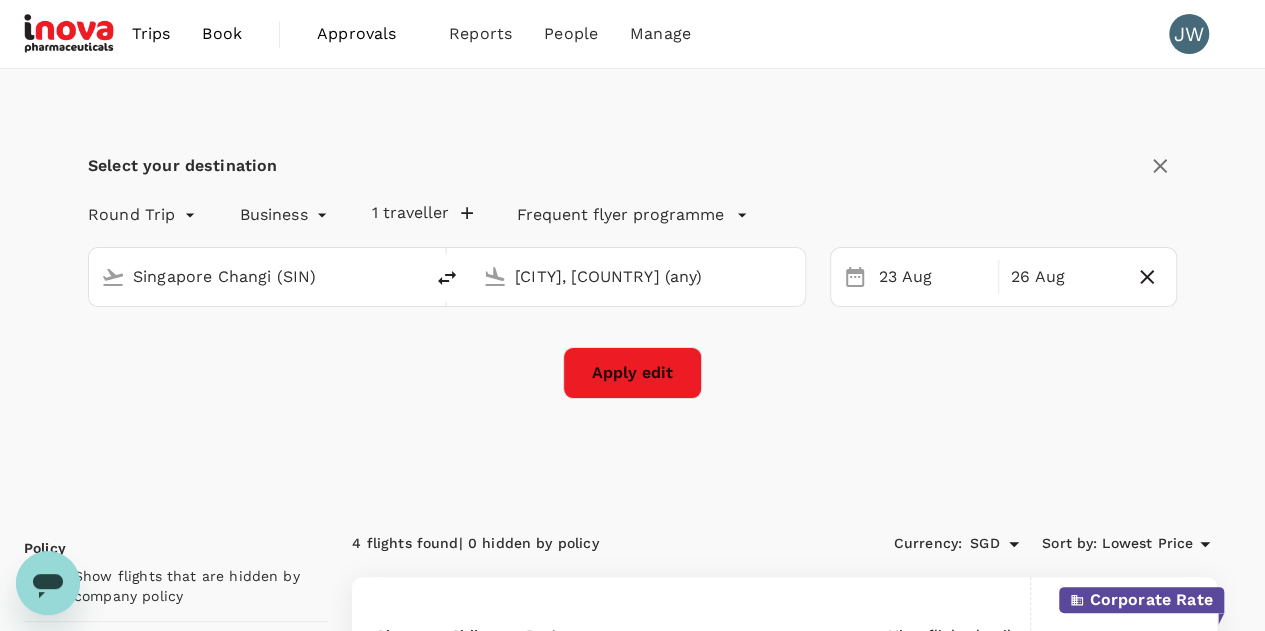 click on "Apply edit" at bounding box center (632, 373) 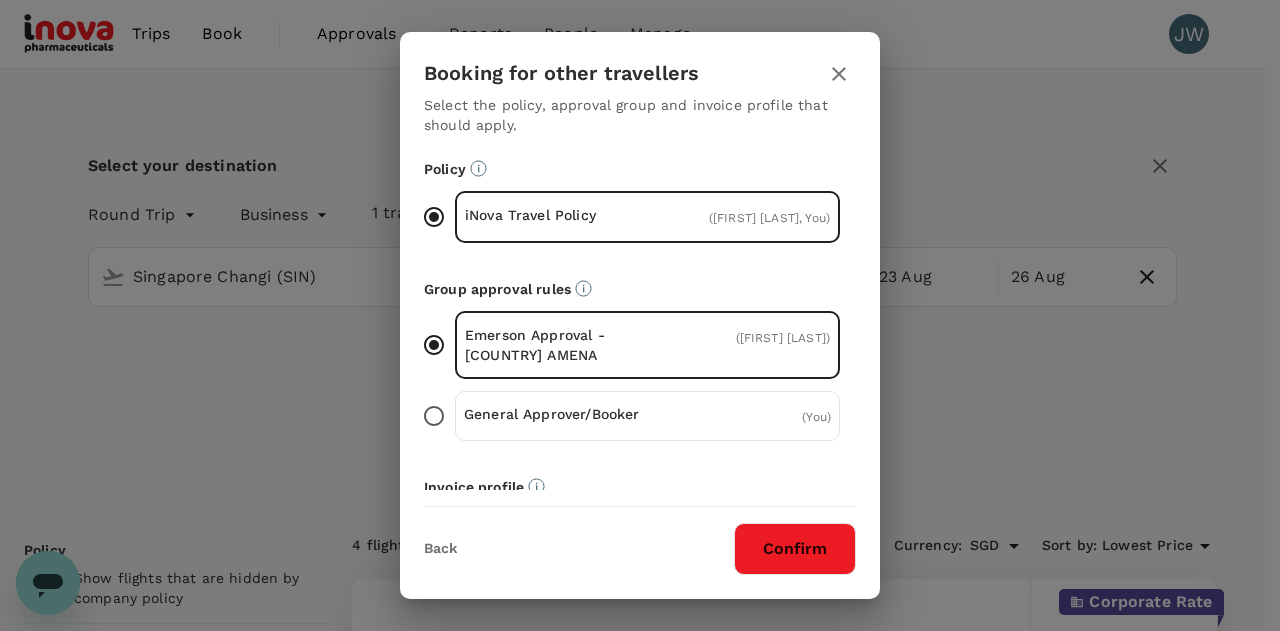 click on "Confirm" at bounding box center (795, 549) 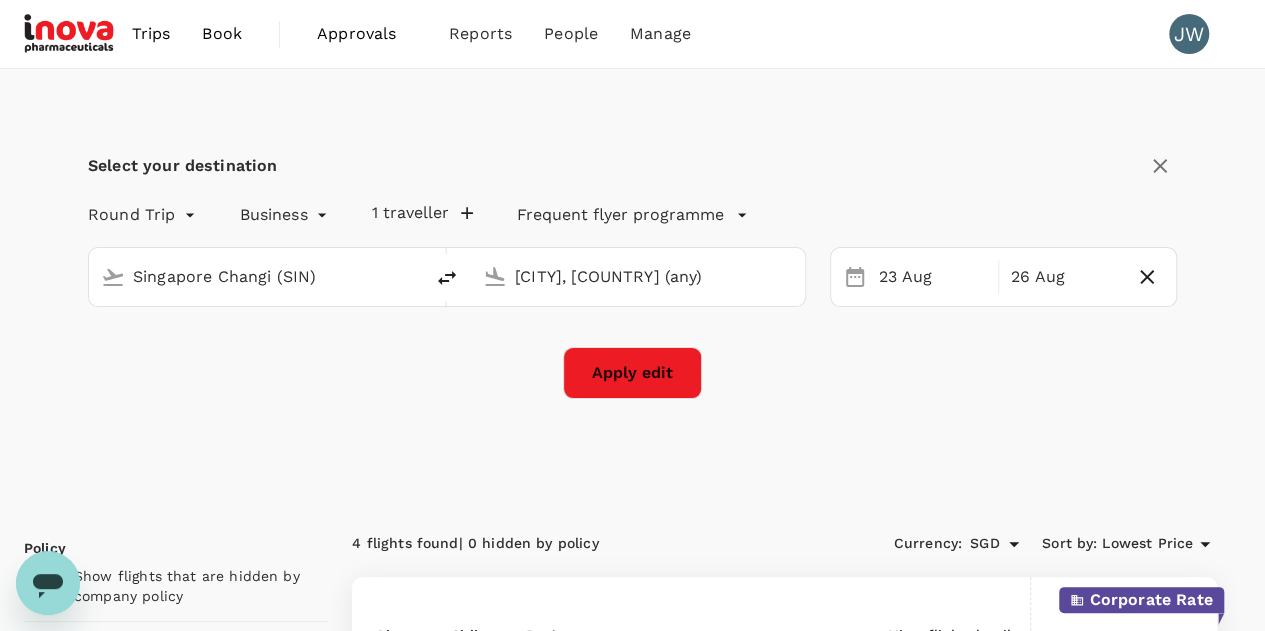 checkbox on "false" 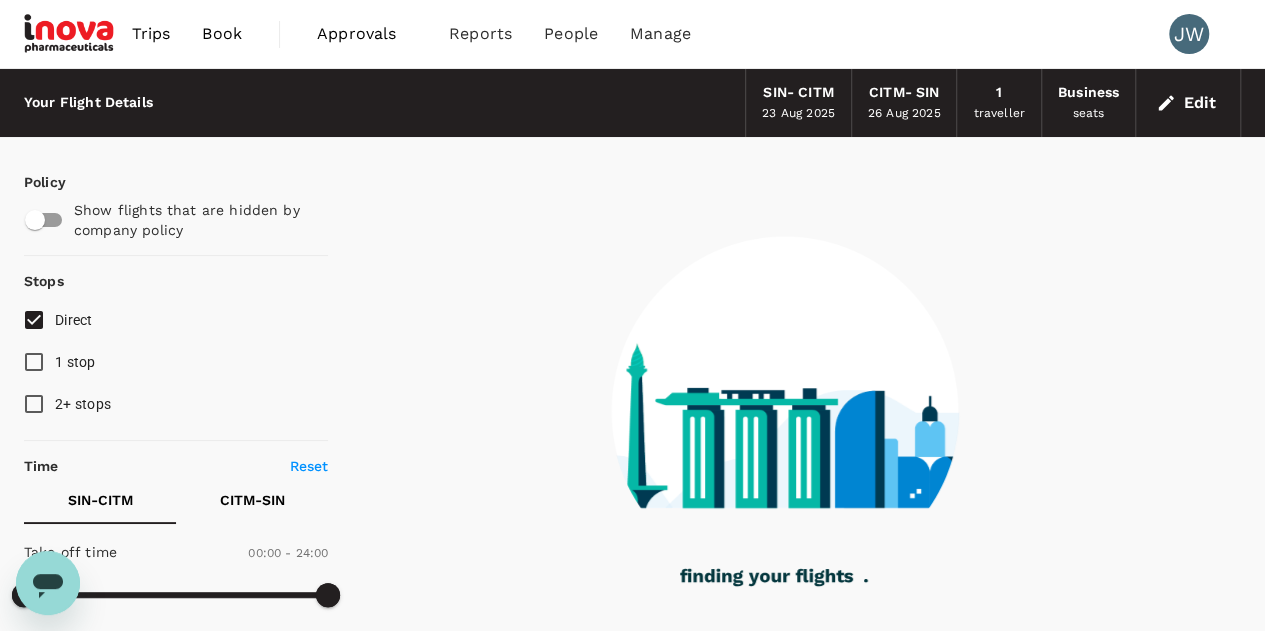 type on "1215" 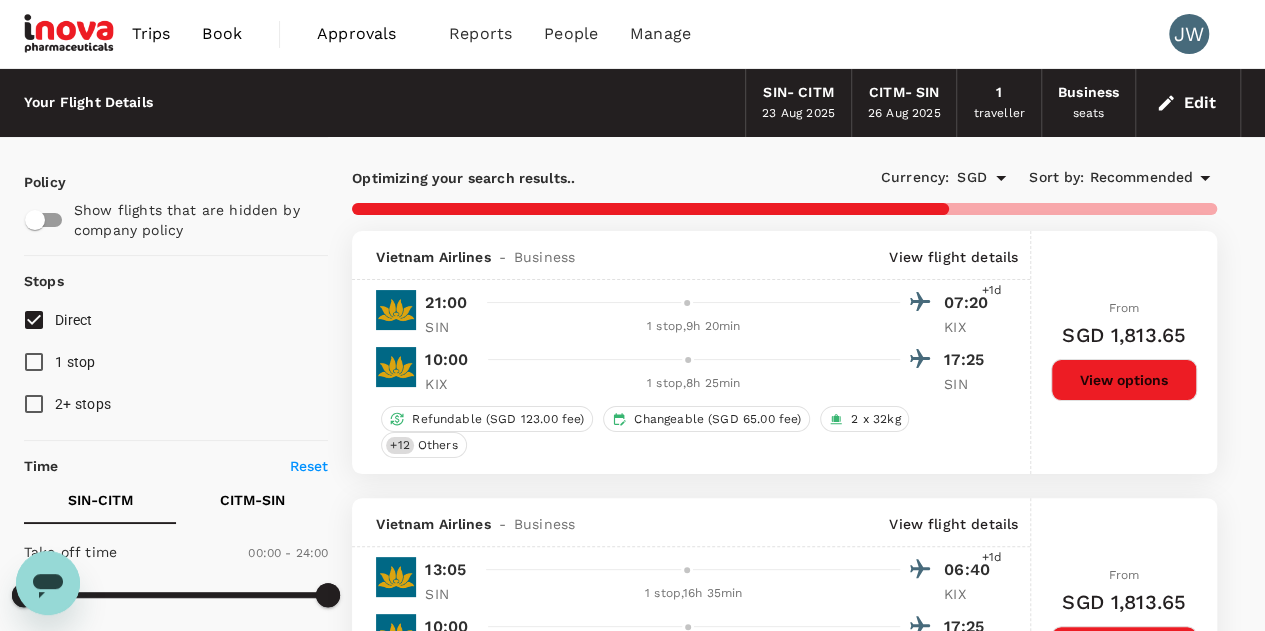 type on "1310" 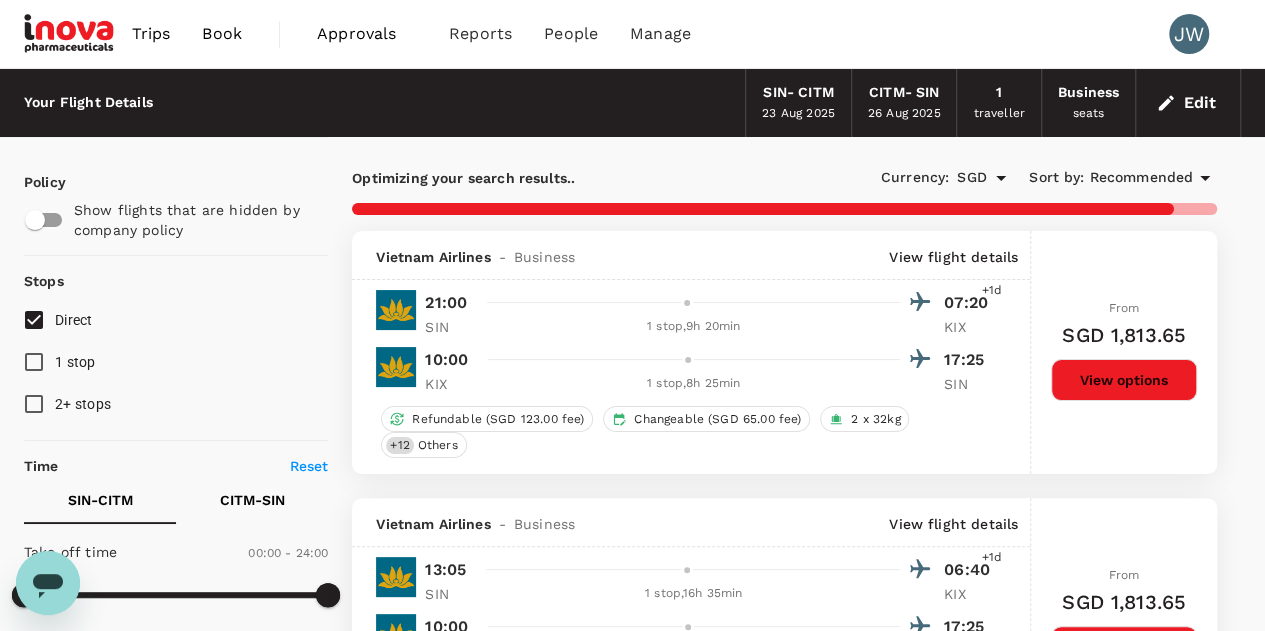 type on "1845" 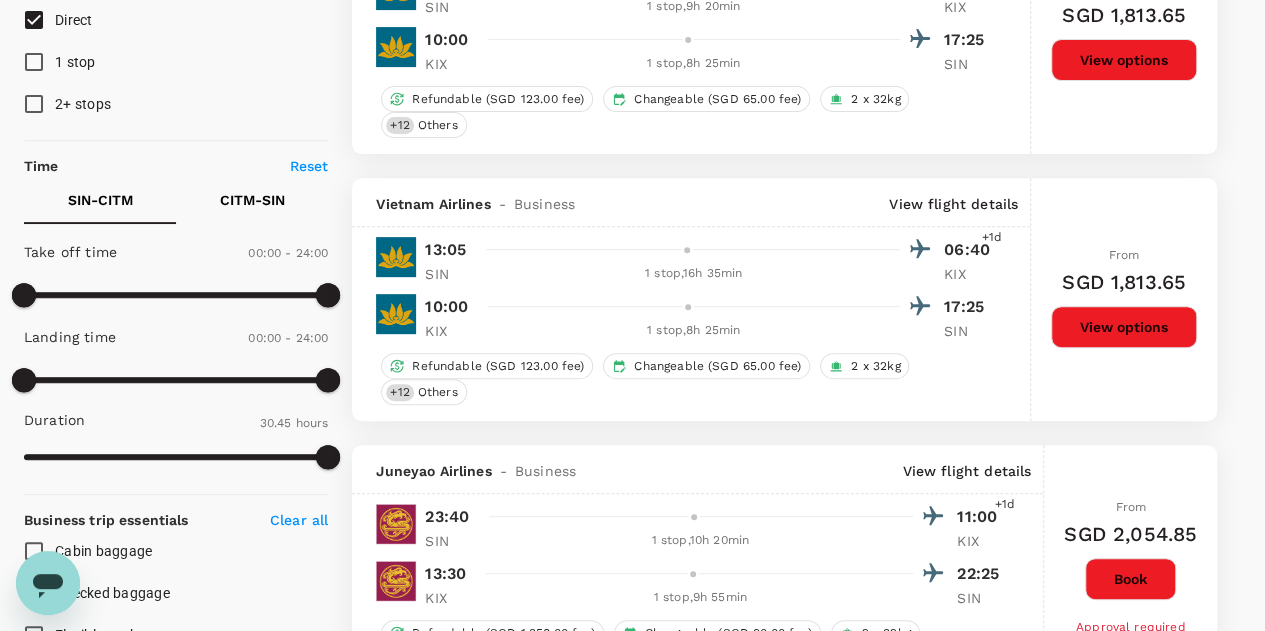 scroll, scrollTop: 0, scrollLeft: 0, axis: both 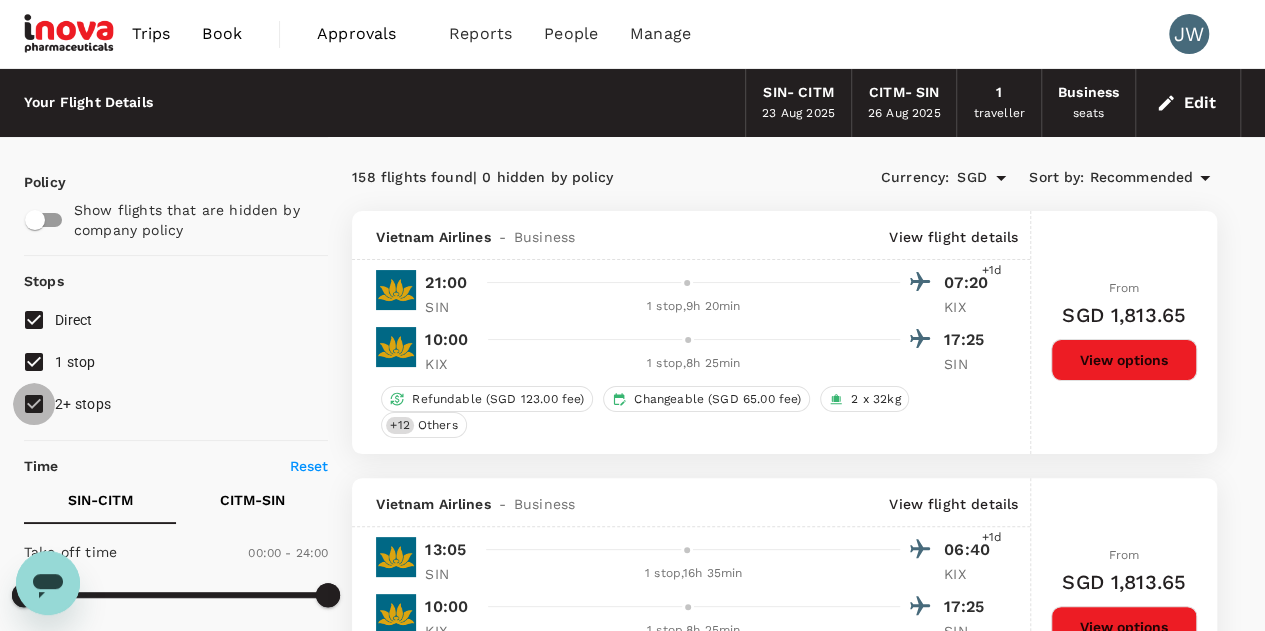 click on "2+ stops" at bounding box center (34, 404) 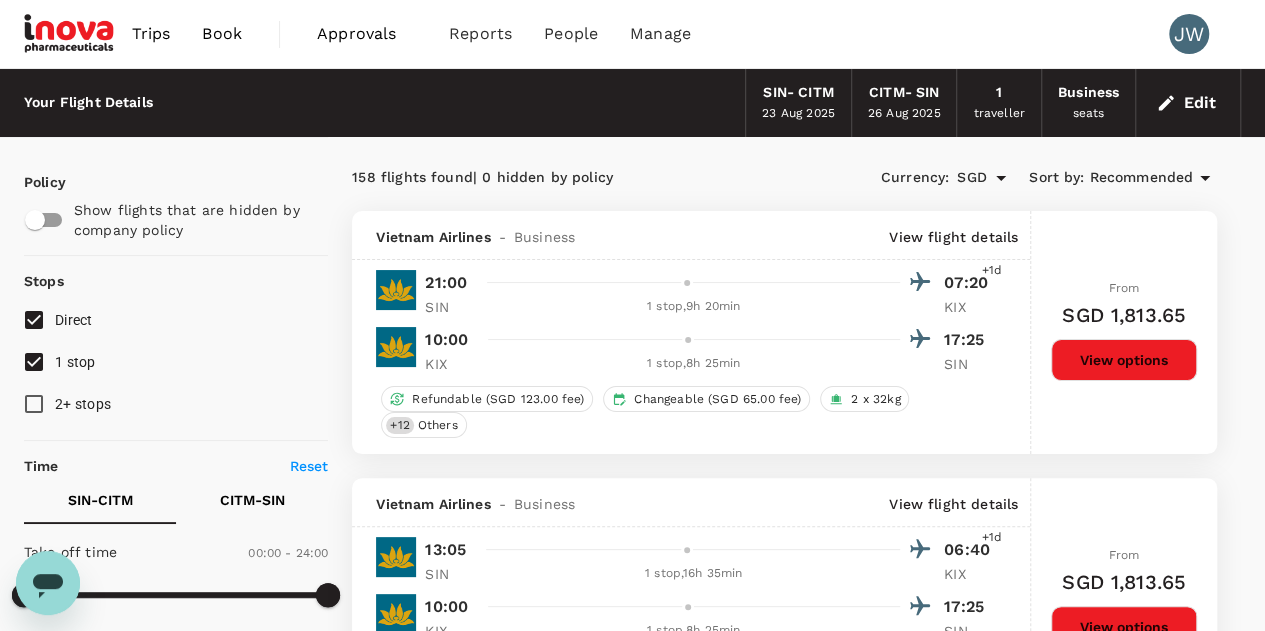 click on "1 stop" at bounding box center (34, 362) 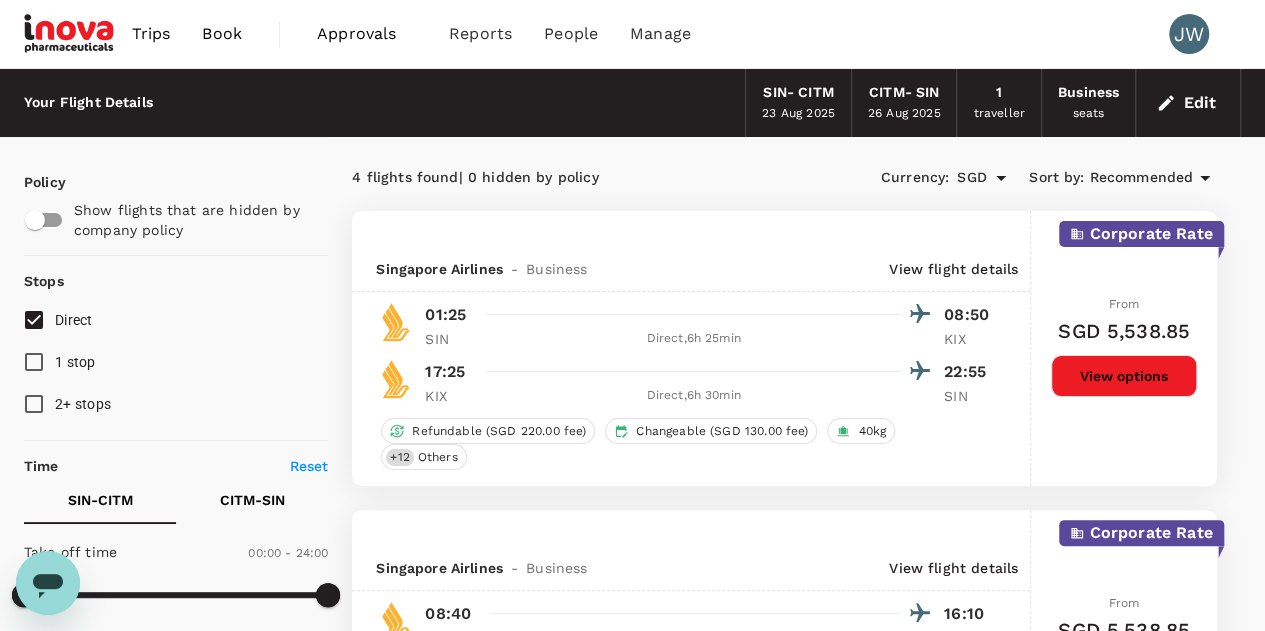 click on "Edit" at bounding box center [1188, 103] 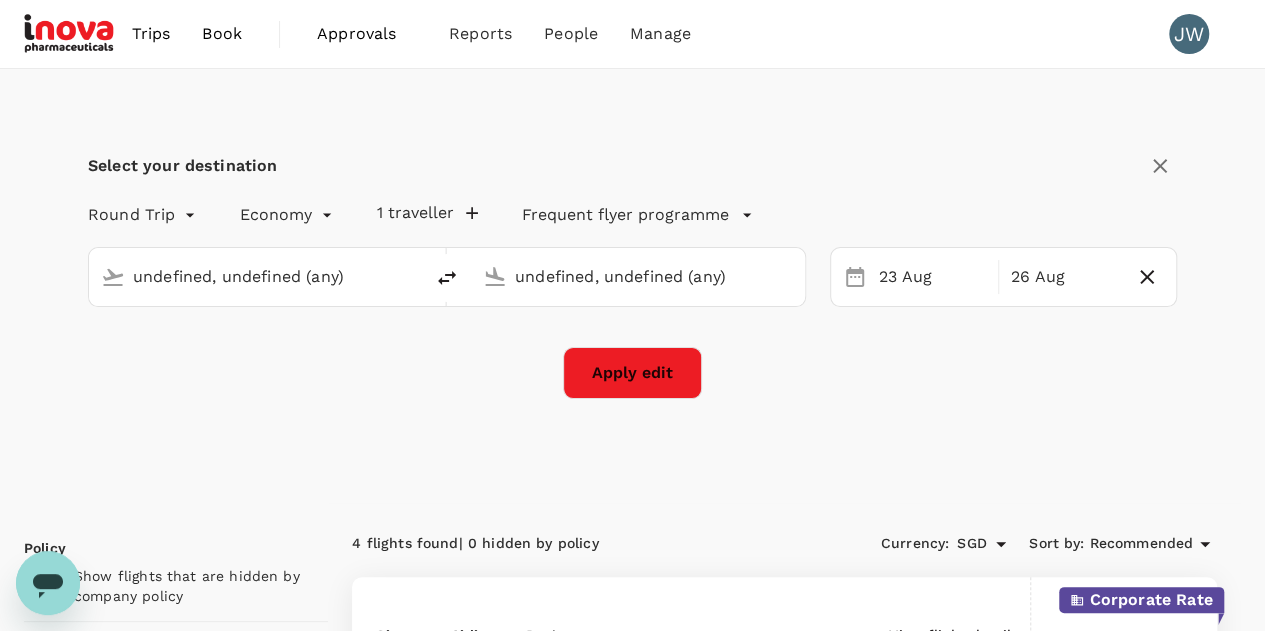 type 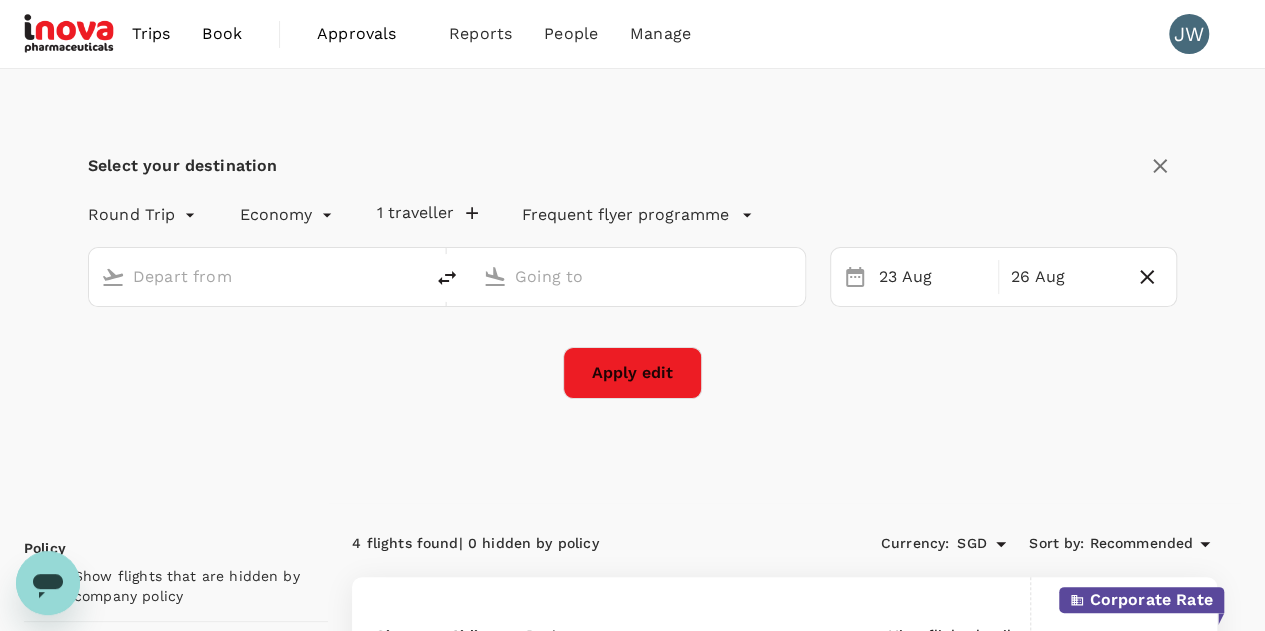 type on "business" 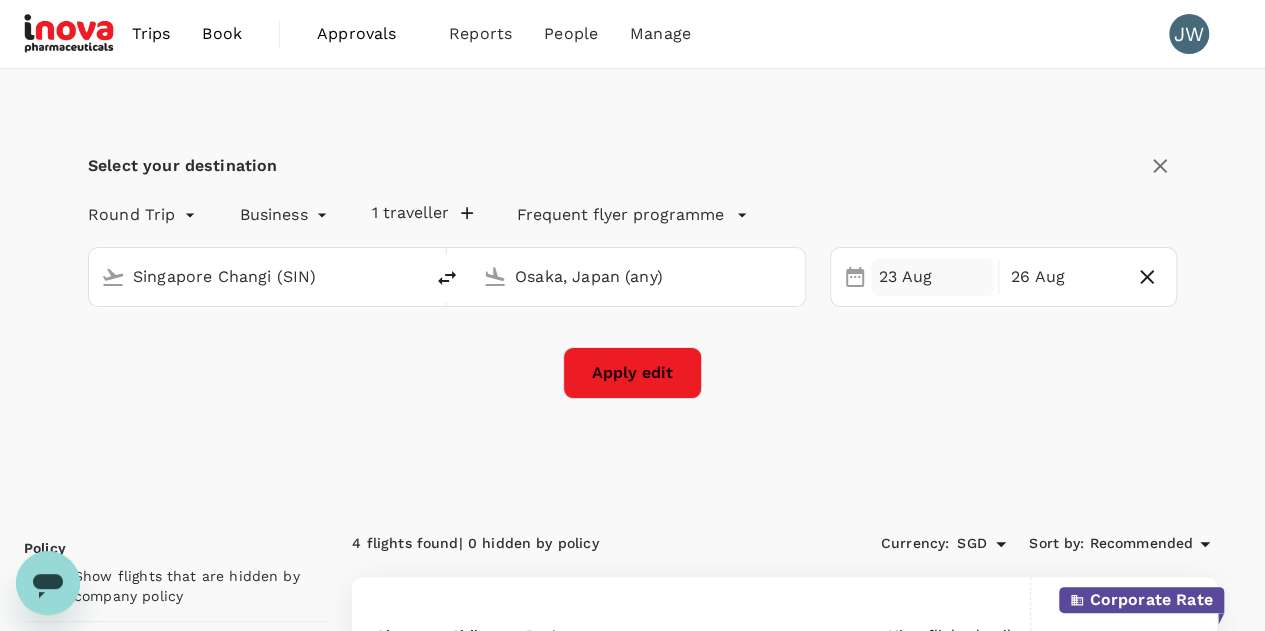 click on "23 Aug" at bounding box center [932, 277] 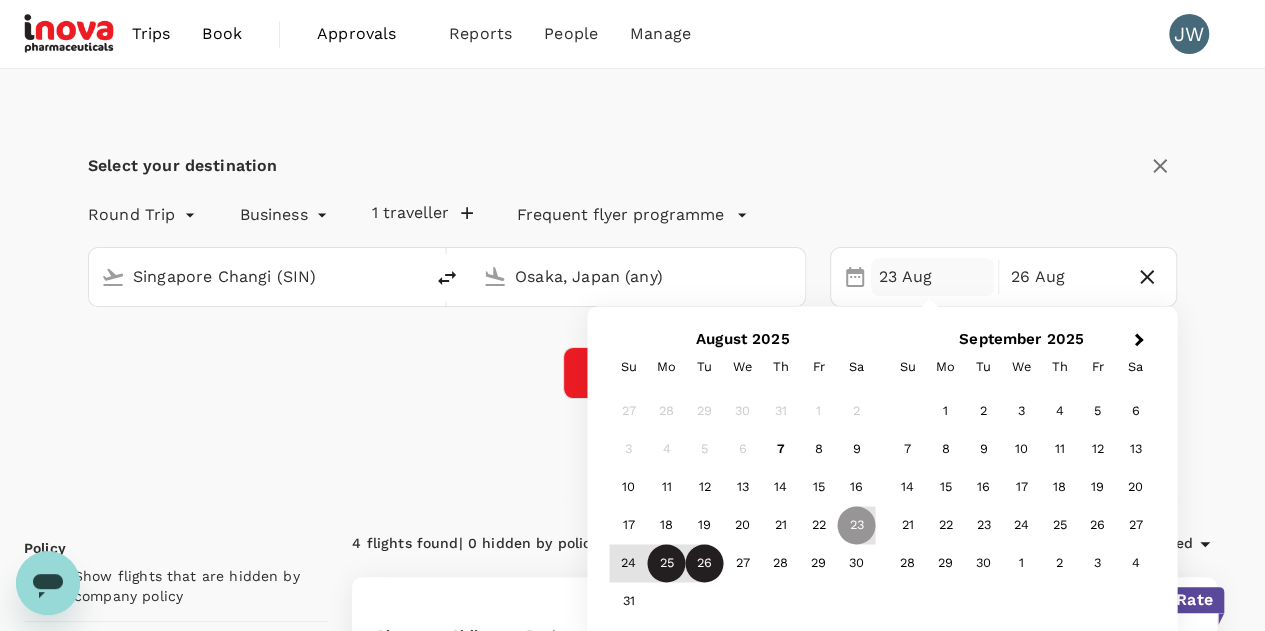 click on "25" at bounding box center (667, 564) 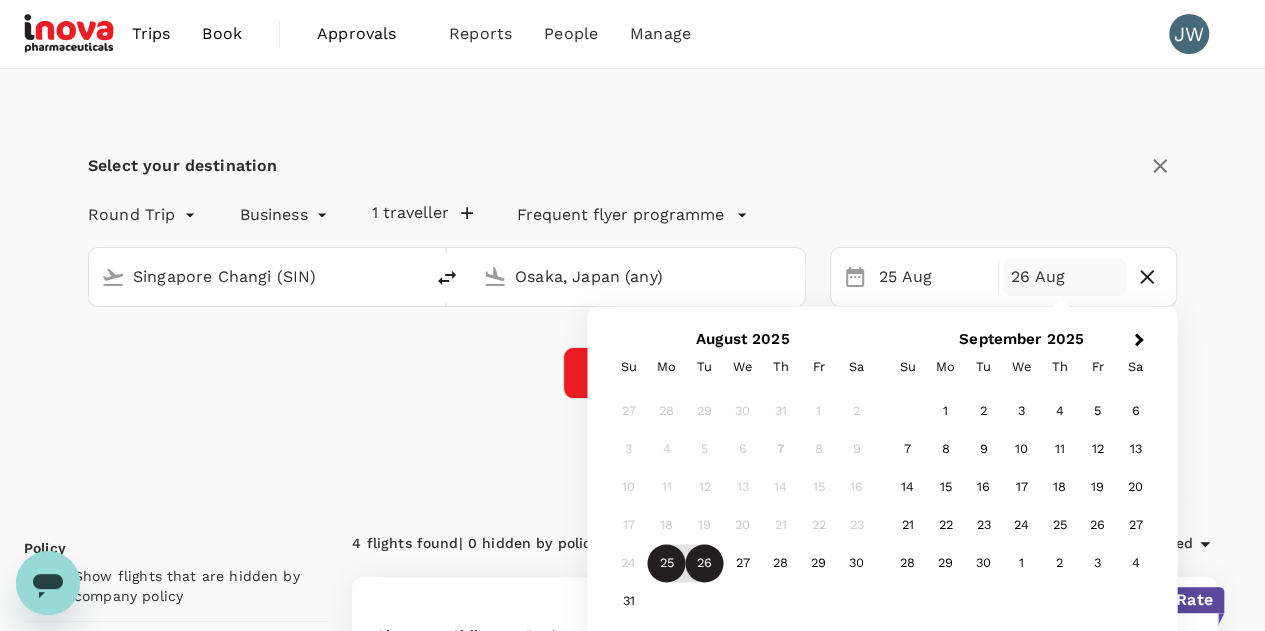 click on "26" at bounding box center (705, 564) 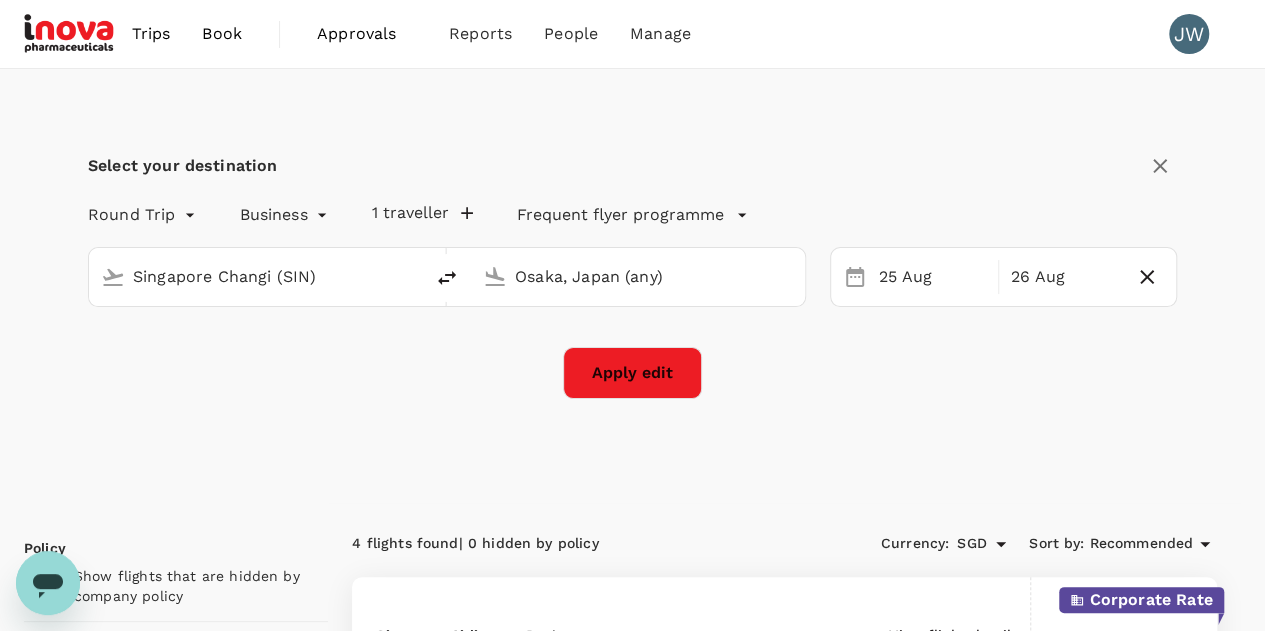 click on "Apply edit" at bounding box center (632, 373) 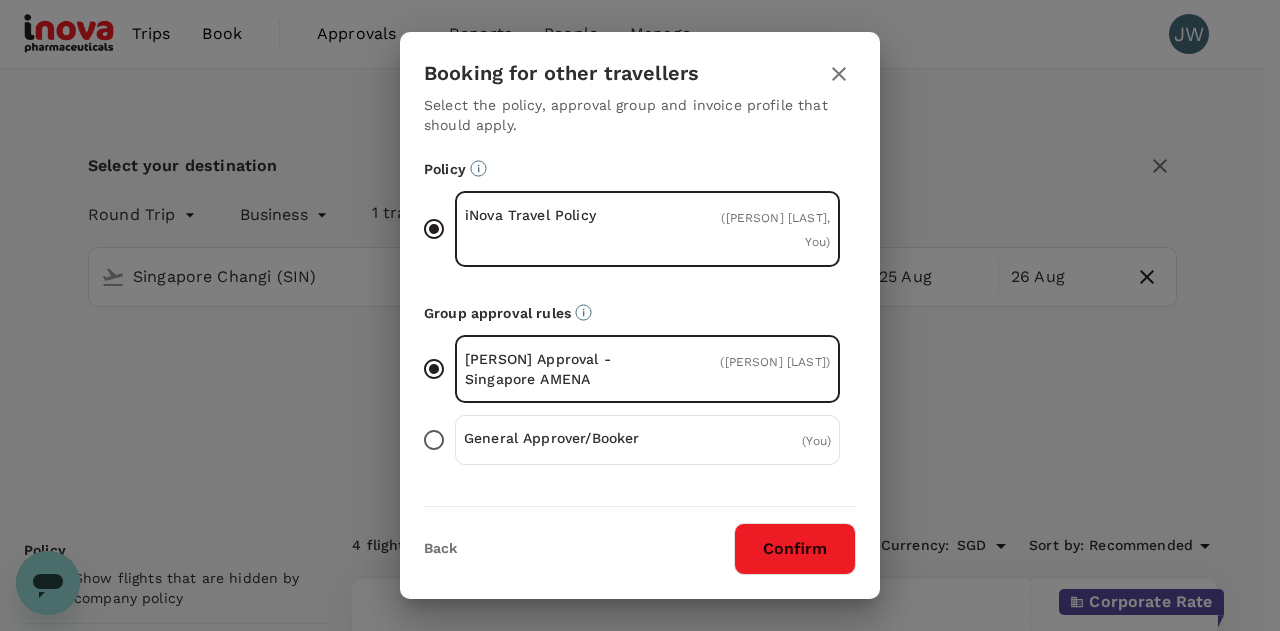 click on "Confirm" at bounding box center [795, 549] 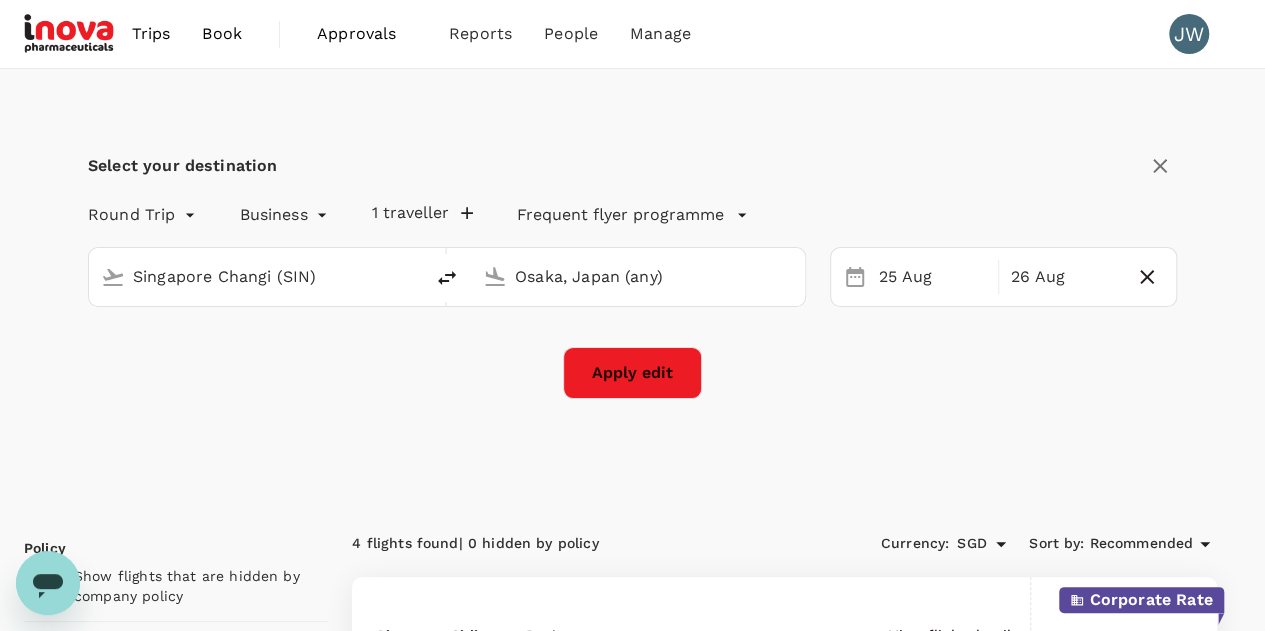 checkbox on "false" 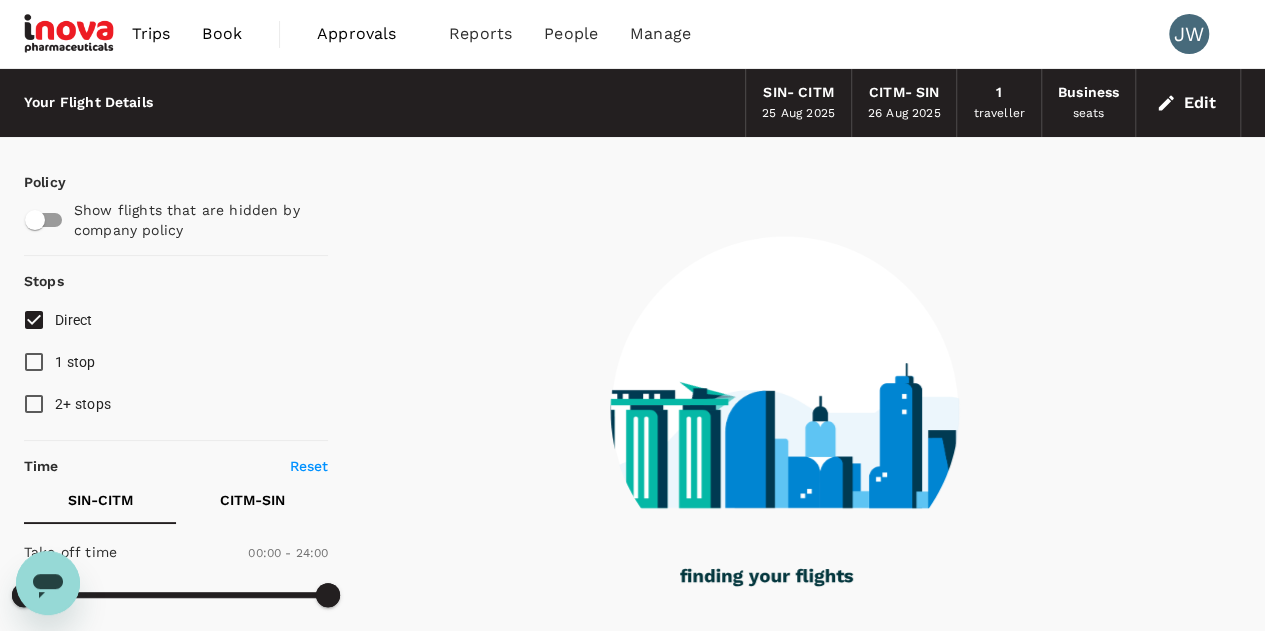 type on "700" 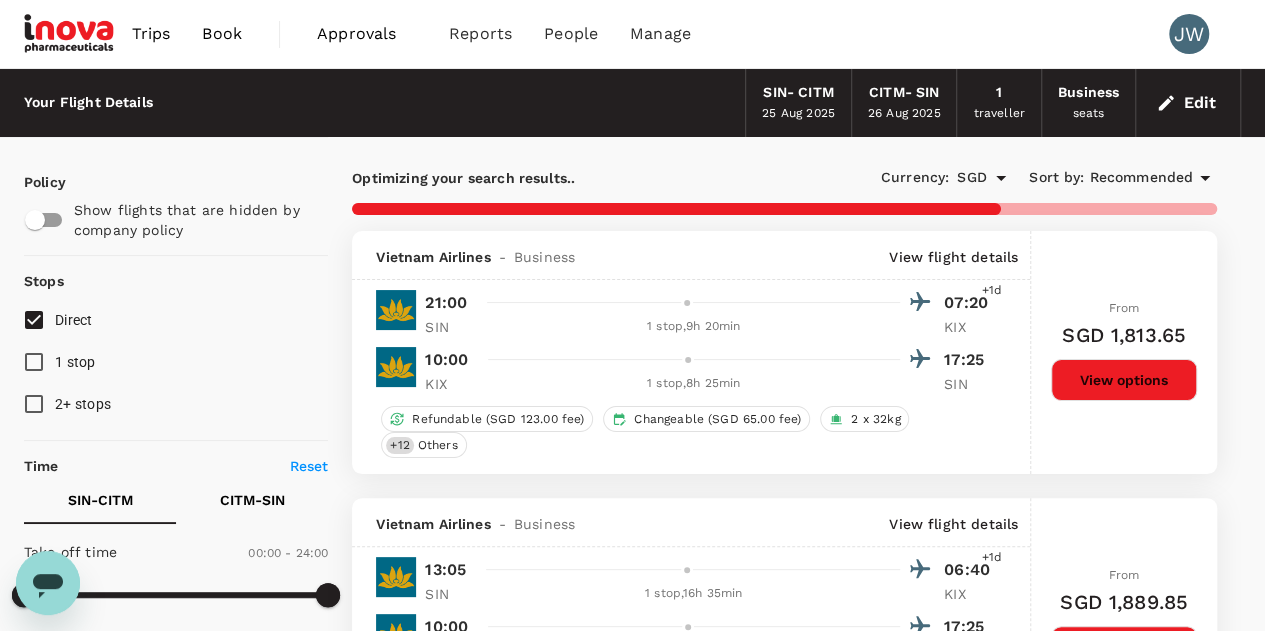 type on "1310" 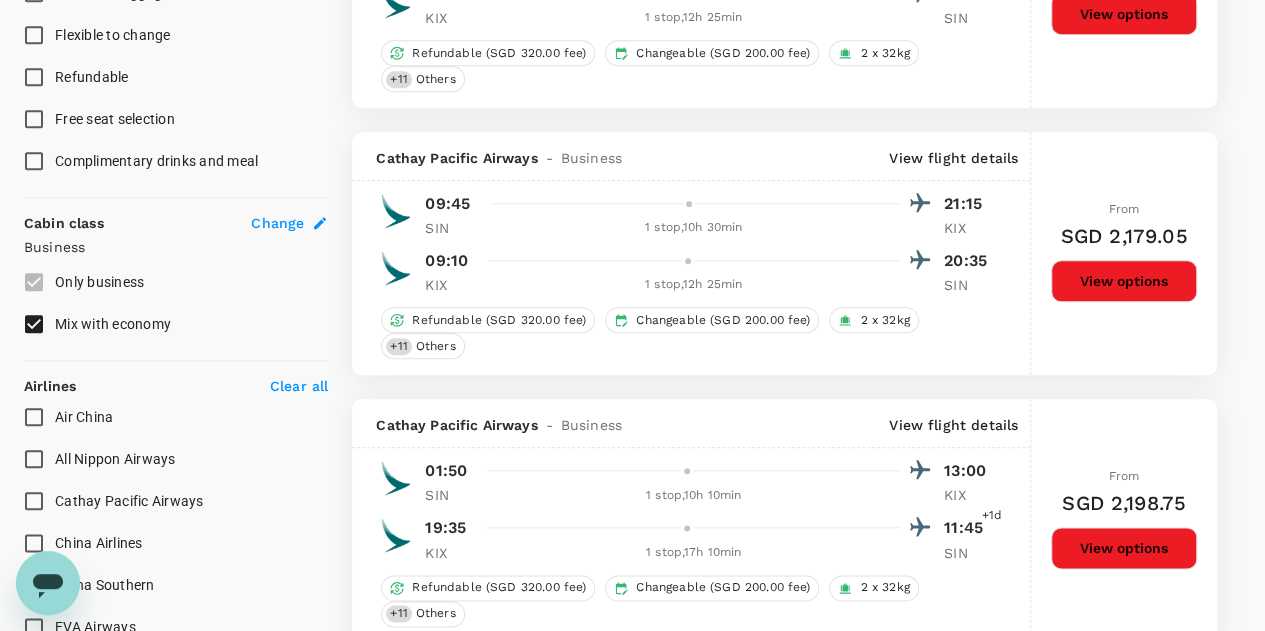 drag, startPoint x: 34, startPoint y: 315, endPoint x: 220, endPoint y: 351, distance: 189.45184 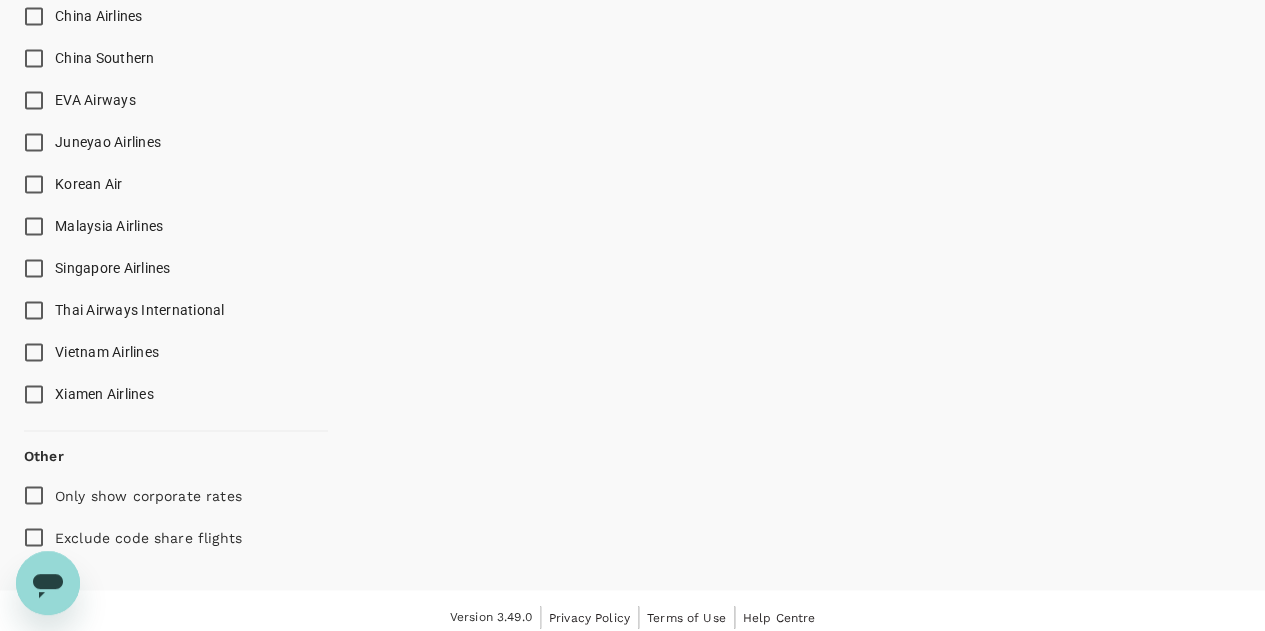 scroll, scrollTop: 1435, scrollLeft: 0, axis: vertical 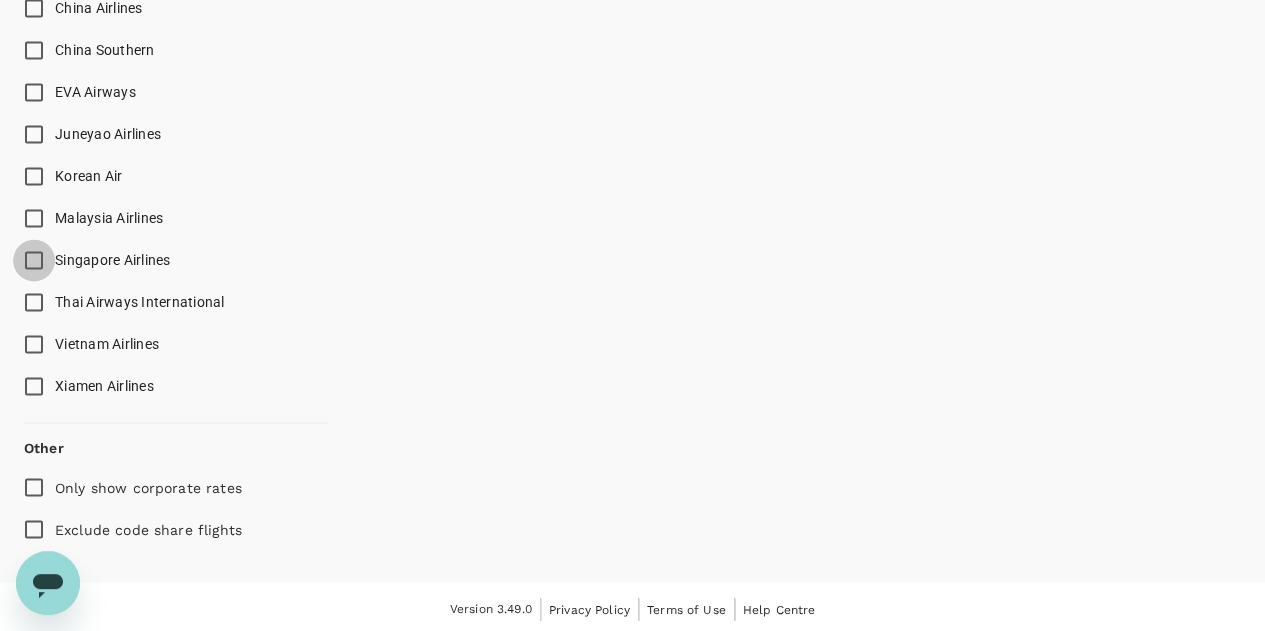 click on "Singapore Airlines" at bounding box center (34, 260) 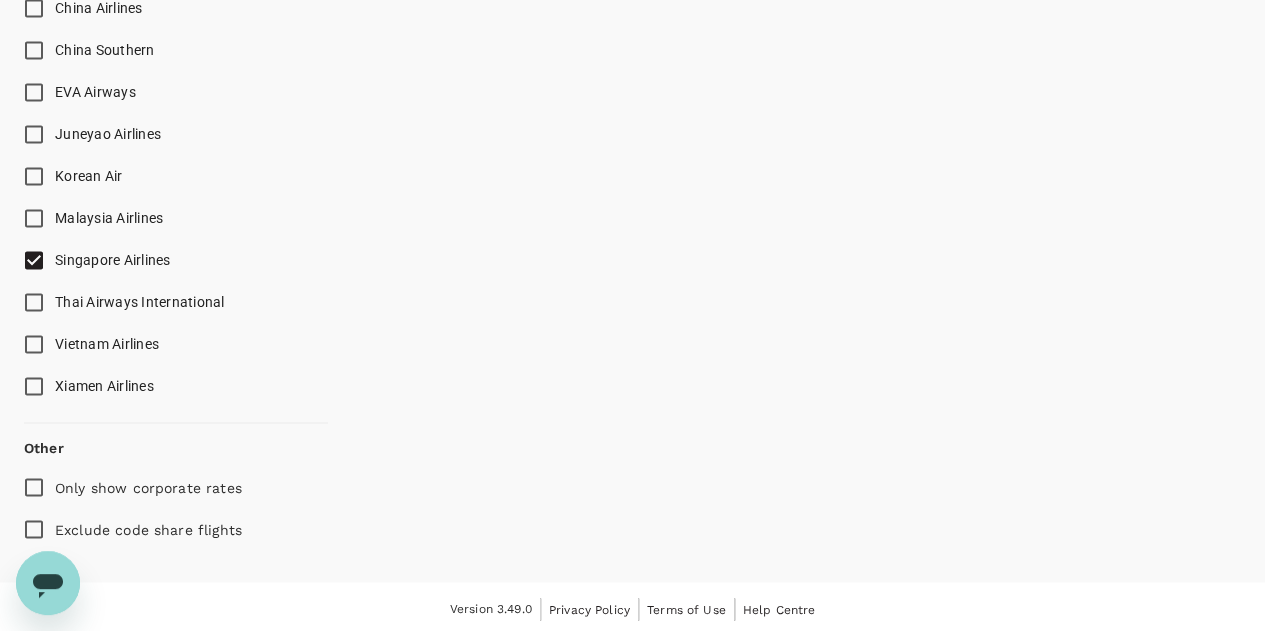 scroll, scrollTop: 1135, scrollLeft: 0, axis: vertical 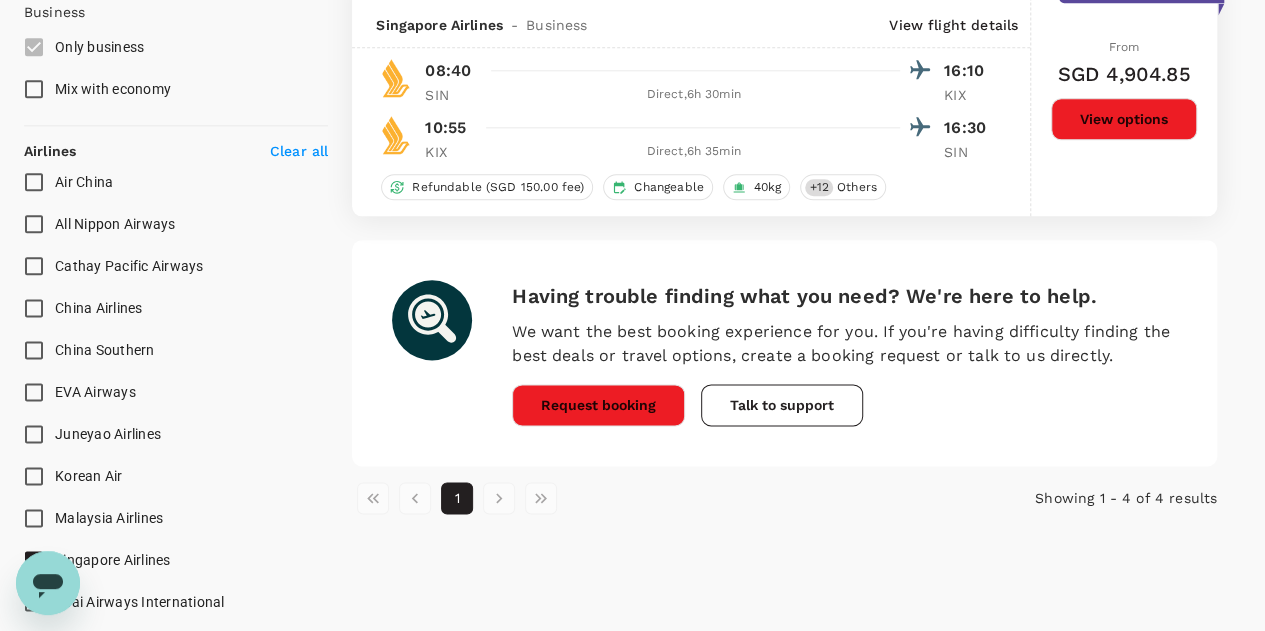 click on "All Nippon Airways" at bounding box center (34, 224) 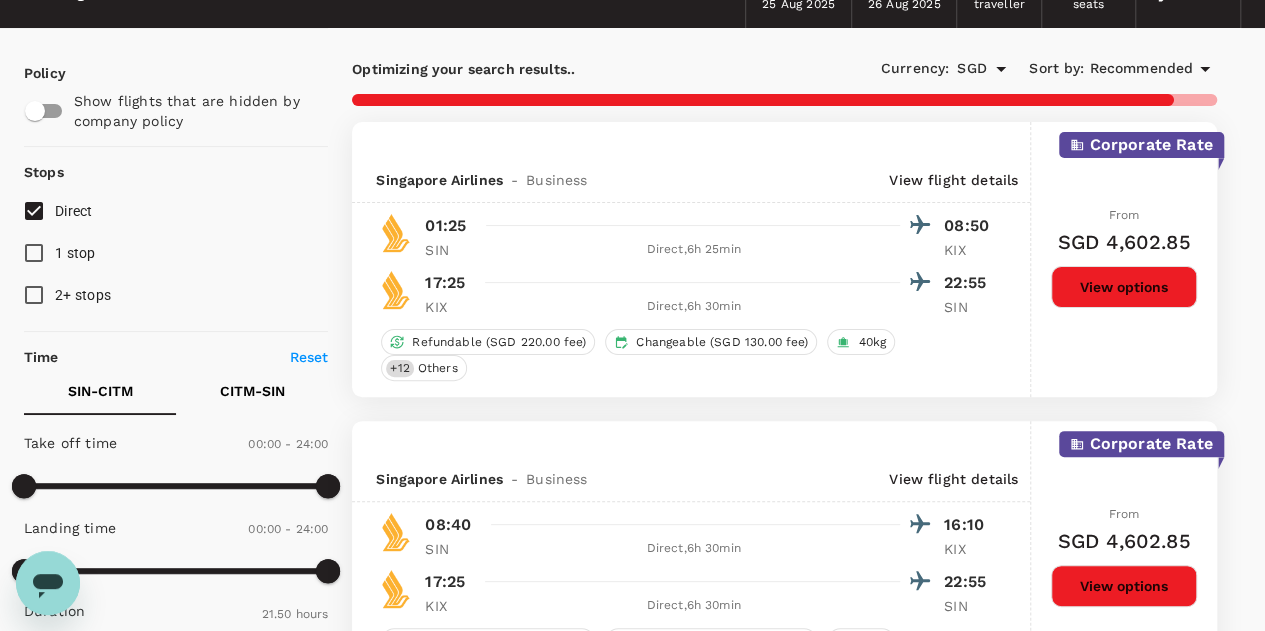 scroll, scrollTop: 0, scrollLeft: 0, axis: both 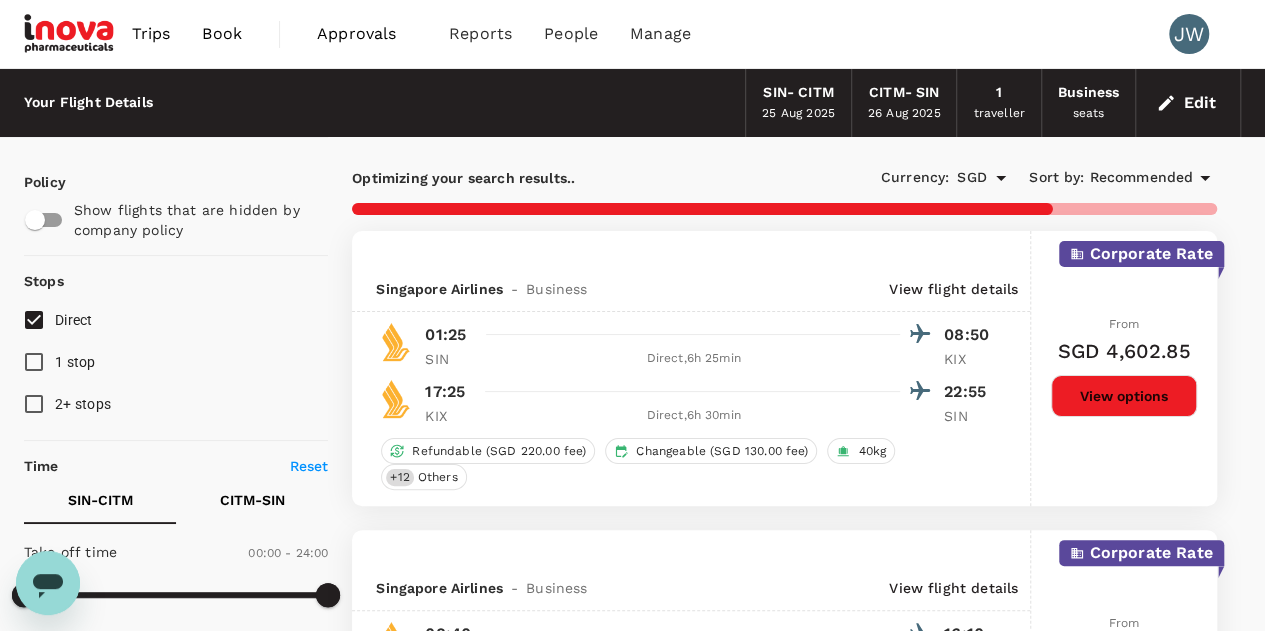 click on "Recommended" at bounding box center [1141, 178] 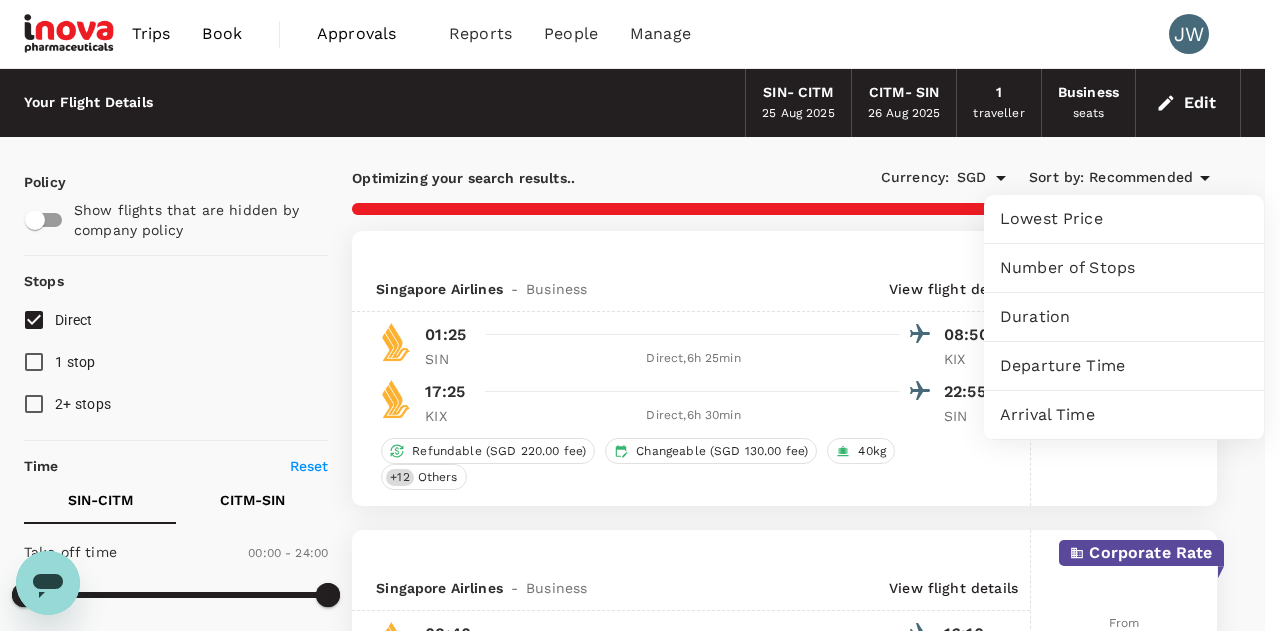 click on "Lowest Price" at bounding box center [1124, 219] 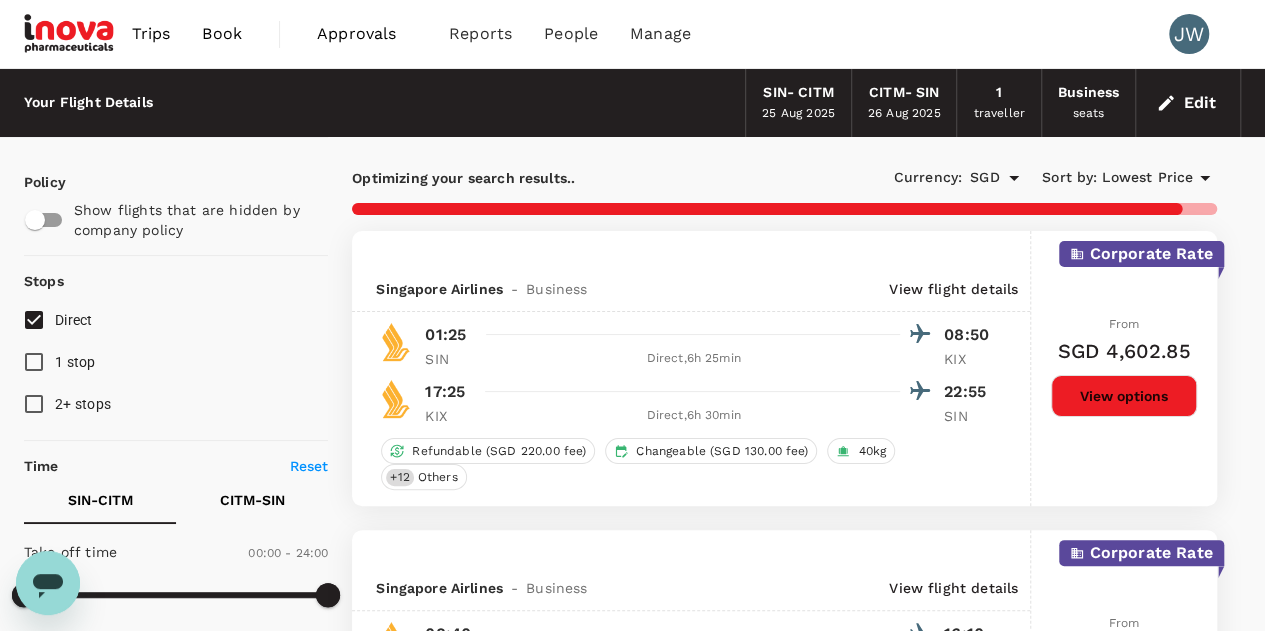 checkbox on "false" 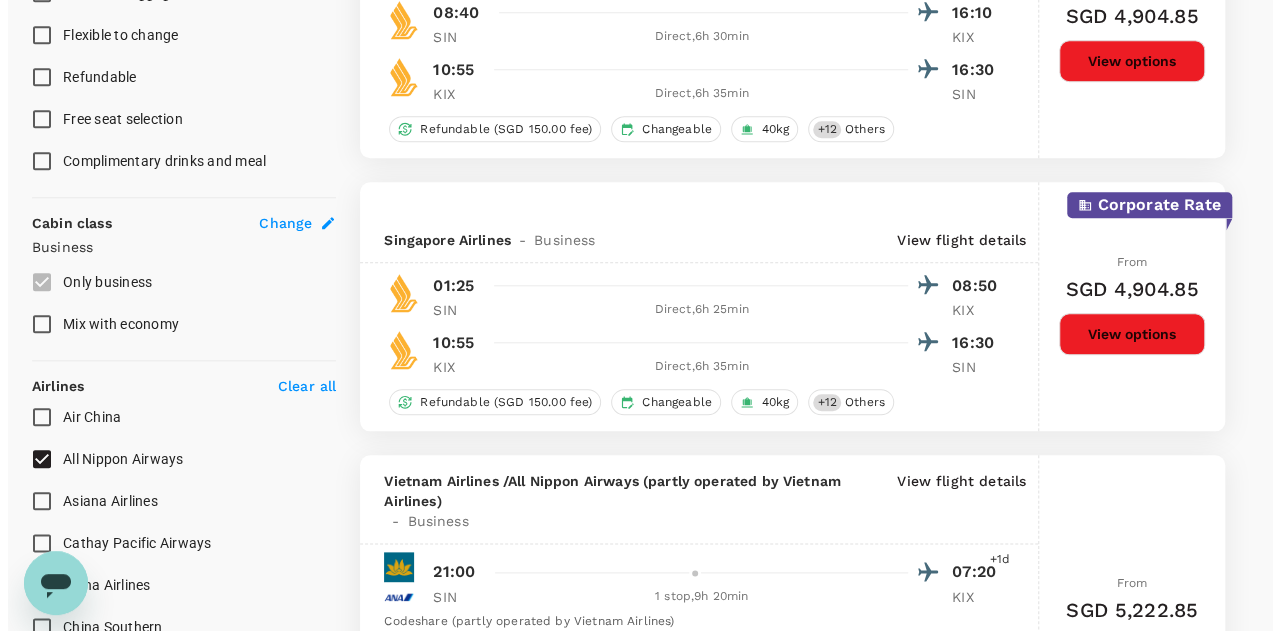 scroll, scrollTop: 600, scrollLeft: 0, axis: vertical 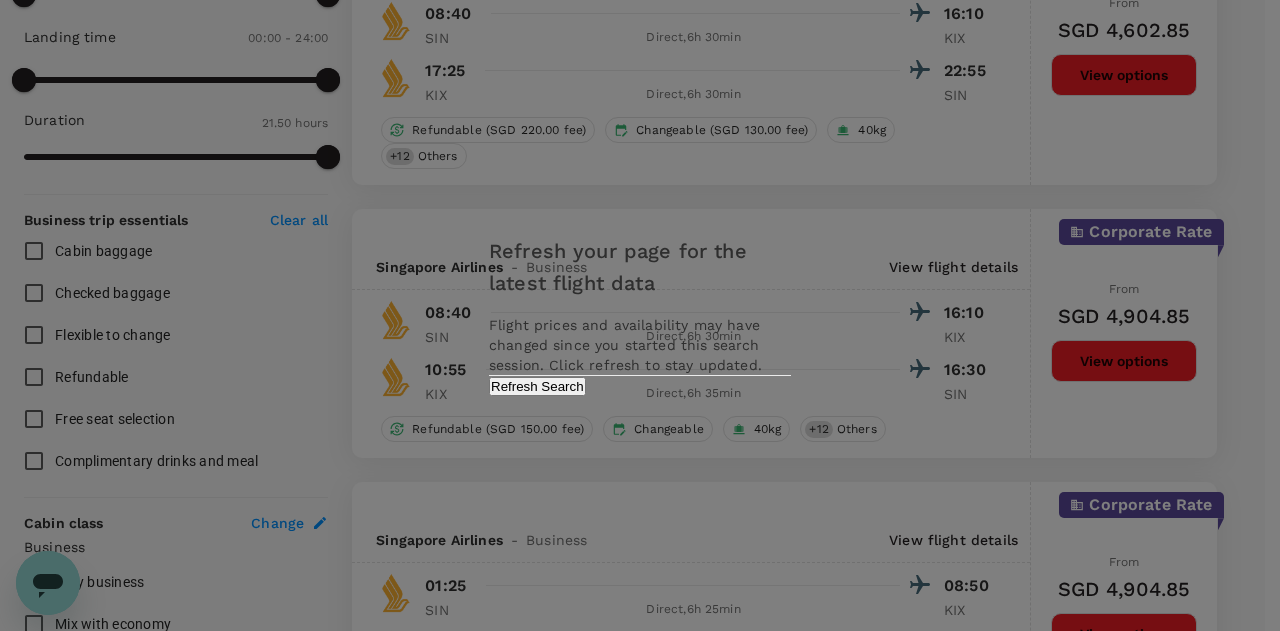 click on "Refresh Search" at bounding box center [537, 386] 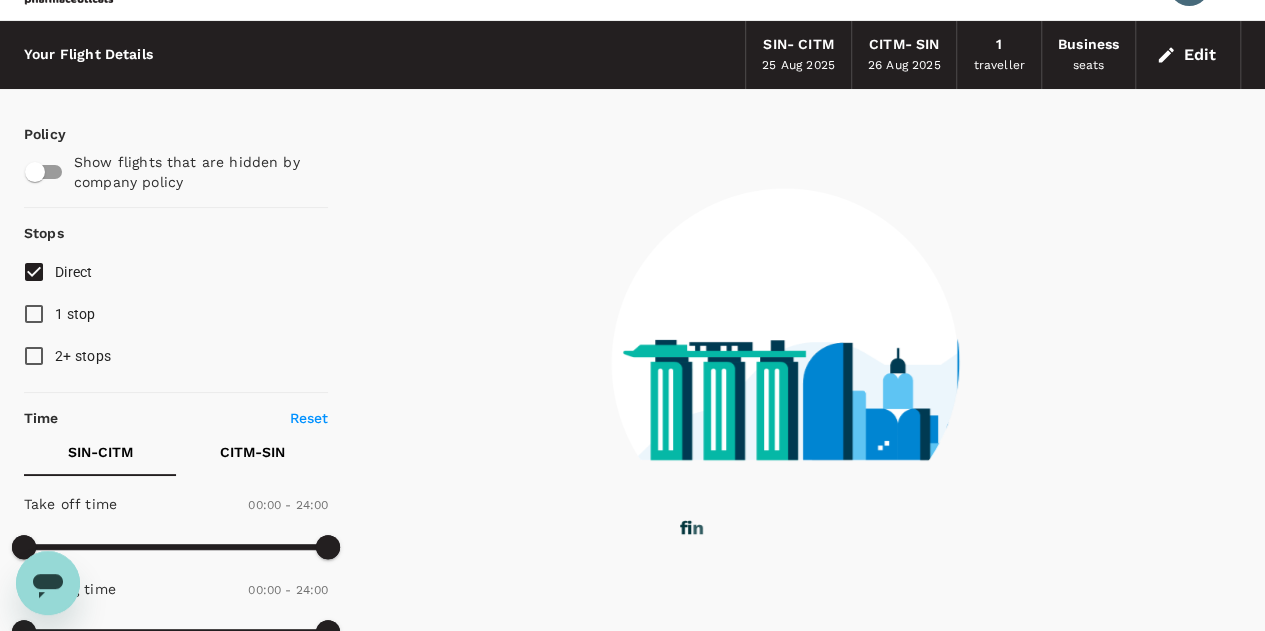 scroll, scrollTop: 0, scrollLeft: 0, axis: both 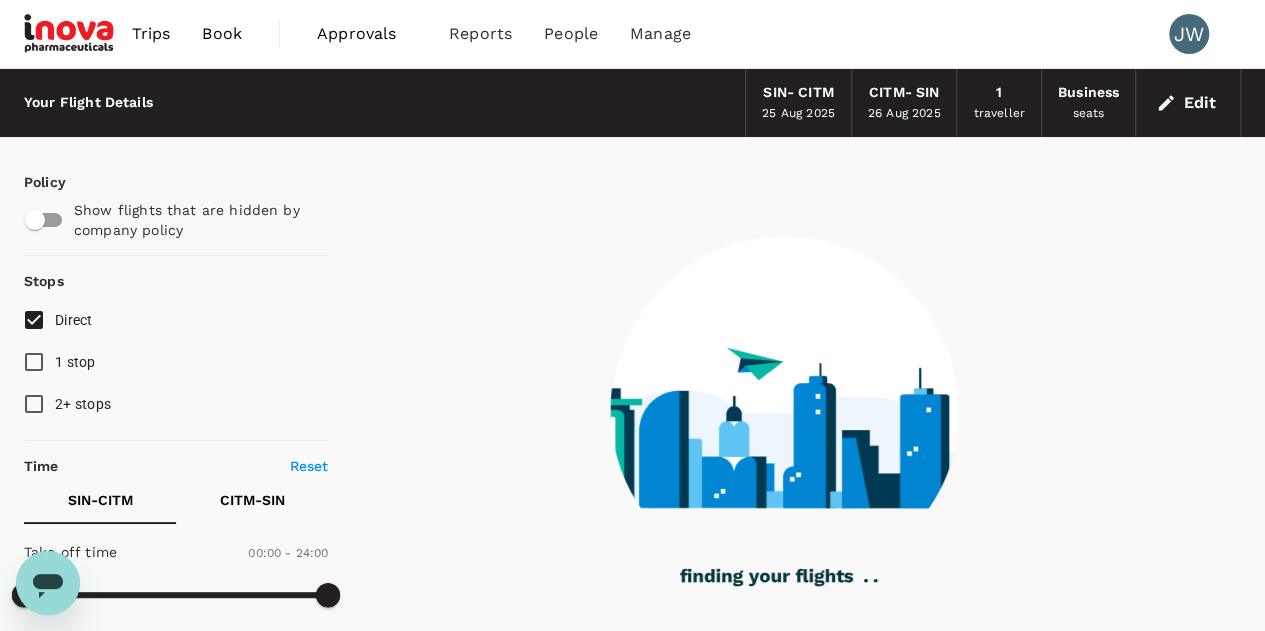 click on "Edit" at bounding box center (1188, 103) 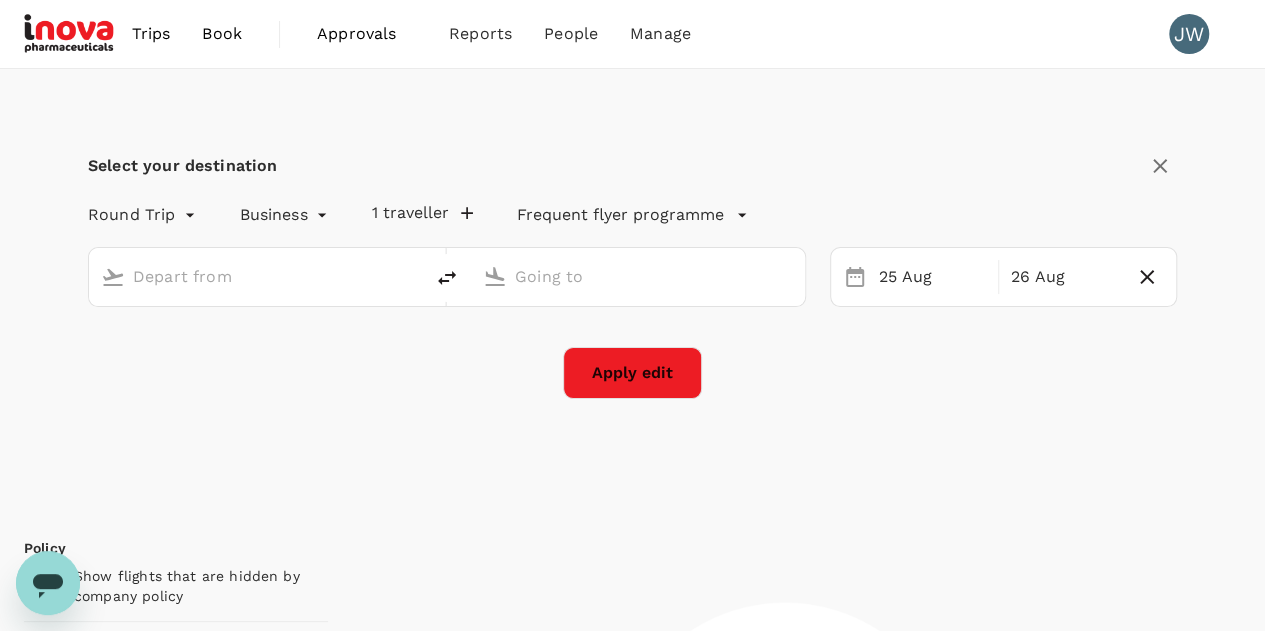 type on "Singapore Changi (SIN)" 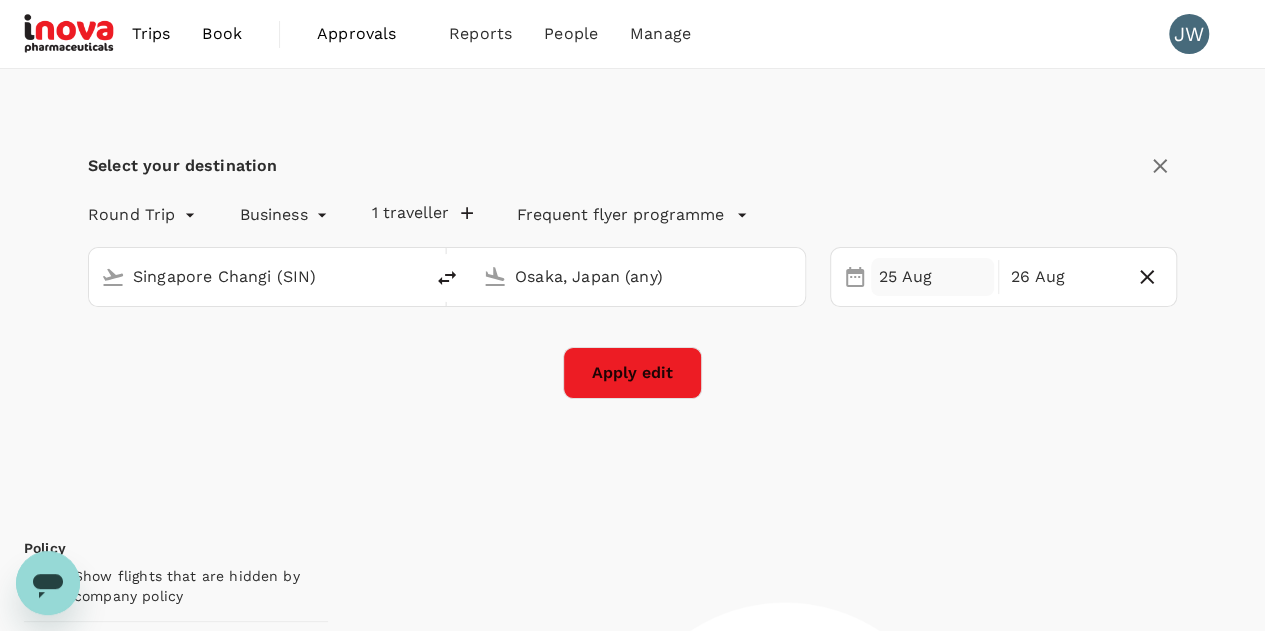 click on "25 Aug" at bounding box center [932, 277] 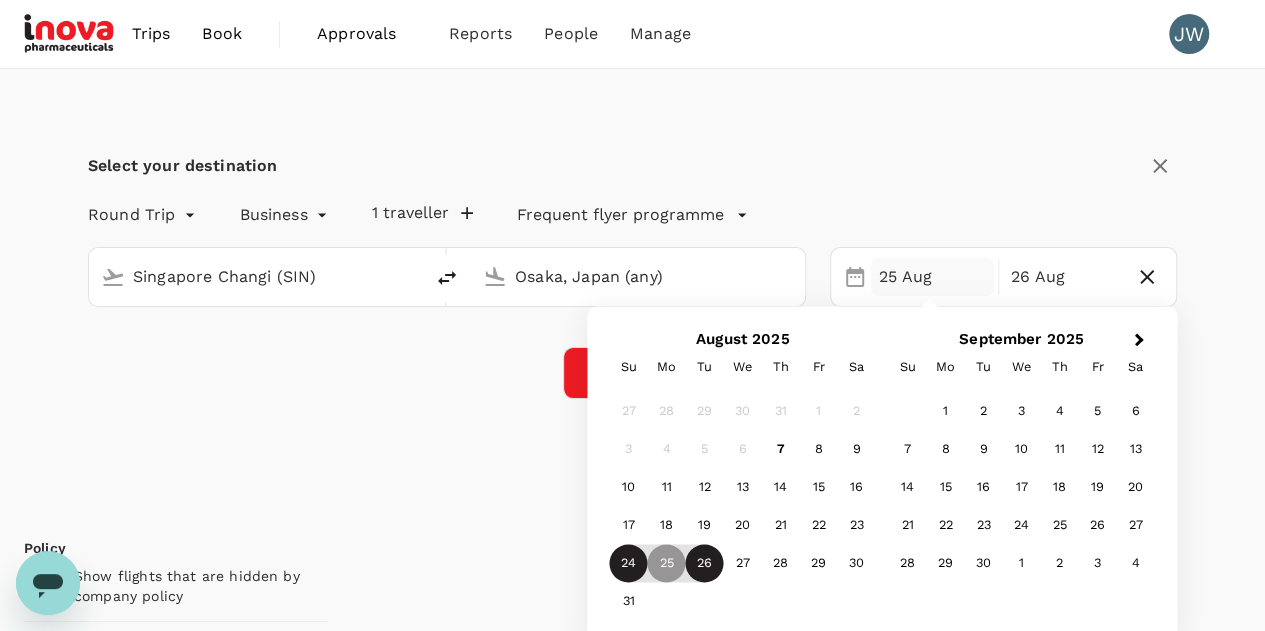 click on "24" at bounding box center (629, 564) 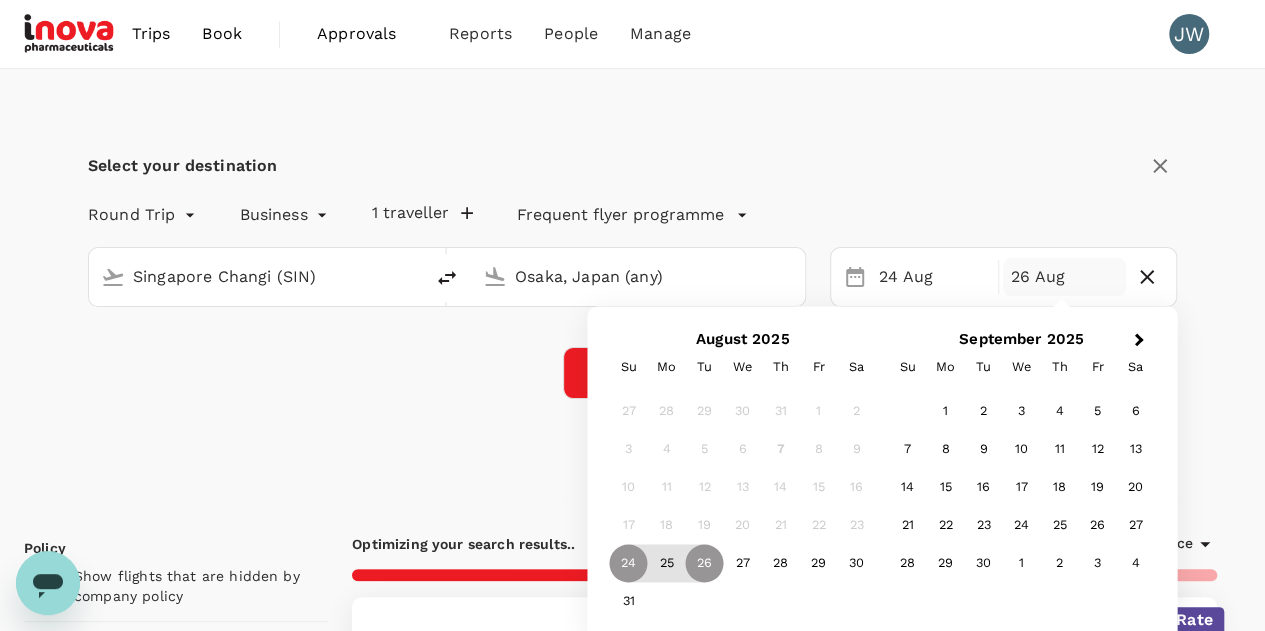 click on "Select your destination Round Trip roundtrip Business business 1   traveller Frequent flyer programme Singapore Changi (SIN) Osaka, Japan (any) Selected date: Sunday, August 24th, 2025 24 Aug 26 Aug Next Month August 2025 Su Mo Tu We Th Fr Sa 27 28 29 30 31 1 2 3 4 5 6 7 8 9 10 11 12 13 14 15 16 17 18 19 20 21 22 23 24 25 26 27 28 29 30 31 September 2025 Su Mo Tu We Th Fr Sa 1 2 3 4 5 6 7 8 9 10 11 12 13 14 15 16 17 18 19 20 21 22 23 24 25 26 27 28 29 30 1 2 3 4 Apply edit" at bounding box center (632, 286) 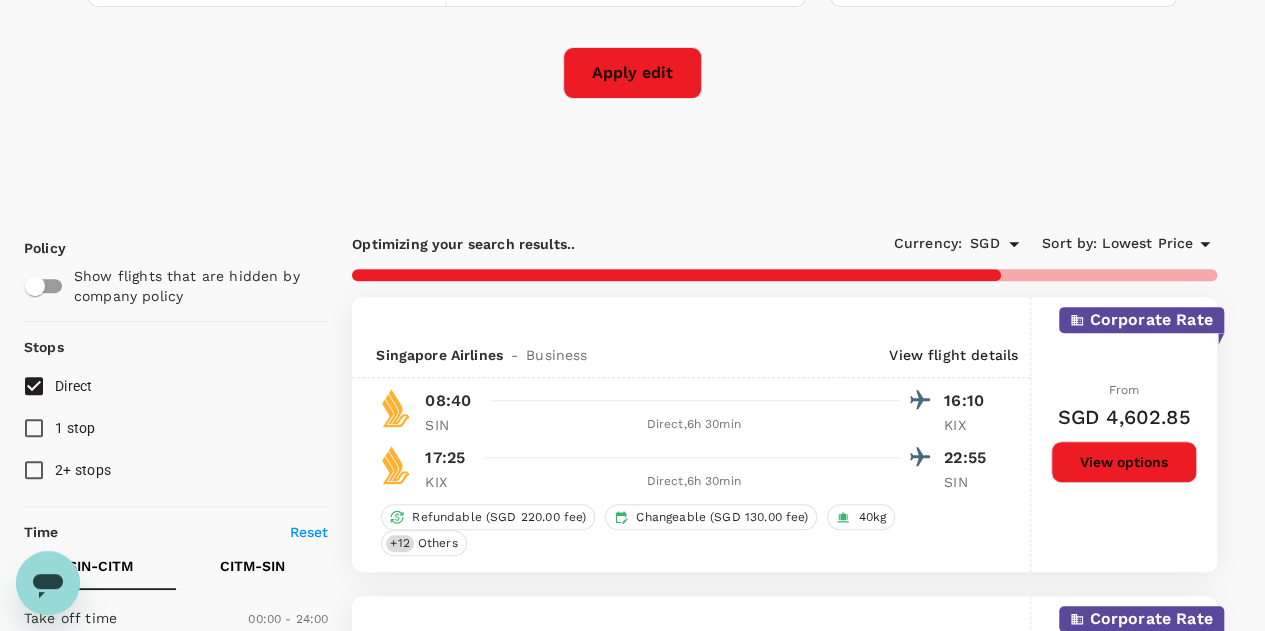 scroll, scrollTop: 0, scrollLeft: 0, axis: both 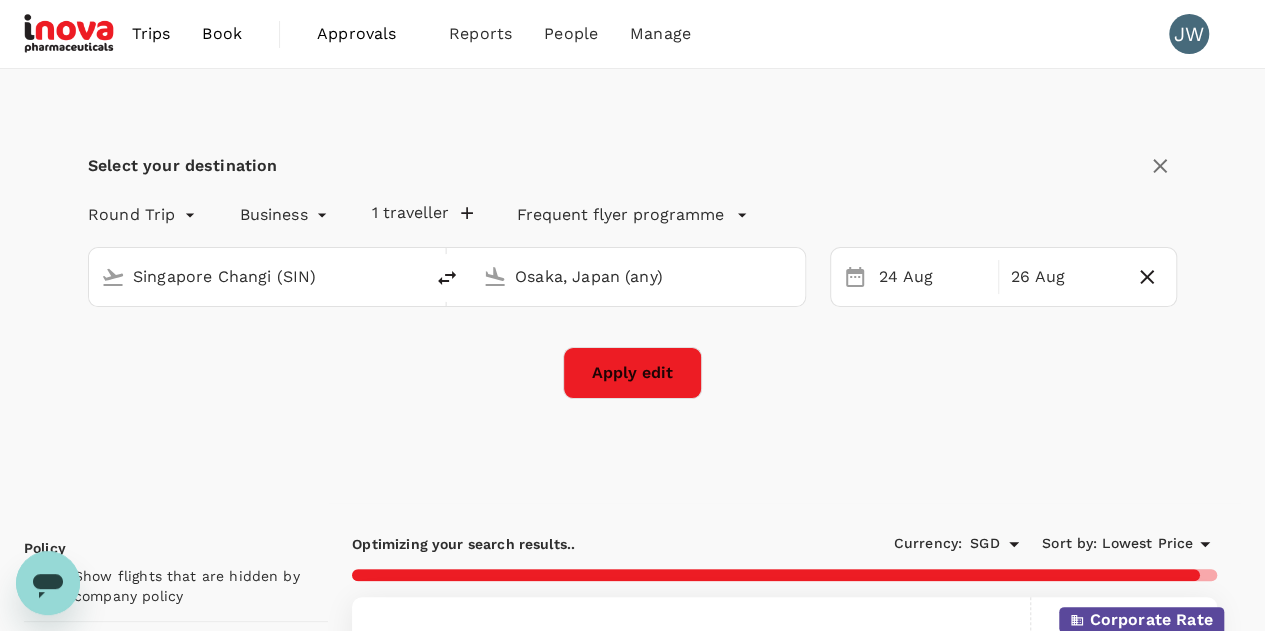 click on "1   traveller" at bounding box center (422, 213) 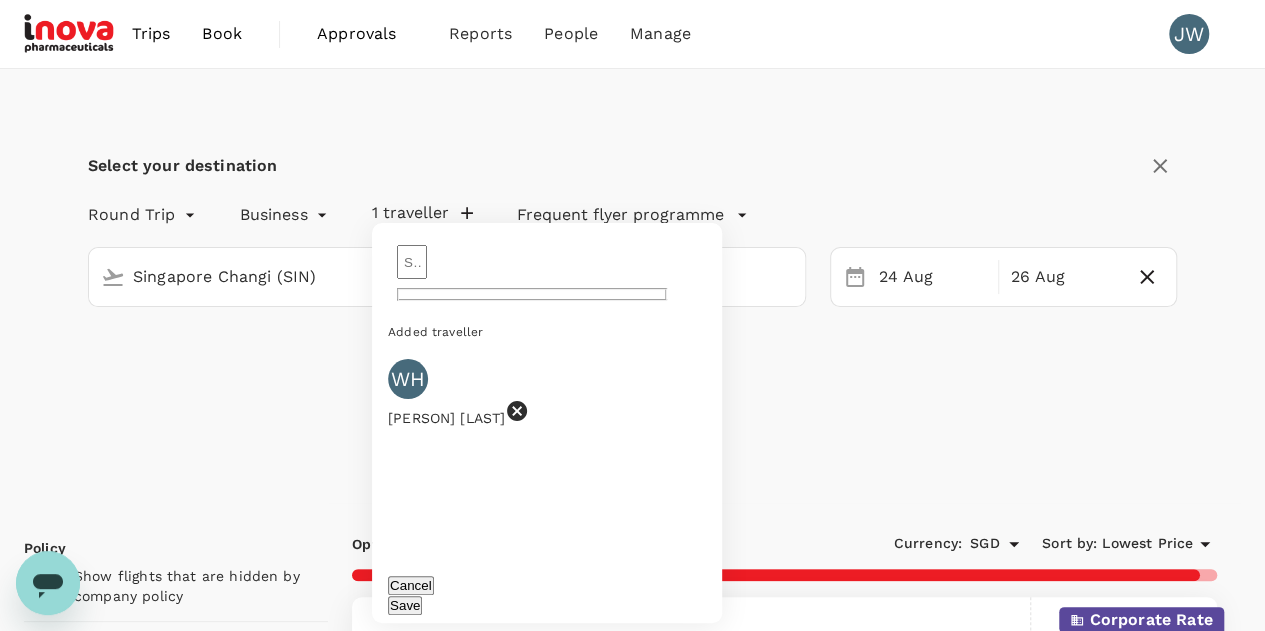 click 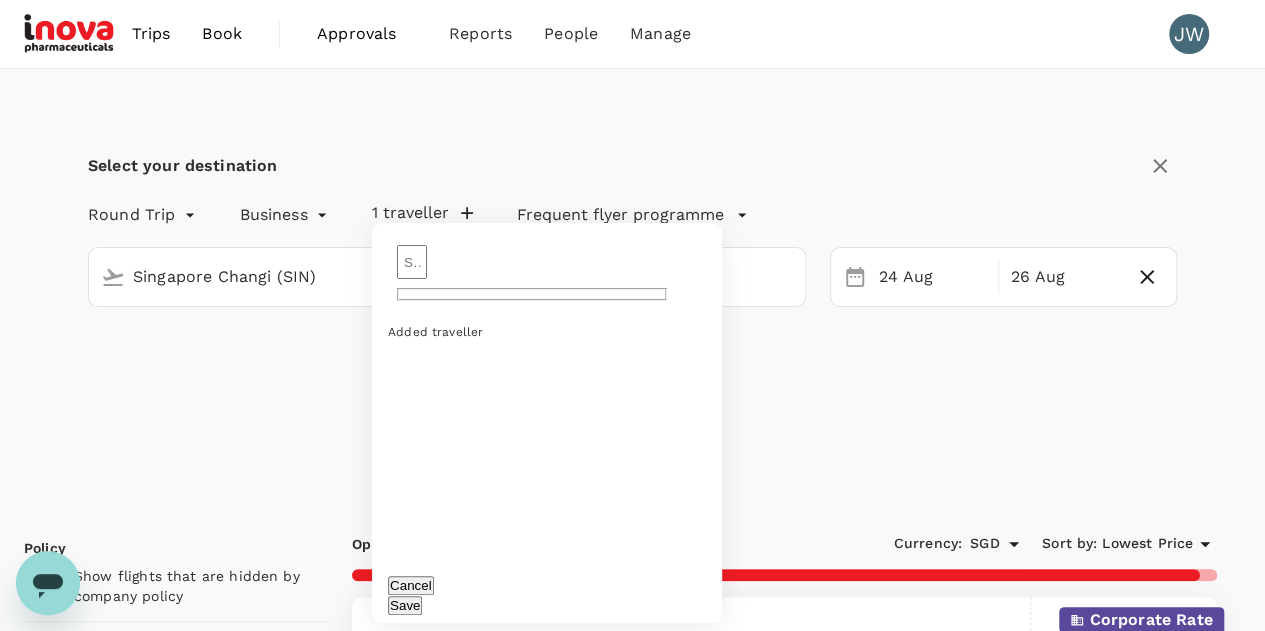 click at bounding box center [412, 262] 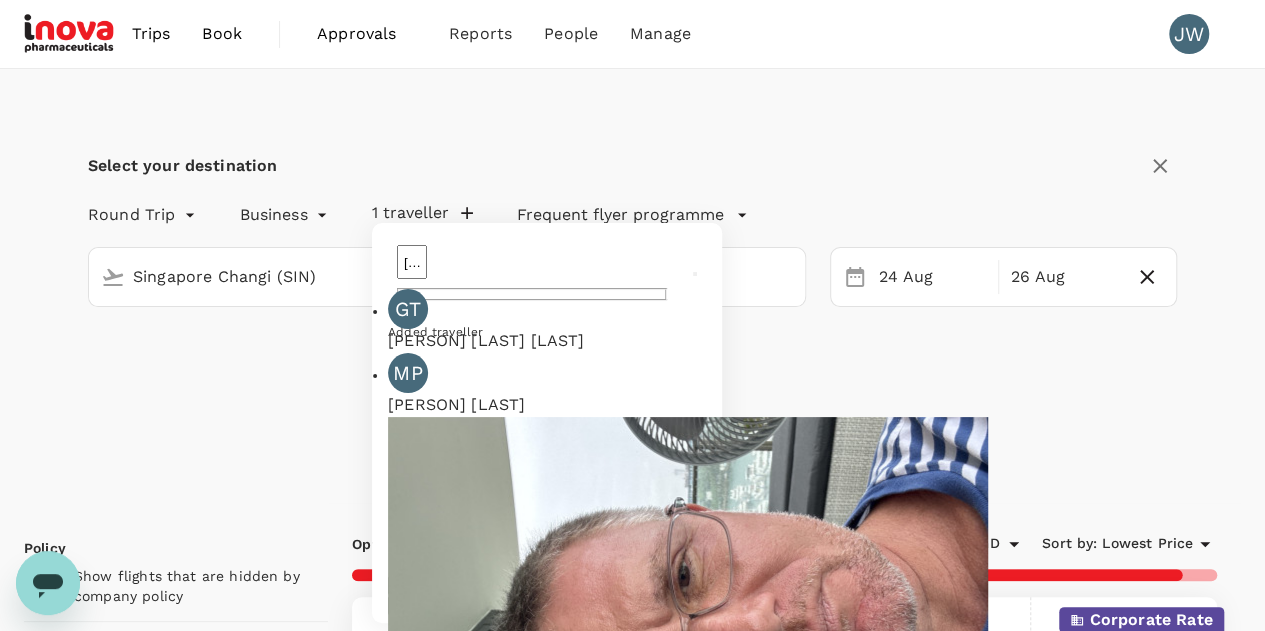 click at bounding box center (688, 642) 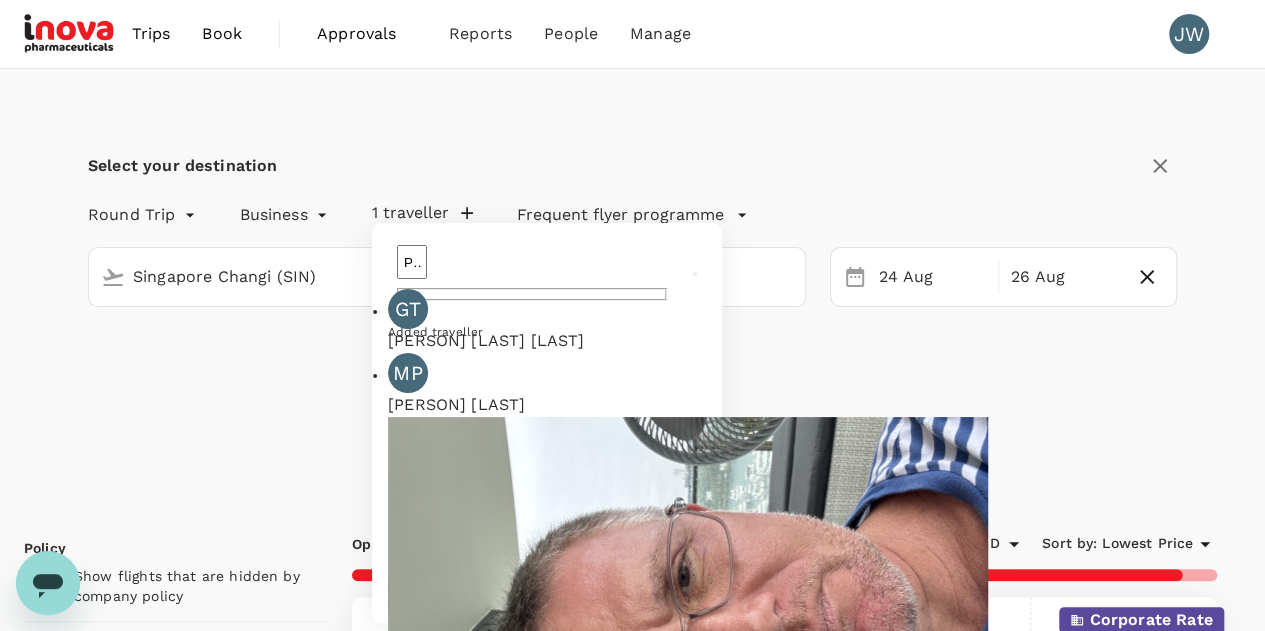type on "Paul Smith" 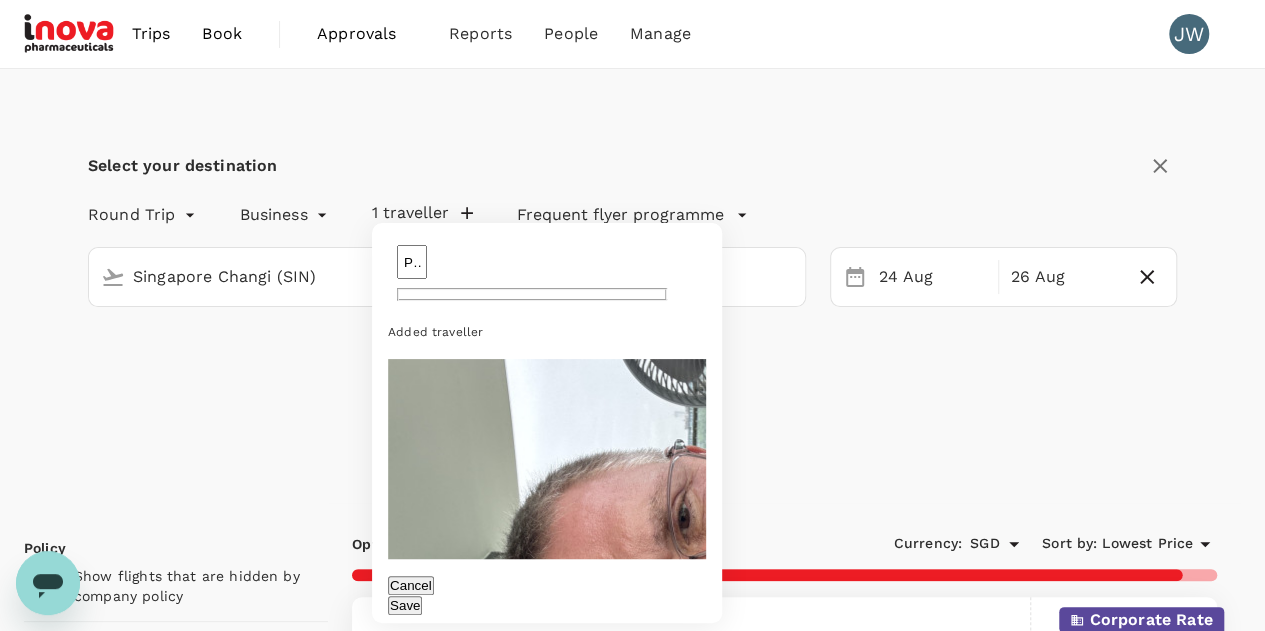 click on "Save" at bounding box center (405, 605) 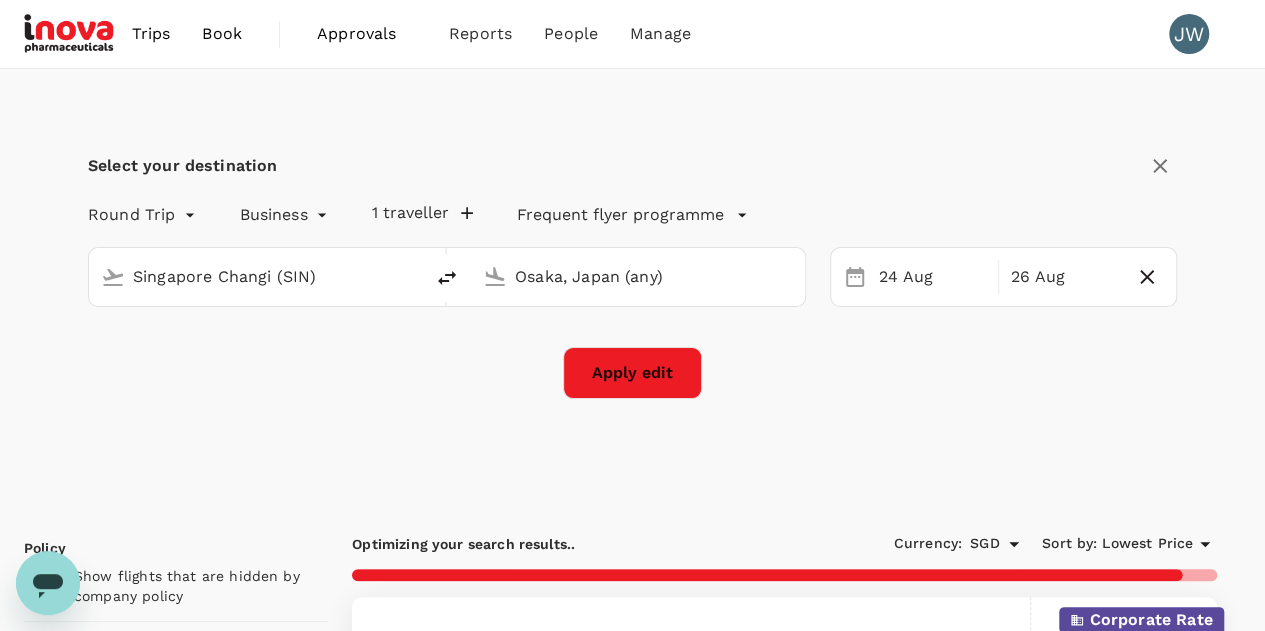 checkbox on "false" 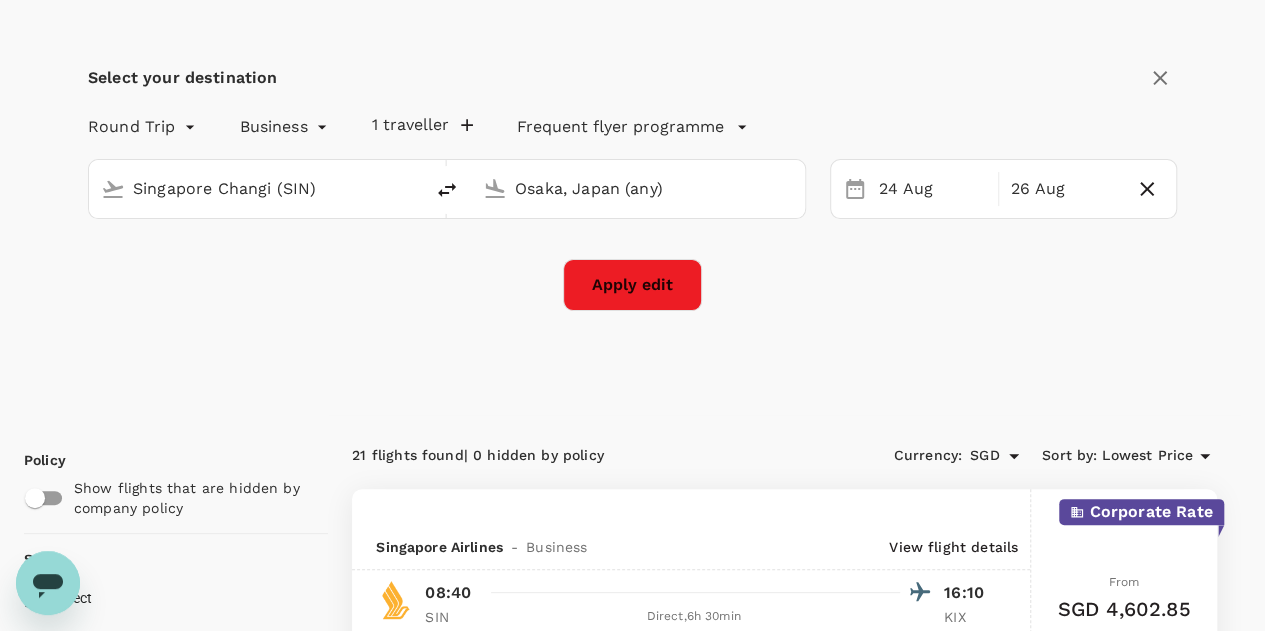 scroll, scrollTop: 0, scrollLeft: 0, axis: both 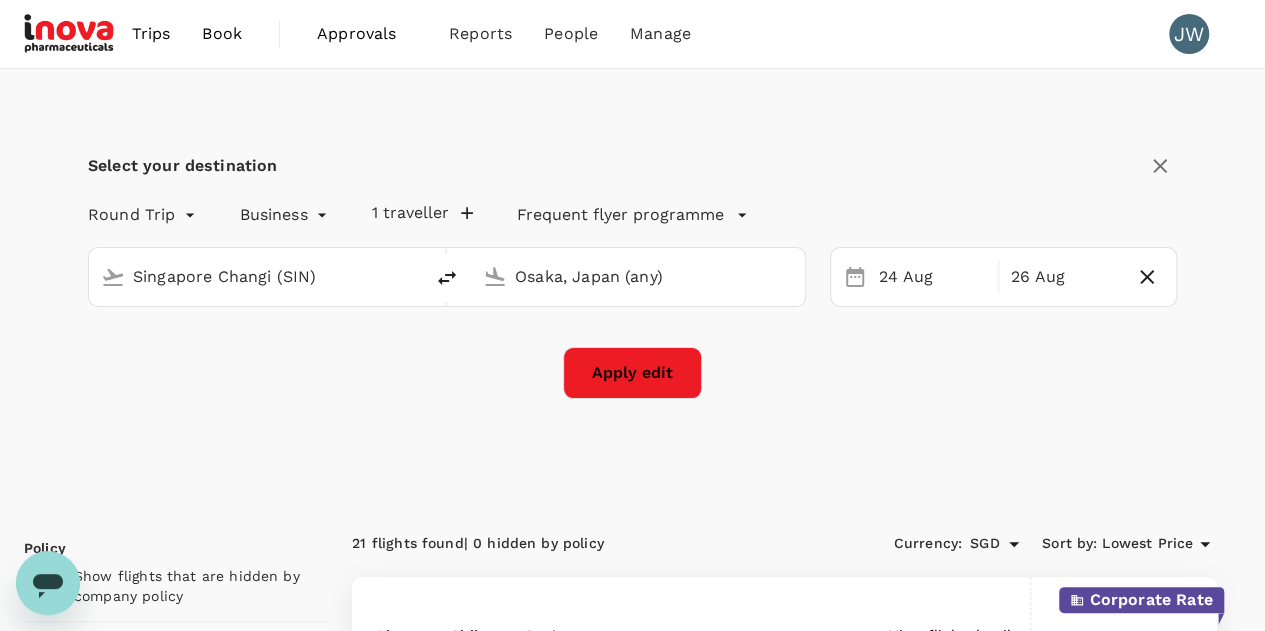 click on "Apply edit" at bounding box center [632, 373] 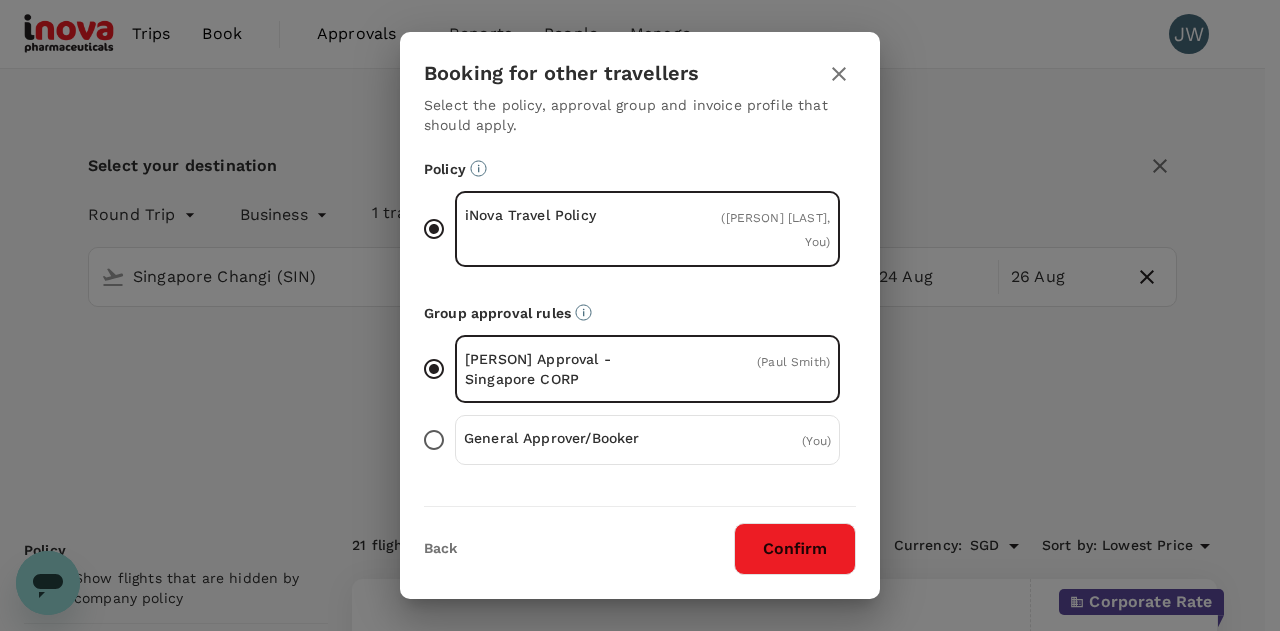 click on "Confirm" at bounding box center (795, 549) 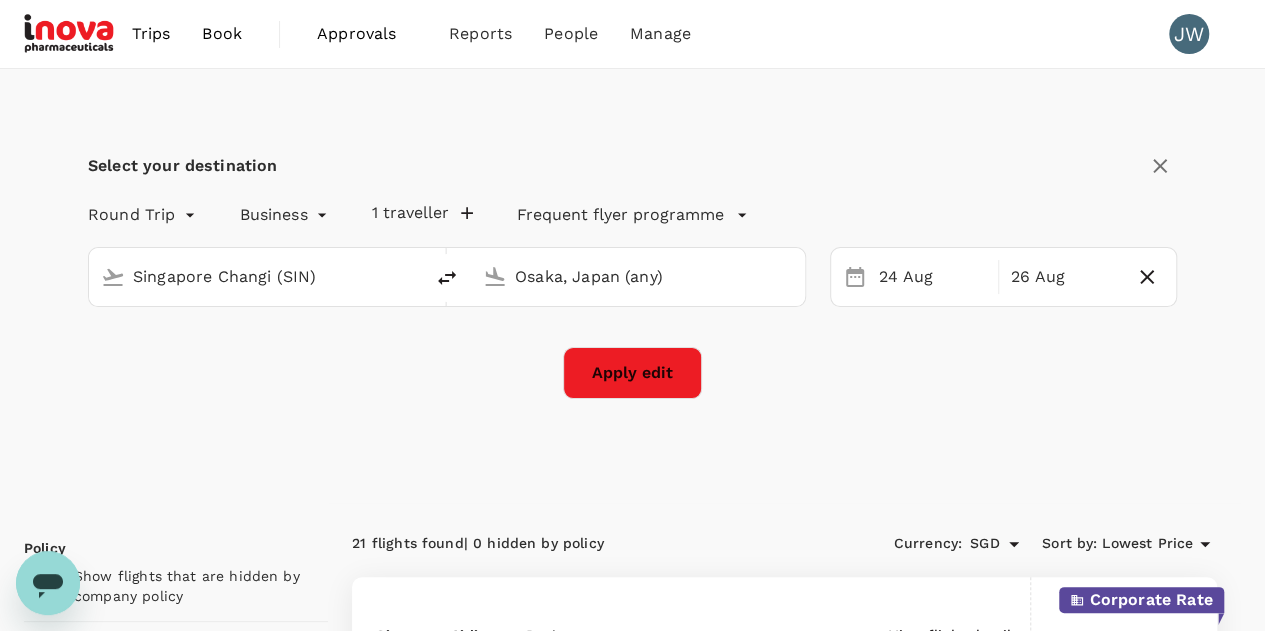 checkbox on "false" 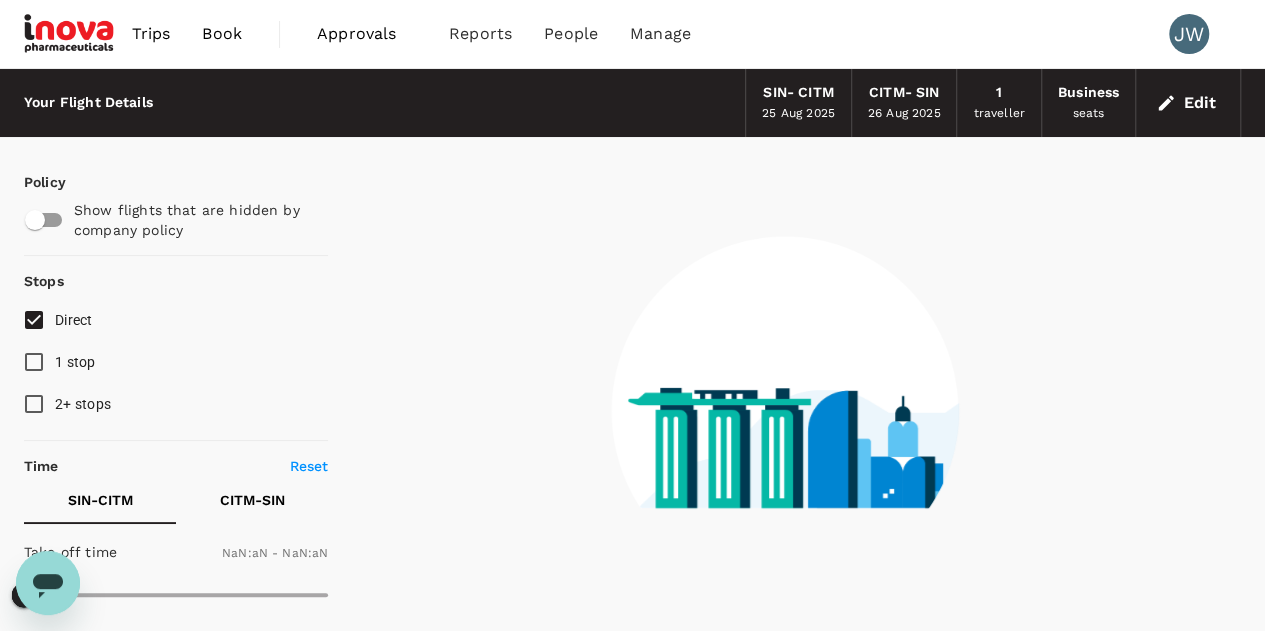 checkbox on "false" 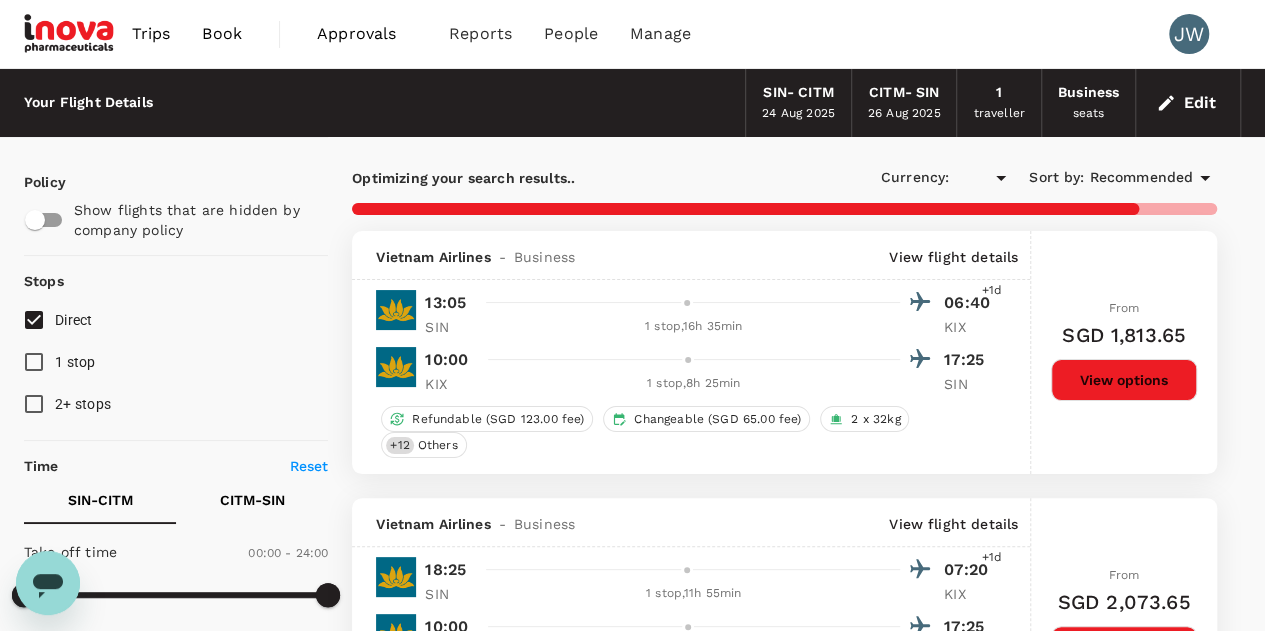 checkbox on "true" 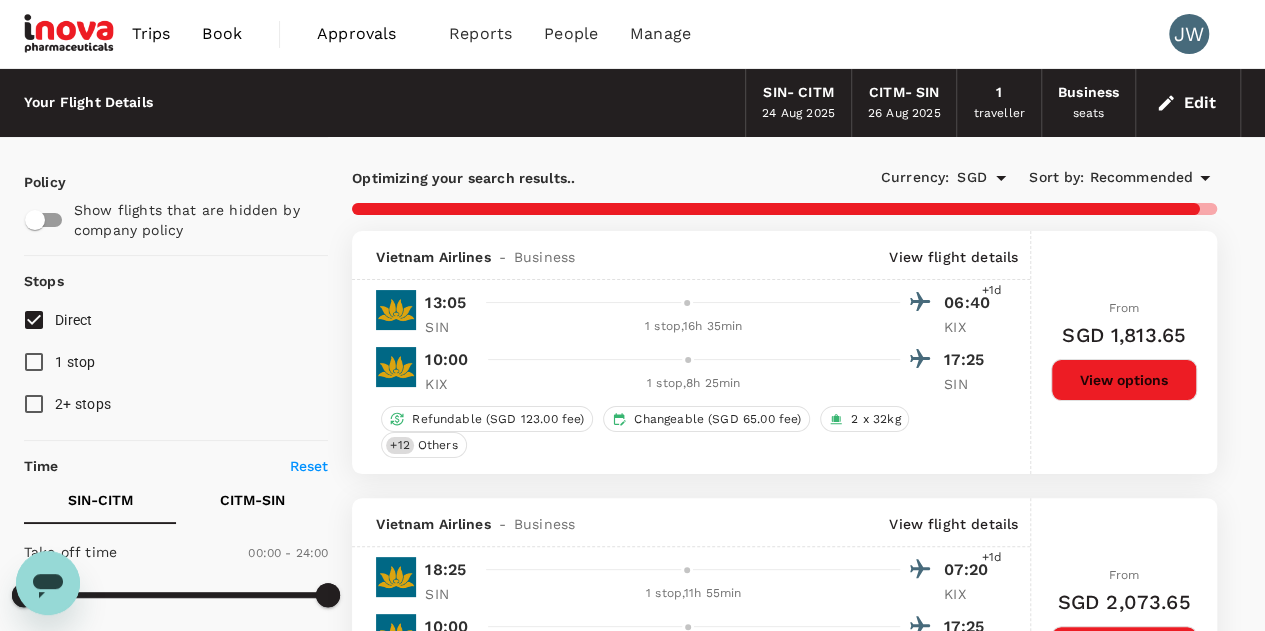 type on "1845" 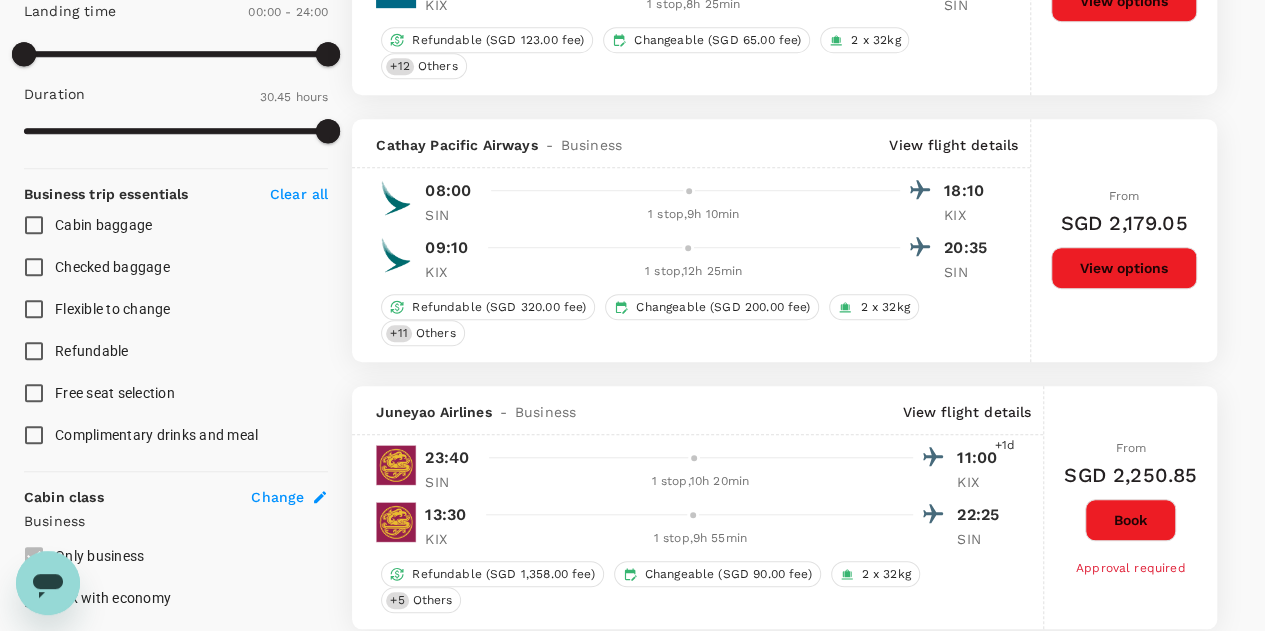 scroll, scrollTop: 900, scrollLeft: 0, axis: vertical 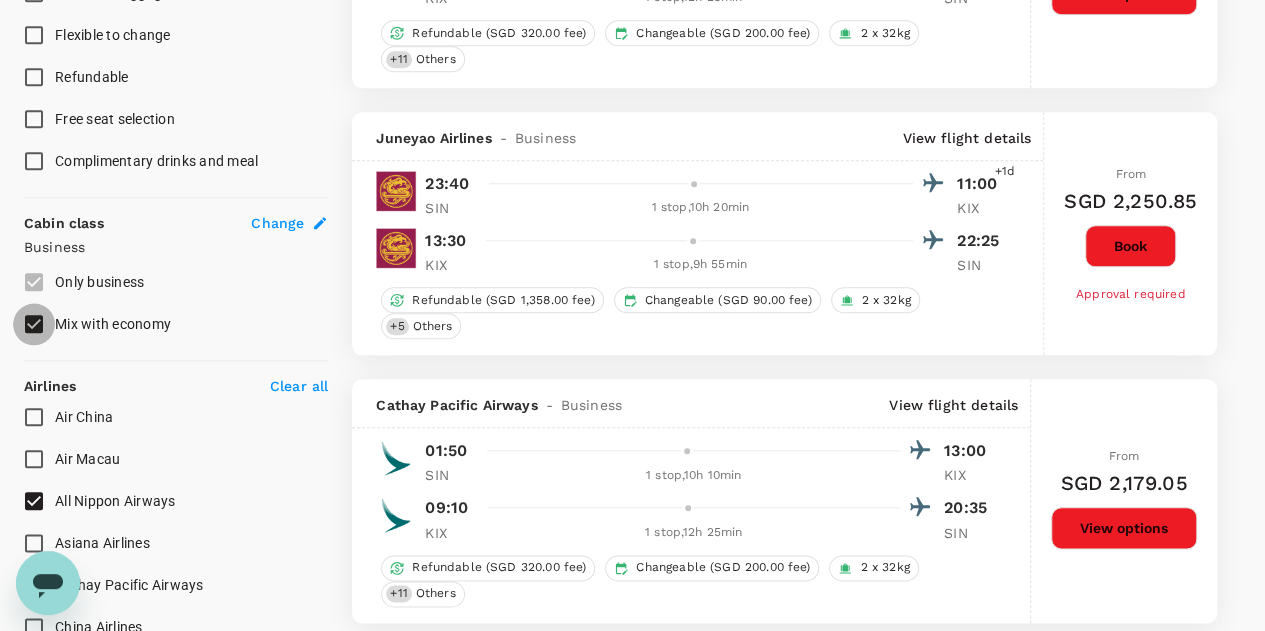 click on "Mix with economy" at bounding box center [34, 324] 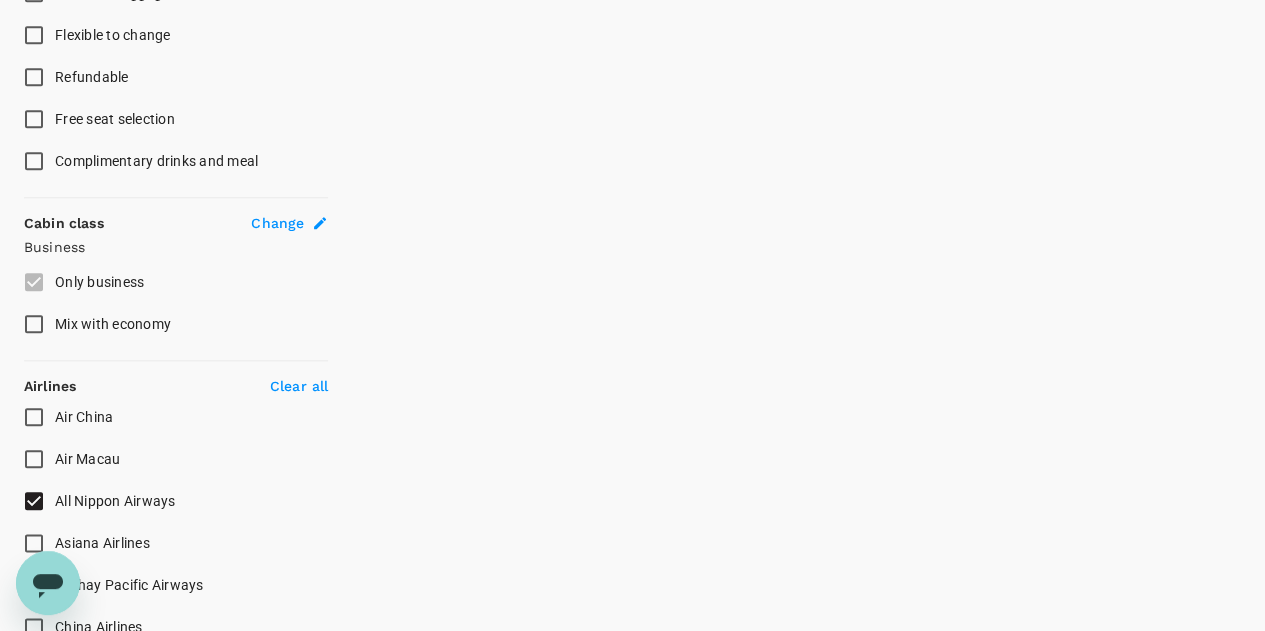 scroll, scrollTop: 1200, scrollLeft: 0, axis: vertical 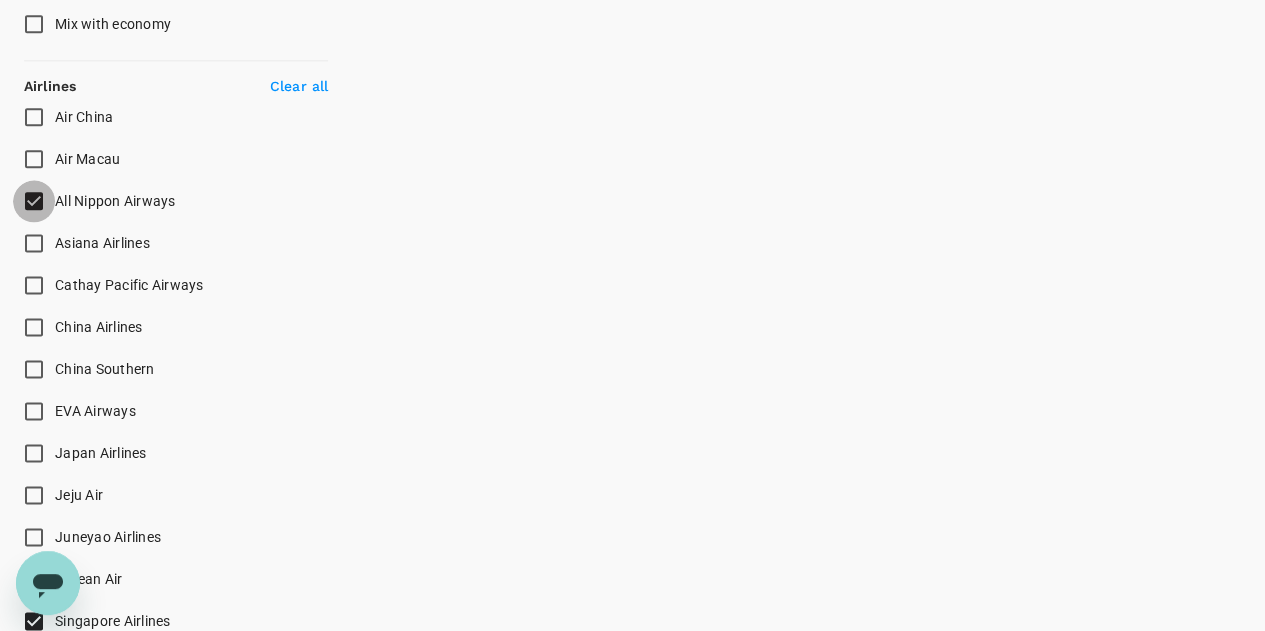 click on "All Nippon Airways" at bounding box center (34, 201) 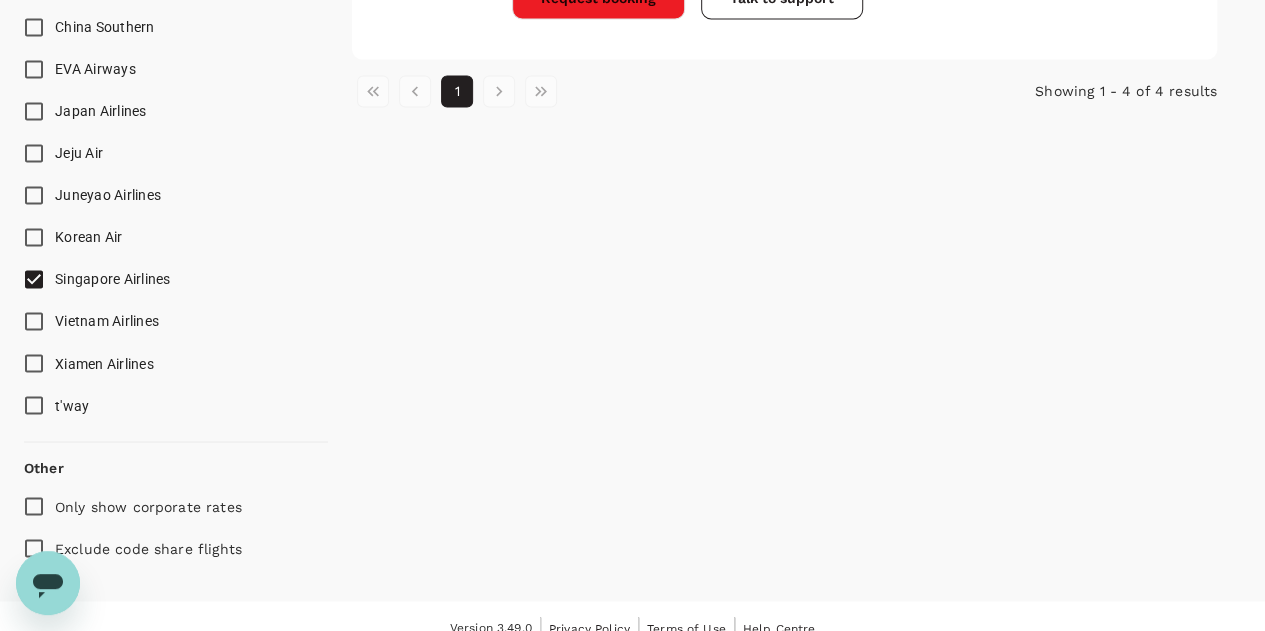 scroll, scrollTop: 1561, scrollLeft: 0, axis: vertical 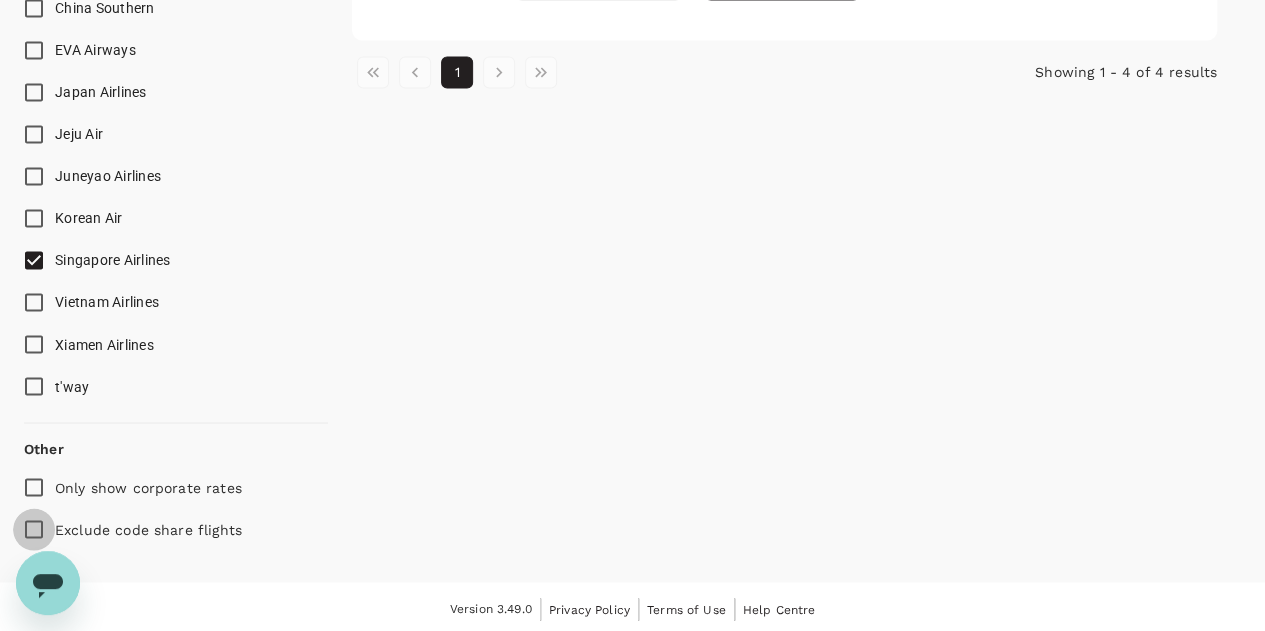 click on "Exclude code share flights" at bounding box center (34, 529) 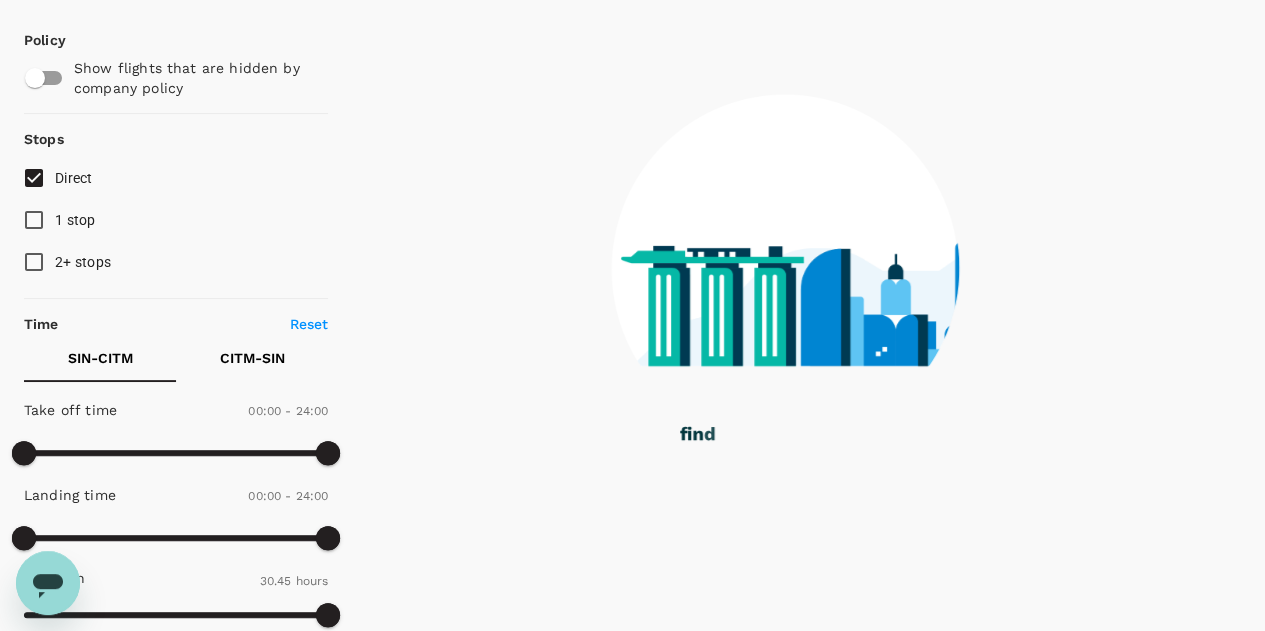 scroll, scrollTop: 0, scrollLeft: 0, axis: both 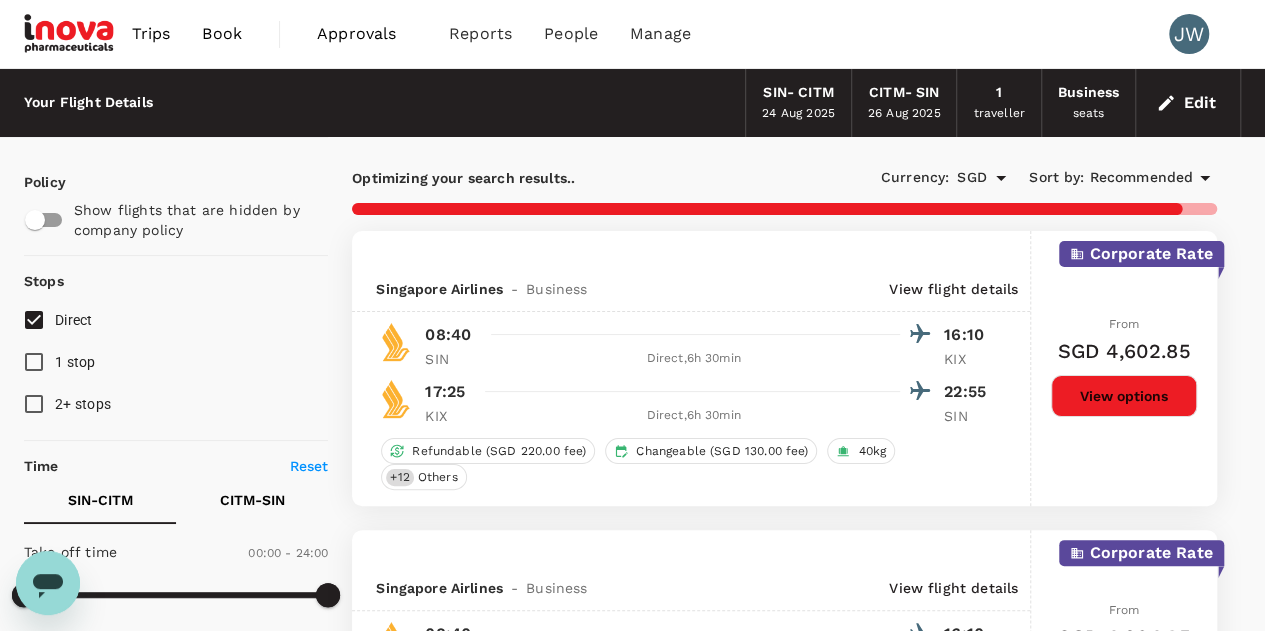 click on "Recommended" at bounding box center [1141, 178] 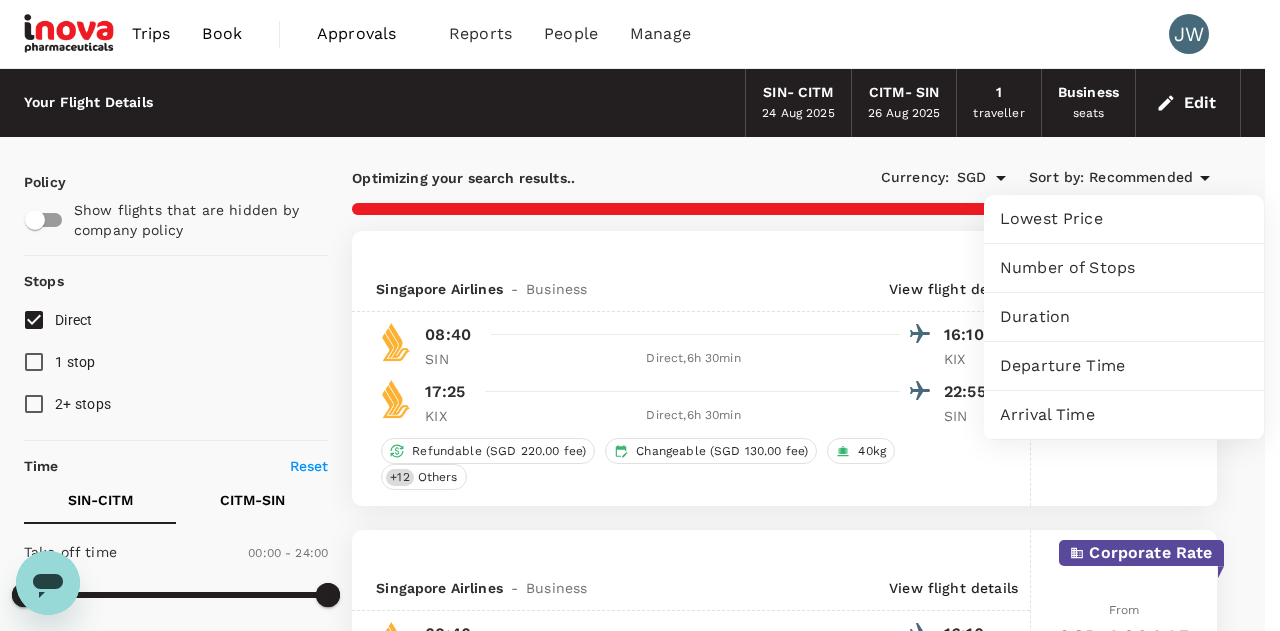 checkbox on "false" 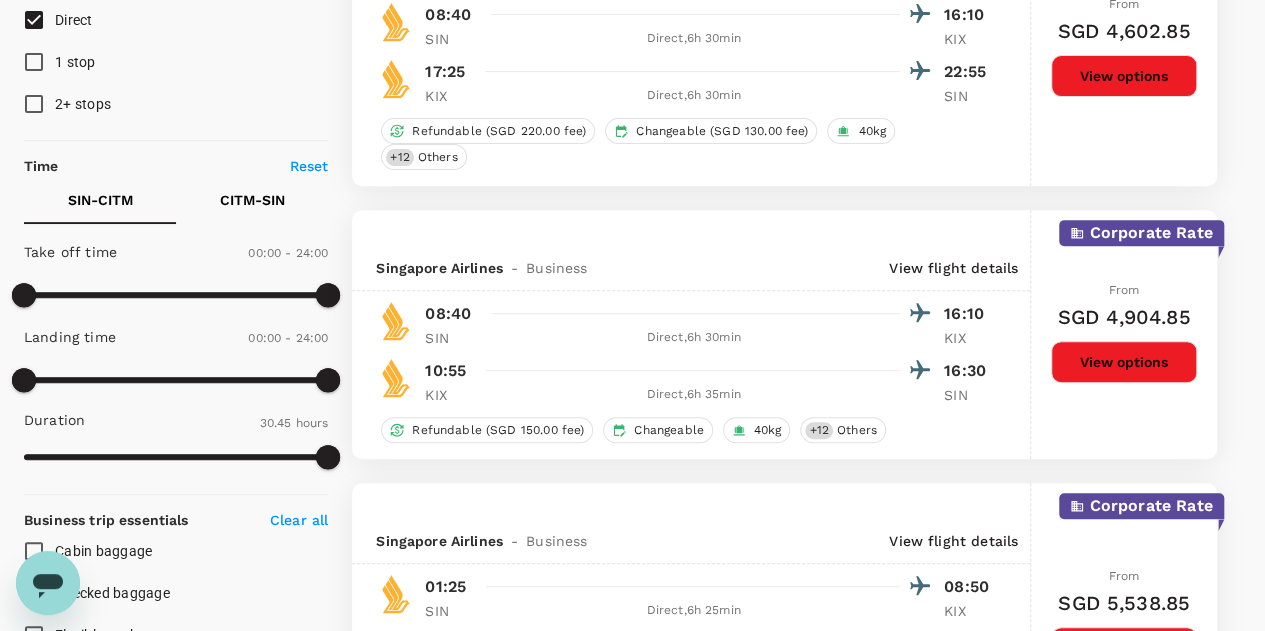 scroll, scrollTop: 0, scrollLeft: 0, axis: both 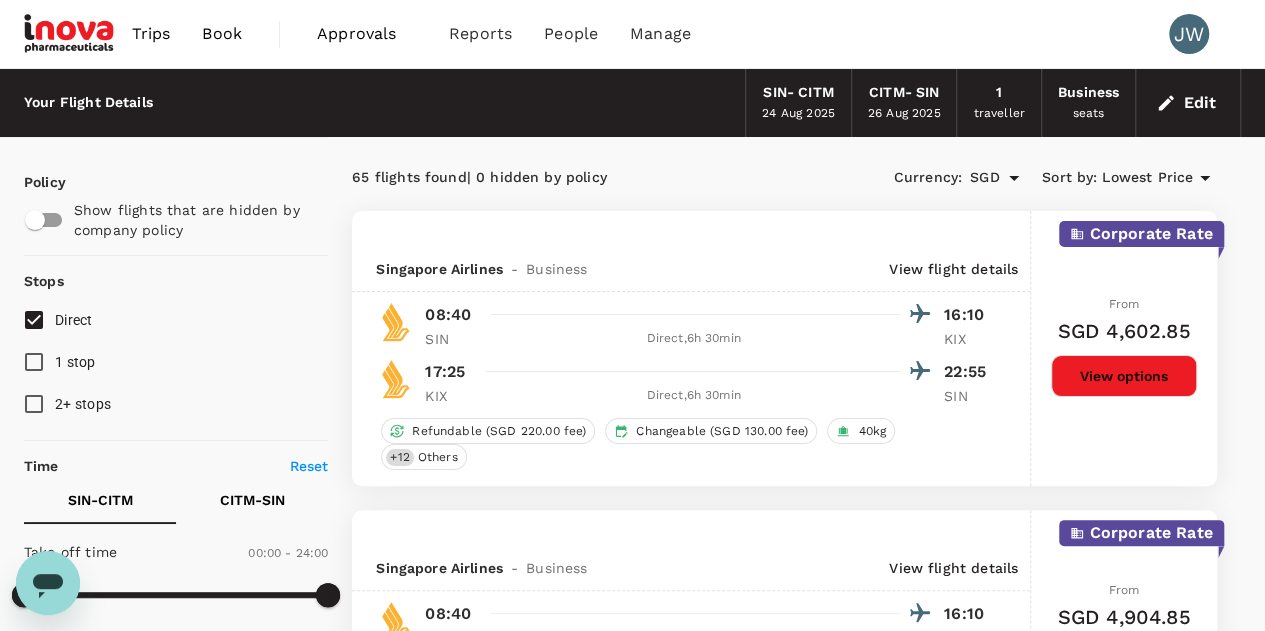 click on "View options" at bounding box center [1124, 376] 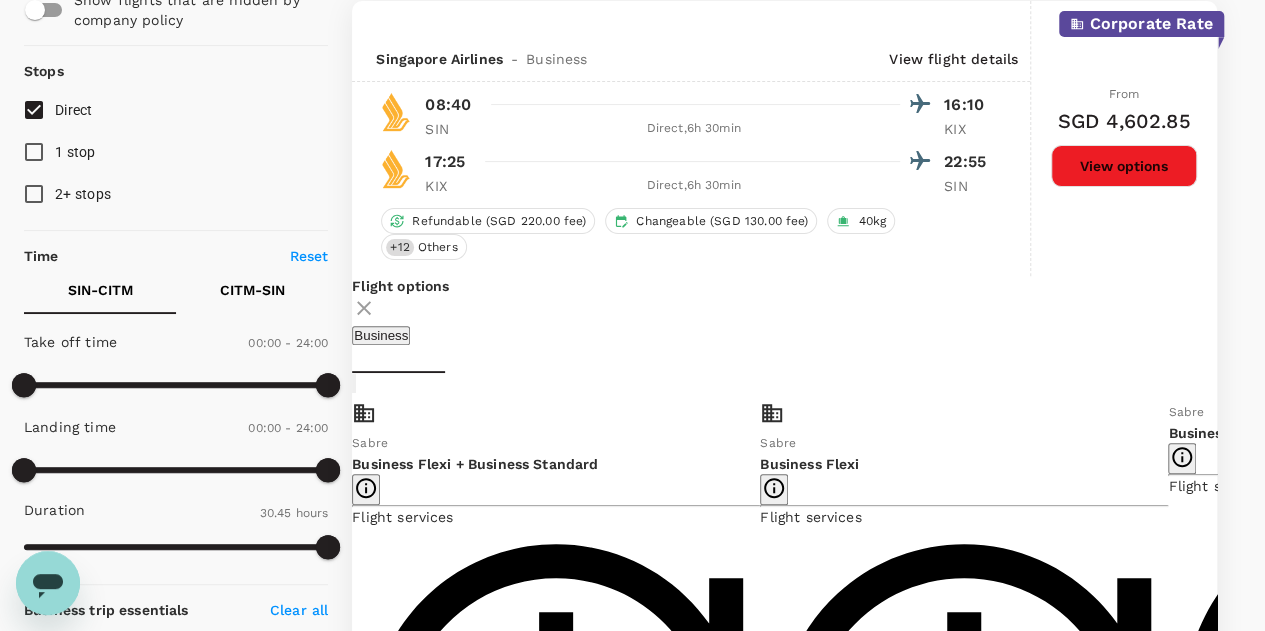 scroll, scrollTop: 510, scrollLeft: 0, axis: vertical 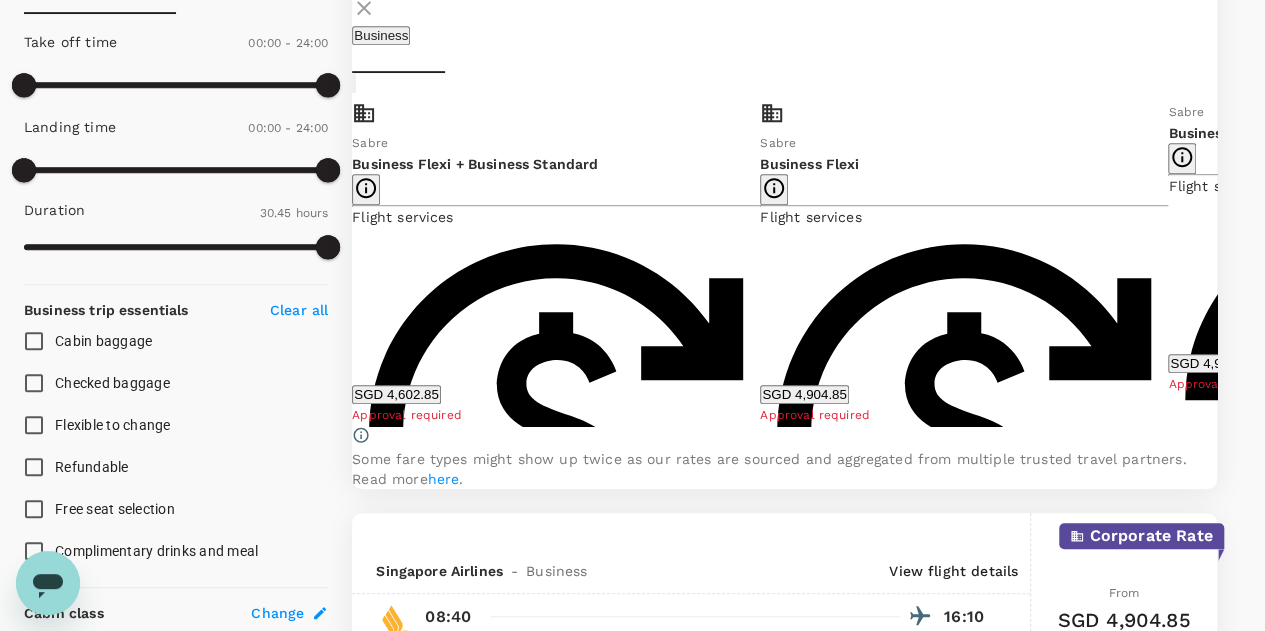 click on "SGD 4,602.85" at bounding box center [396, 394] 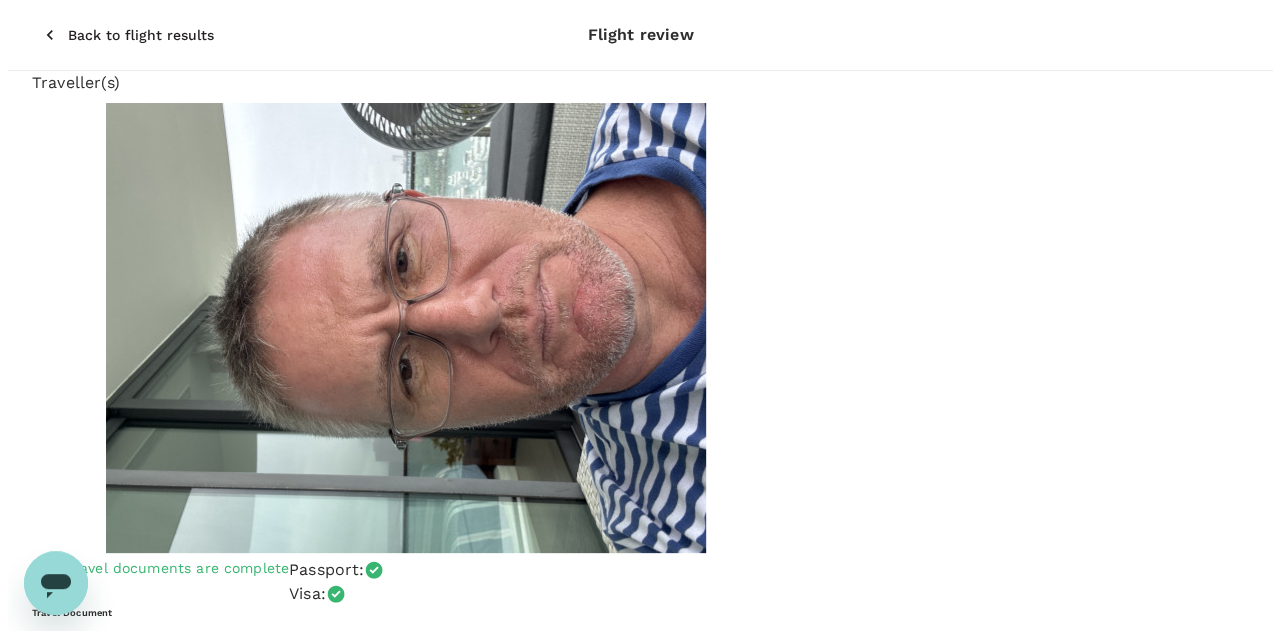scroll, scrollTop: 300, scrollLeft: 0, axis: vertical 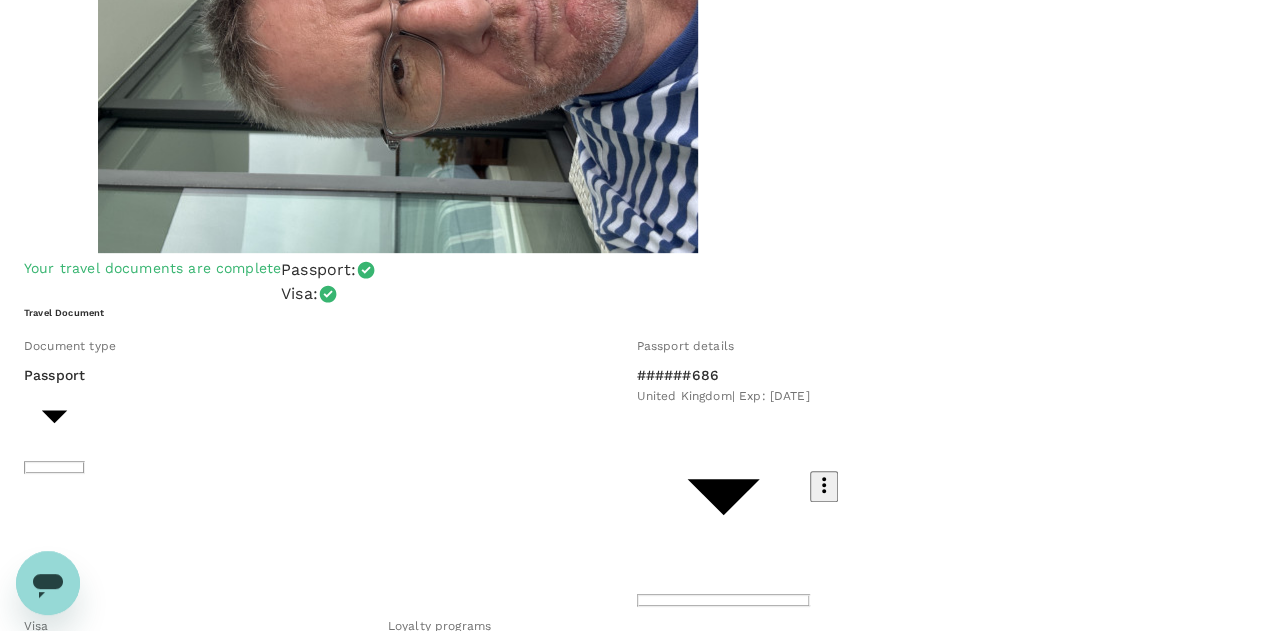 click 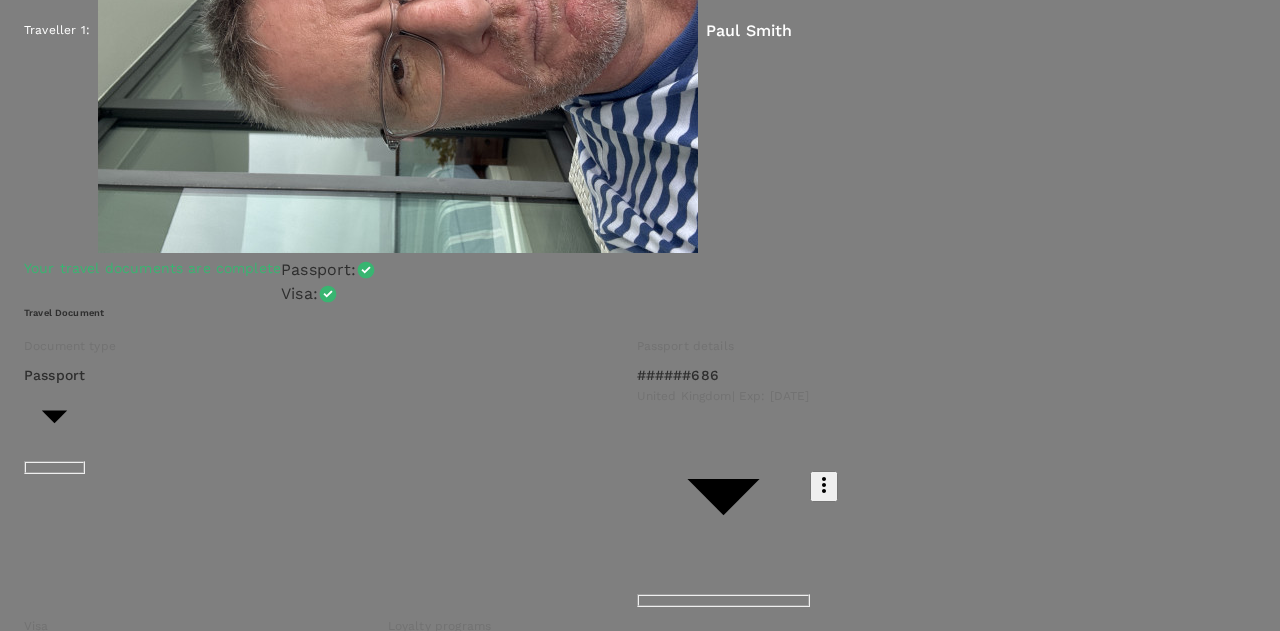 scroll, scrollTop: 0, scrollLeft: 0, axis: both 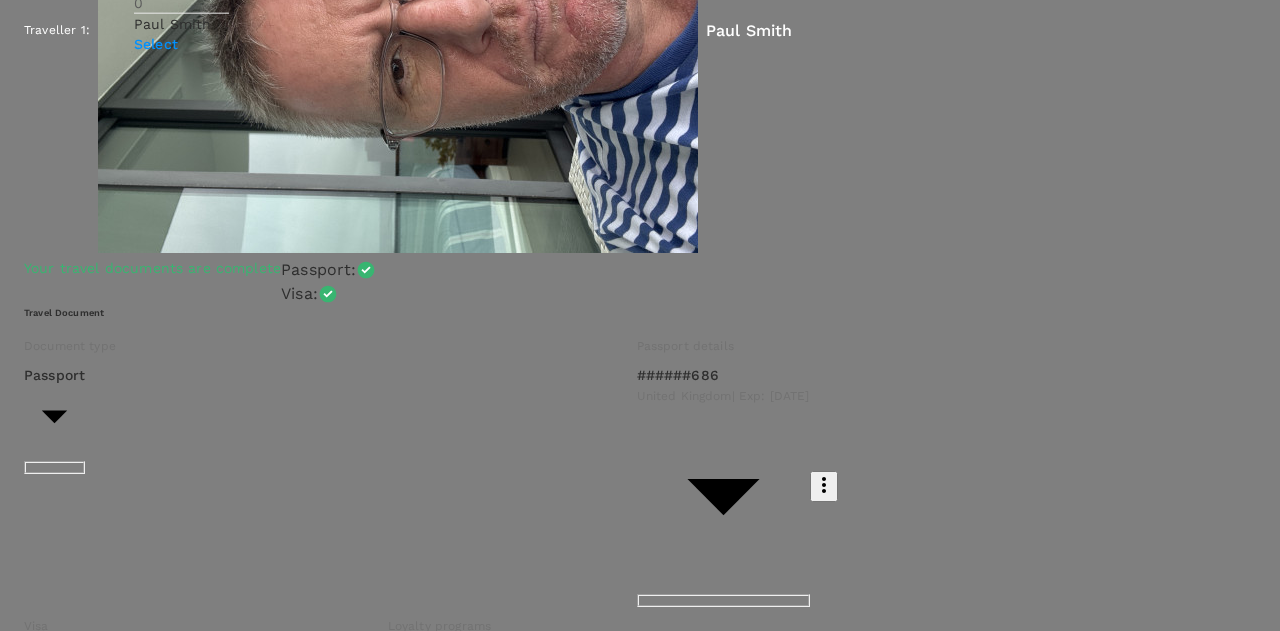 click on "Select" at bounding box center [181, 44] 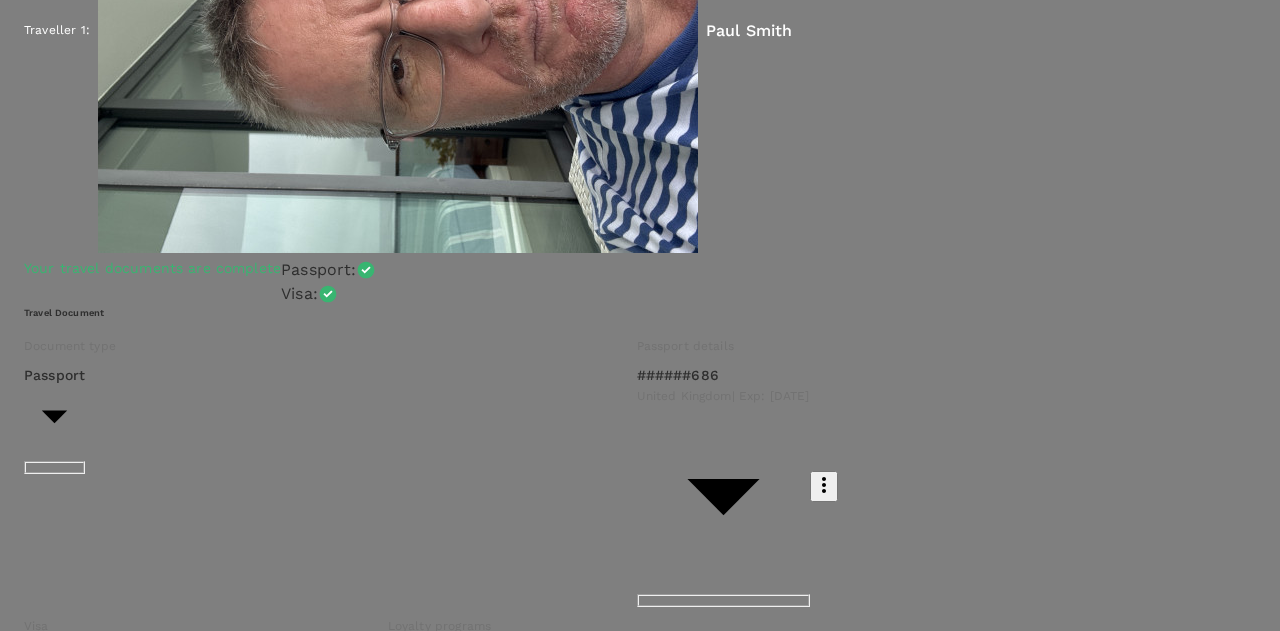 click on "Finish" at bounding box center (69, 2900) 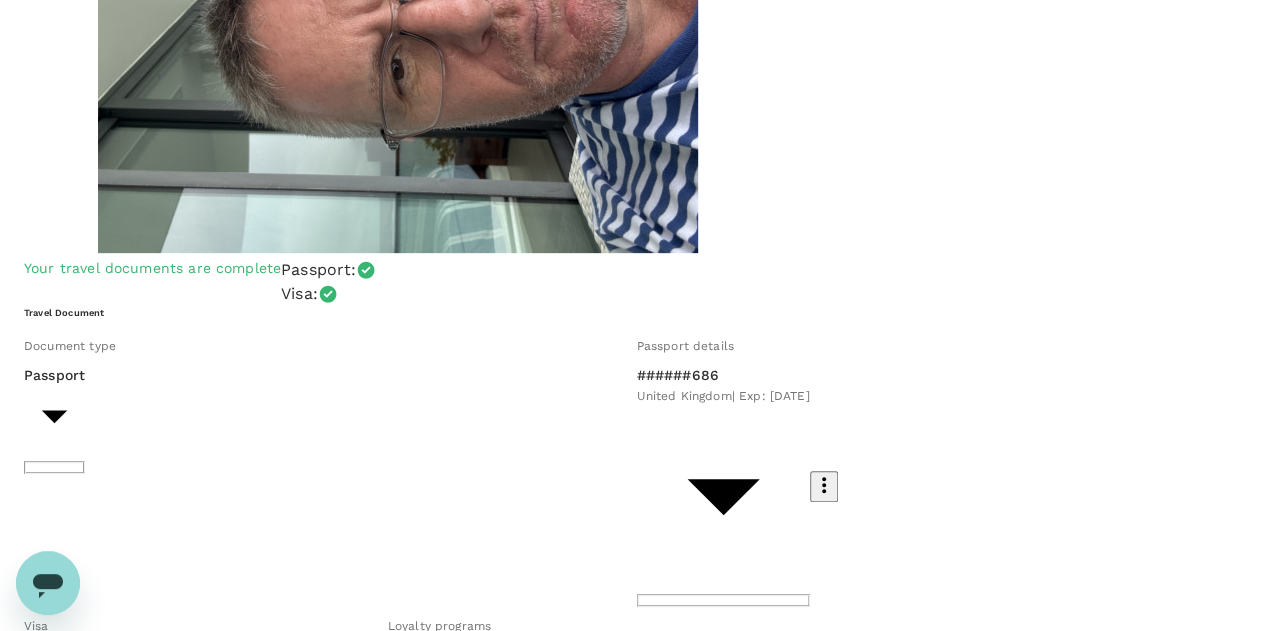 scroll, scrollTop: 327, scrollLeft: 0, axis: vertical 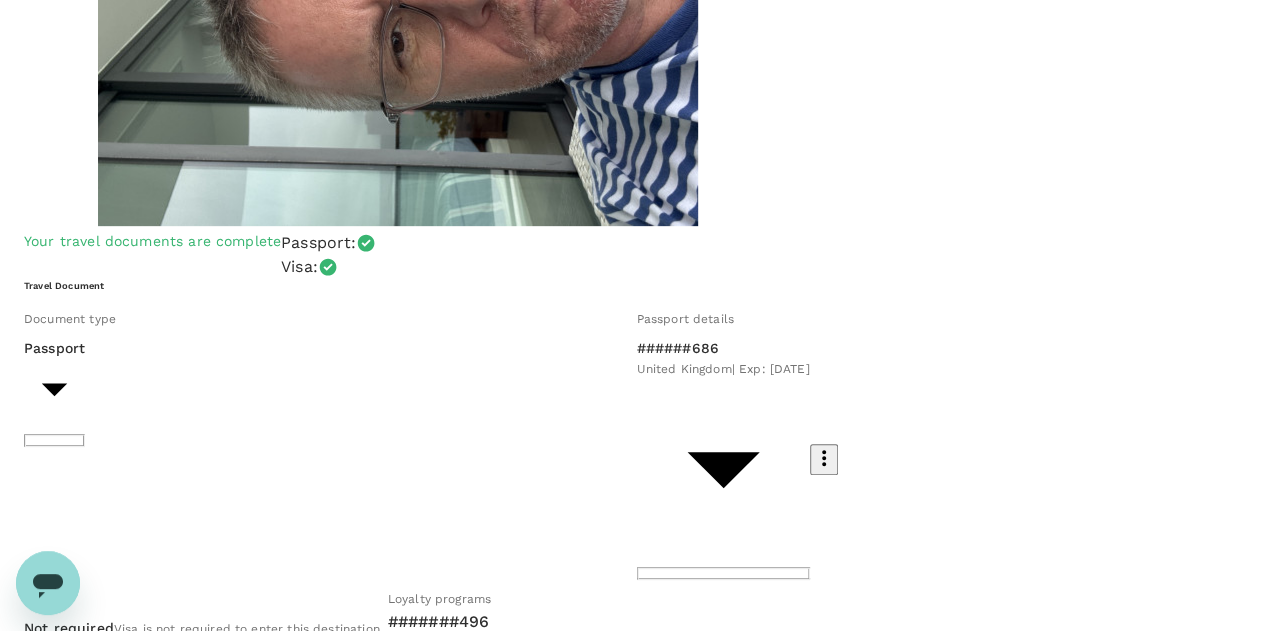 click 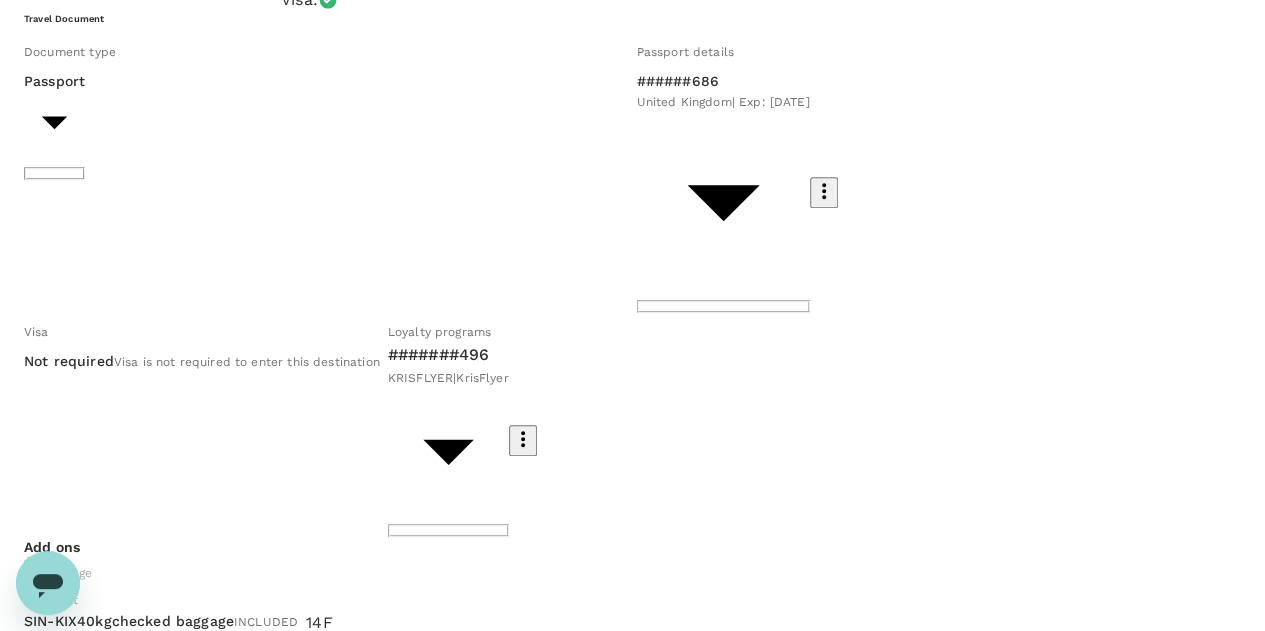 scroll, scrollTop: 627, scrollLeft: 0, axis: vertical 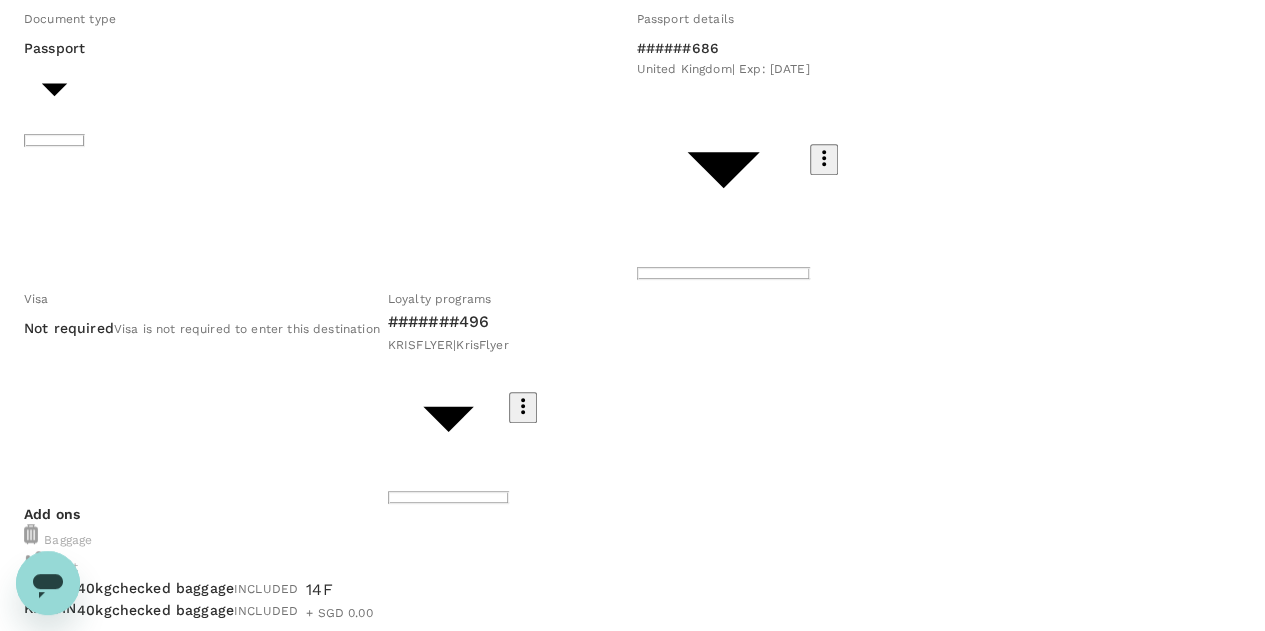 click at bounding box center [102, 1342] 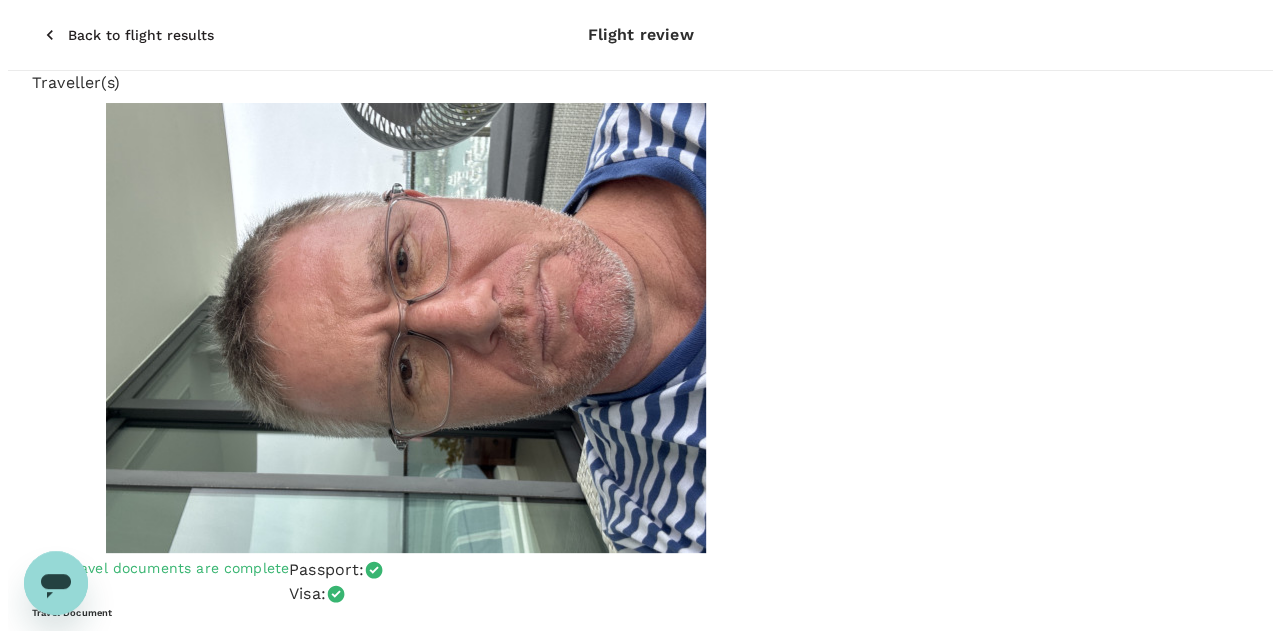 scroll, scrollTop: 300, scrollLeft: 0, axis: vertical 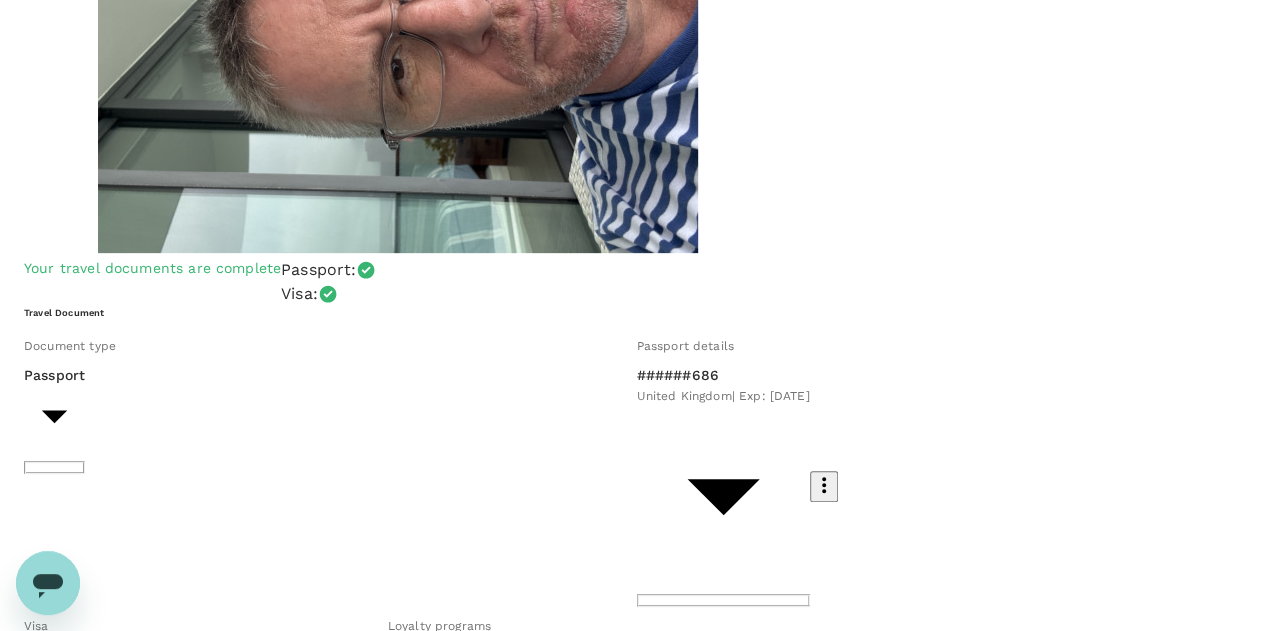 type on "Aisle or single window seat please." 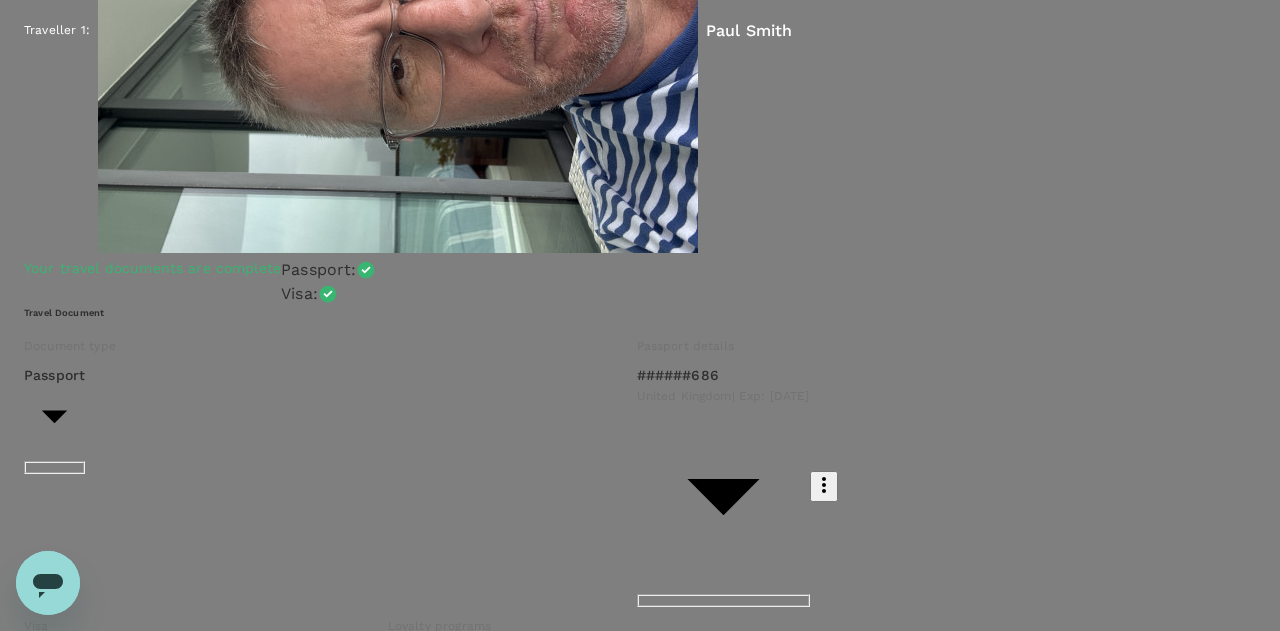 click on "Back to flight results Flight review Traveller(s) Traveller   1 : Paul   Smith Your travel documents are complete Passport : Visa : Travel Document Document type Passport Passport ​ Passport details ######686 United Kingdom  | Exp:   20 Dec 2028 2b41158a-f885-4ff4-b45e-eb8c1c8c4d85 ​ Visa Not required Visa is not required to enter this destination Loyalty programs #######496 KRISFLYER |  KrisFlyer 9649831f-8b34-4fc1-af42-e0fe24eac30b ​ Add ons Baggage Seat SIN  -  KIX KIX  -  SIN 40kg  checked baggage INCLUDED 40kg  checked baggage INCLUDED 14F + SGD 0.00 11A + SGD 0.00 Special request Add any special requests here. Our support team will attend to it and reach out to you as soon as possible. Meal Preferences Nut free Halal Vegetarian Kosher Accessibility Wheel chair access Reduced vision Hearing impaired Any other requests? Let us know here Aisle or single window seat please. x ​ Add request You've selected Sunday, 24 Aug 2025 08:40 16:10 SIN Direct ,  6h 30min KIX Tuesday, 26 Aug 2025 17:25 22:55 KIX" at bounding box center (640, 1796) 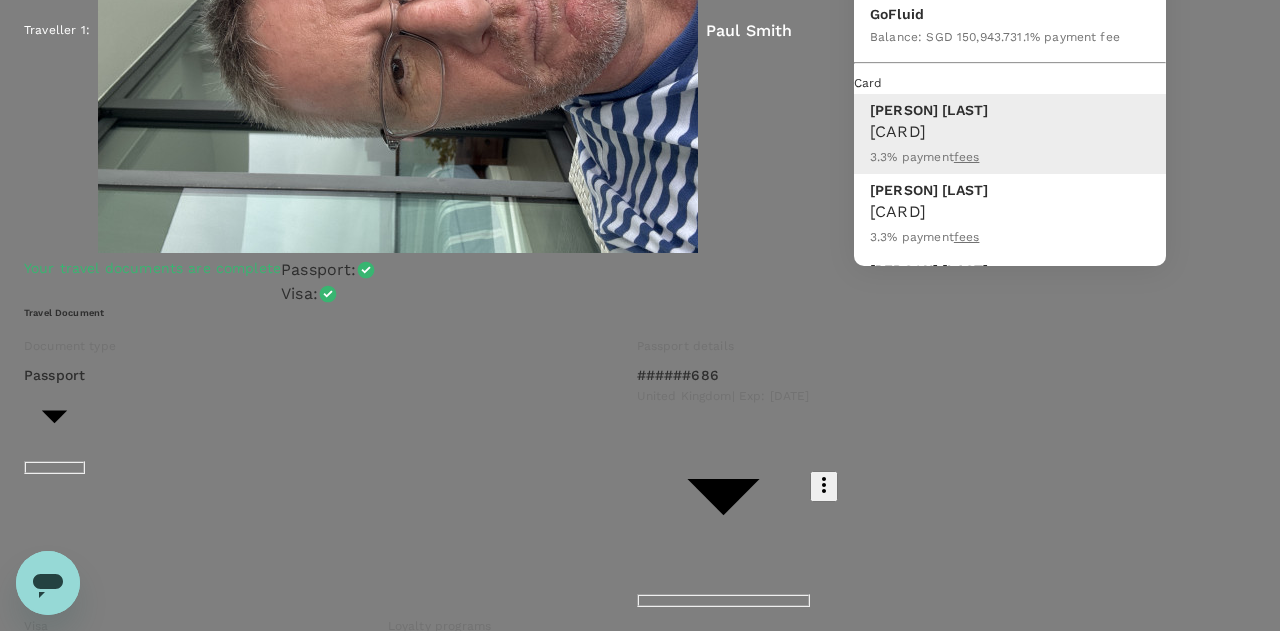 click on "Balance :   SGD 150,943.73" at bounding box center (943, 36) 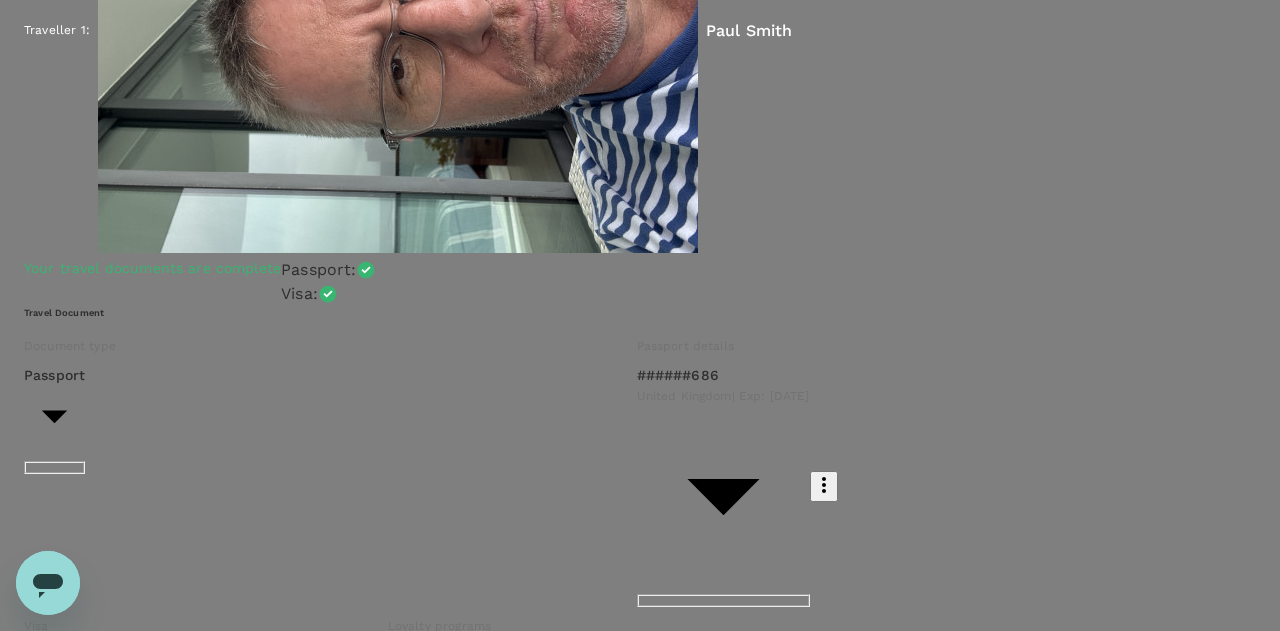 scroll, scrollTop: 575, scrollLeft: 0, axis: vertical 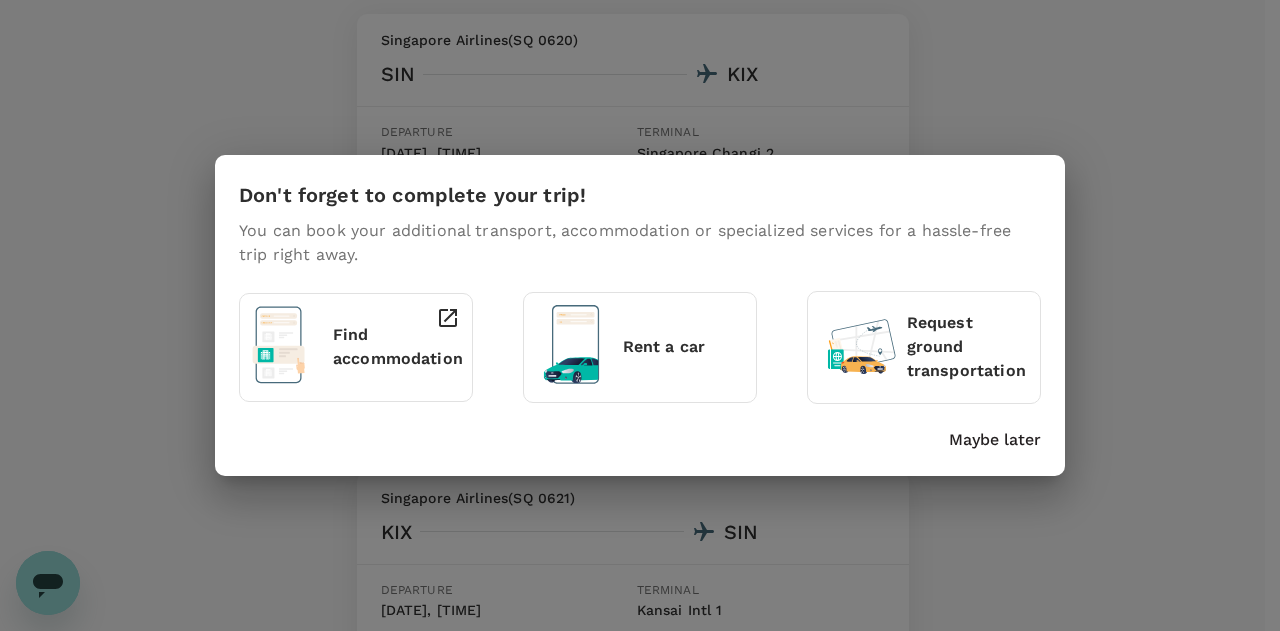 click on "Maybe later" at bounding box center [995, 440] 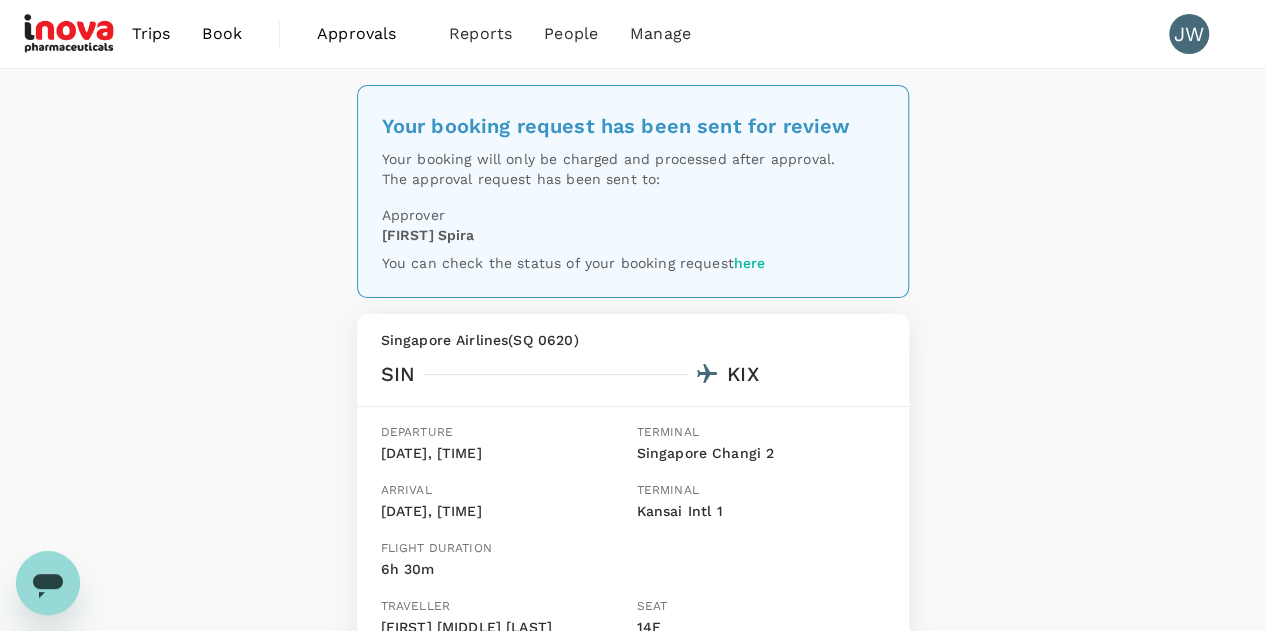 scroll, scrollTop: 300, scrollLeft: 0, axis: vertical 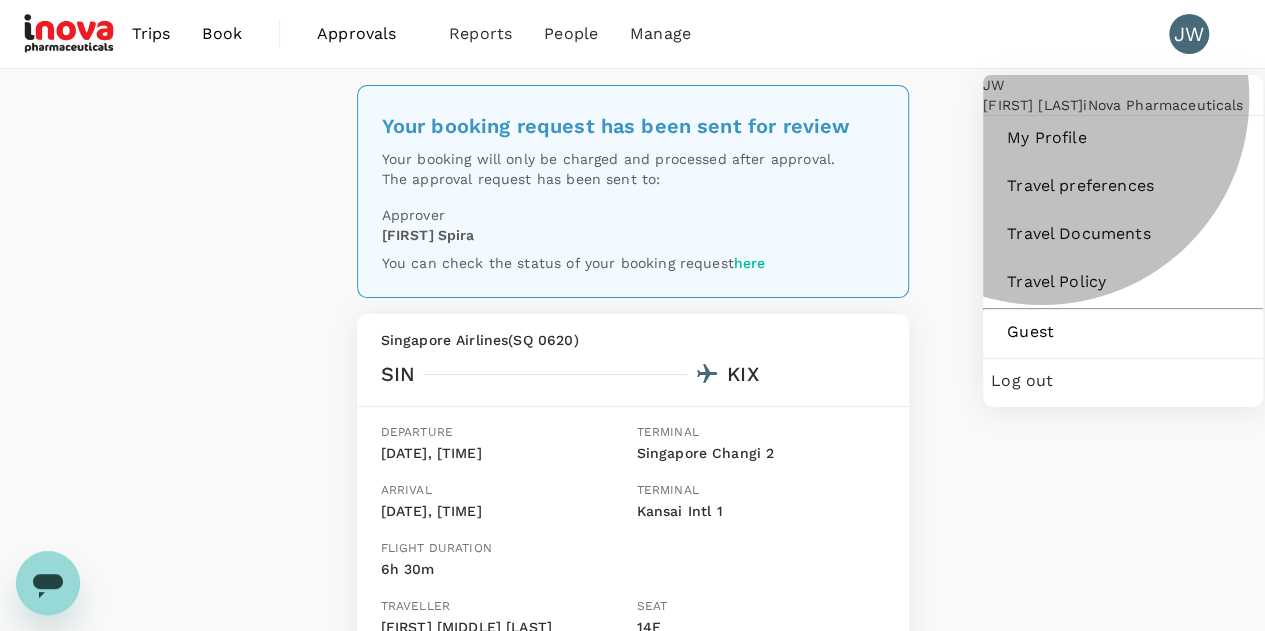 click on "Log out" at bounding box center (1123, 381) 